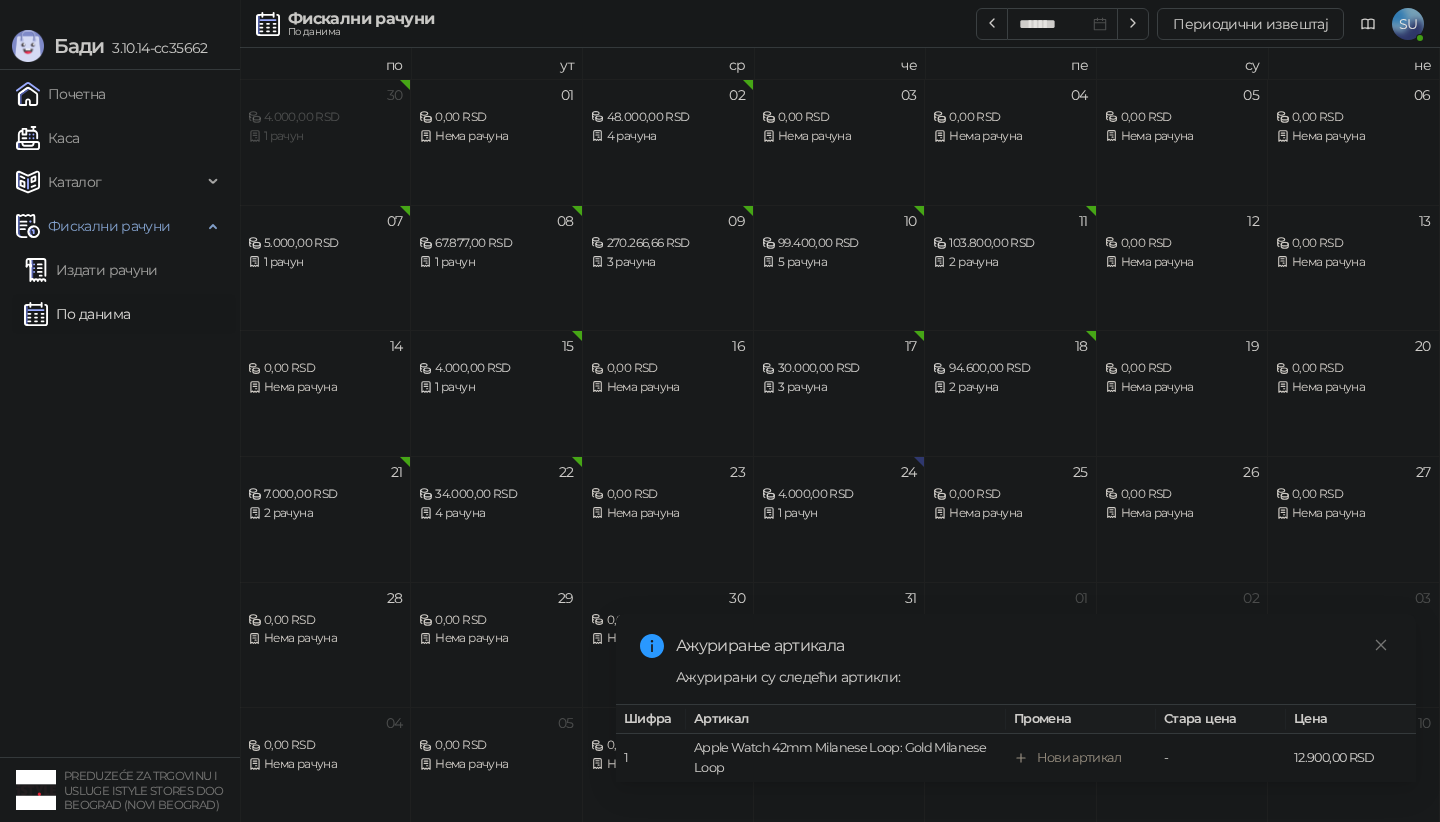click at bounding box center [1381, 645] 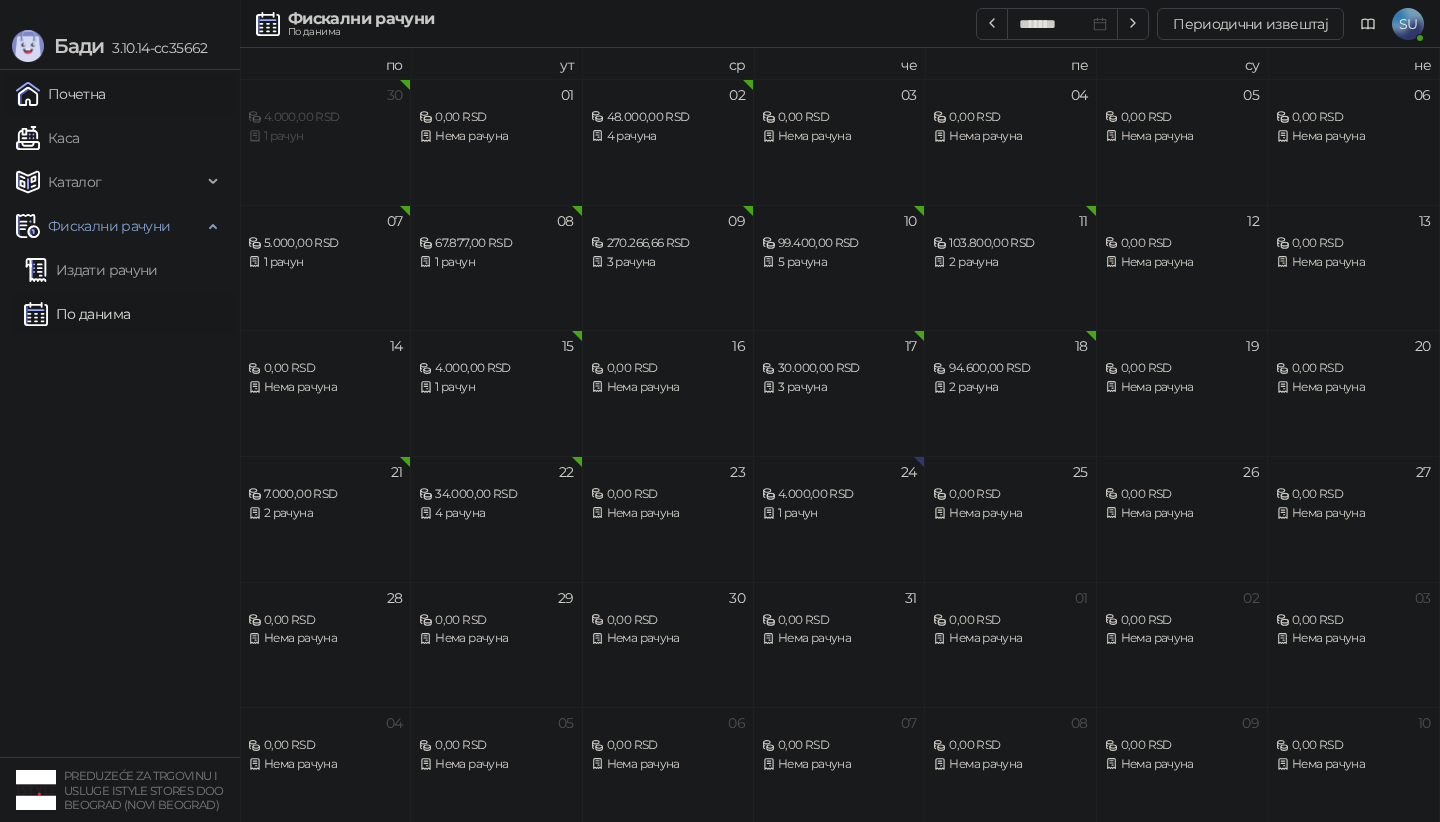 click on "Почетна" at bounding box center (61, 94) 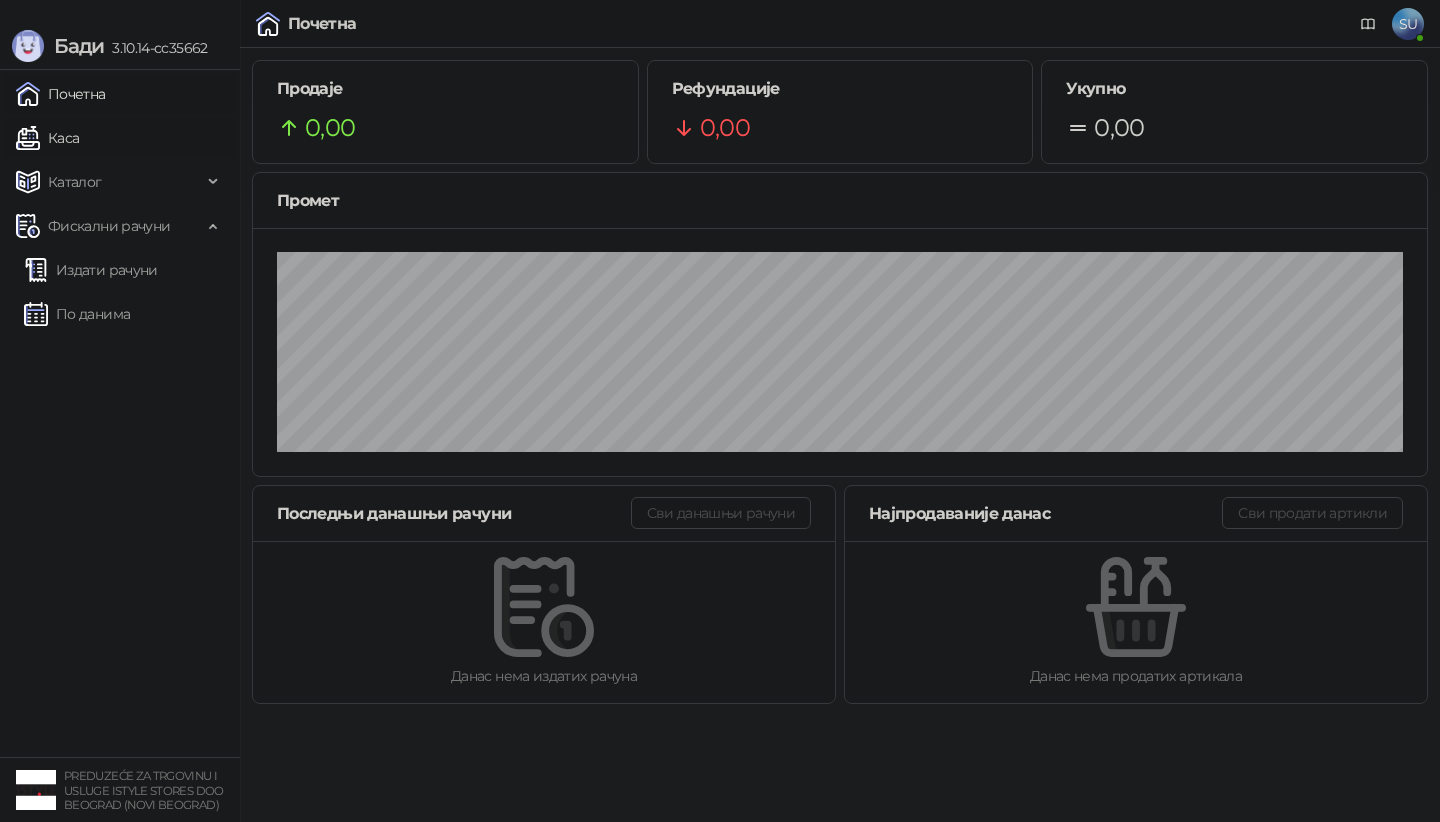 click on "Каса" at bounding box center [47, 138] 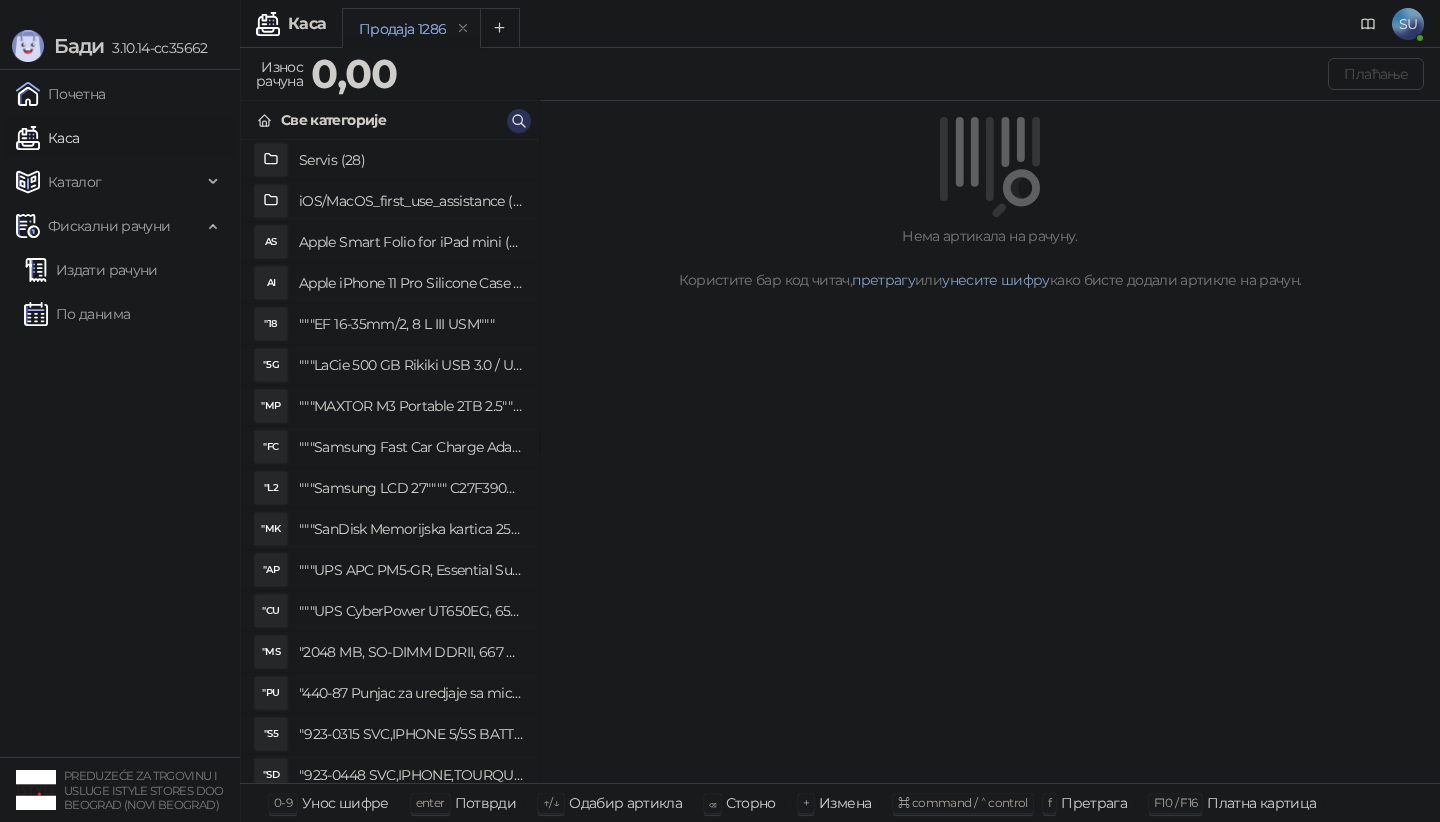 click 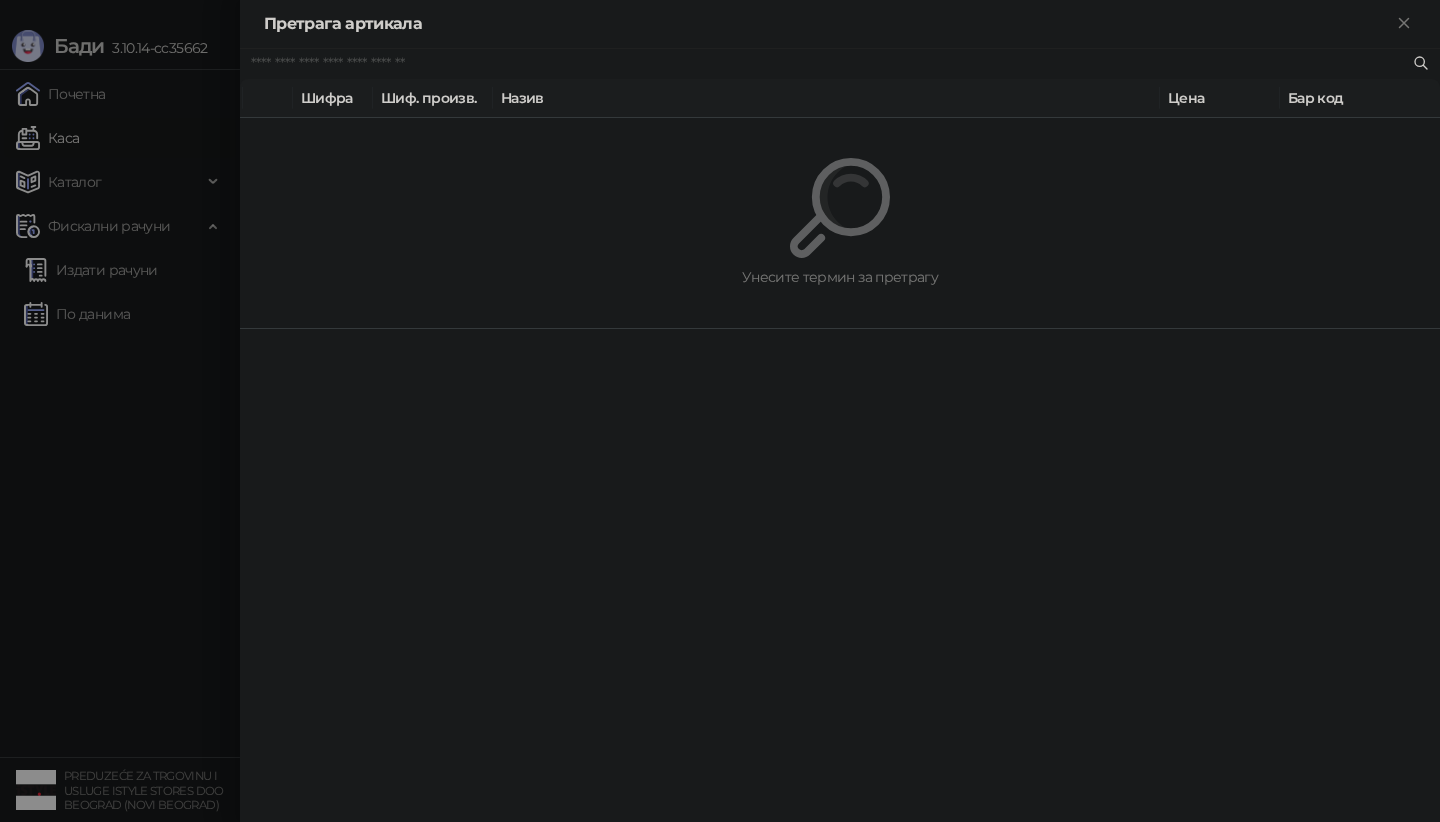 paste on "****" 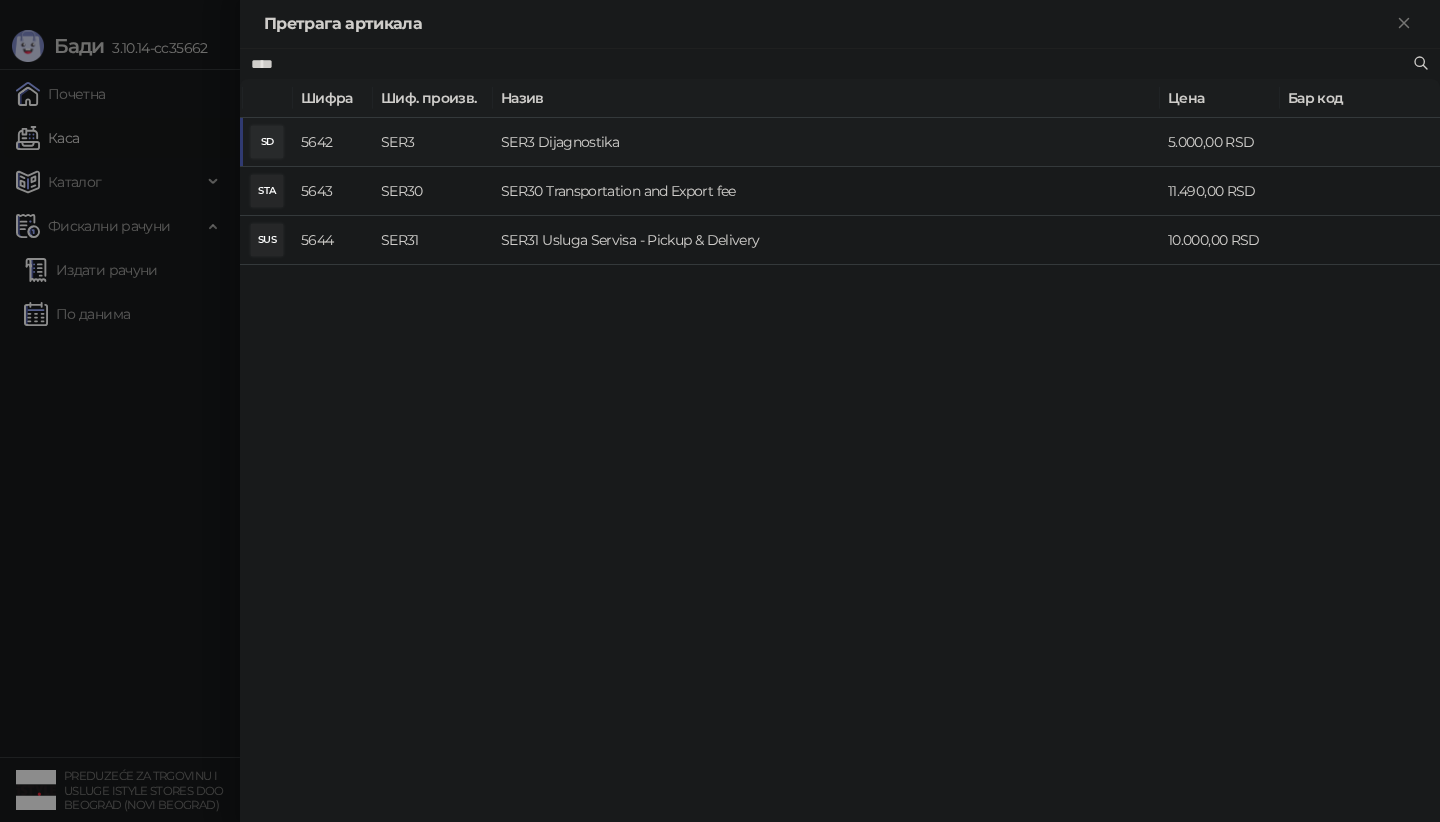 type on "****" 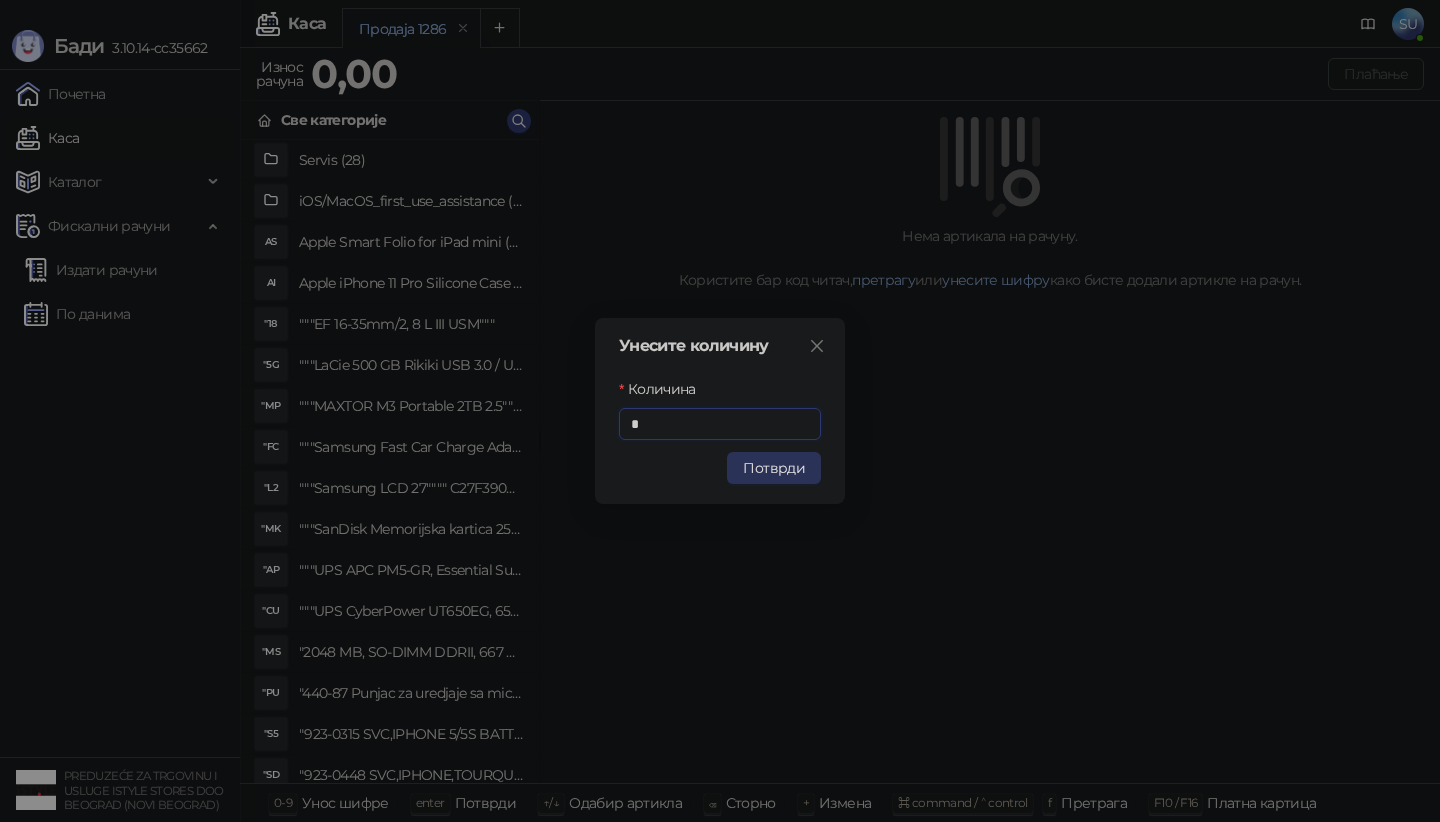 click on "Потврди" at bounding box center (774, 468) 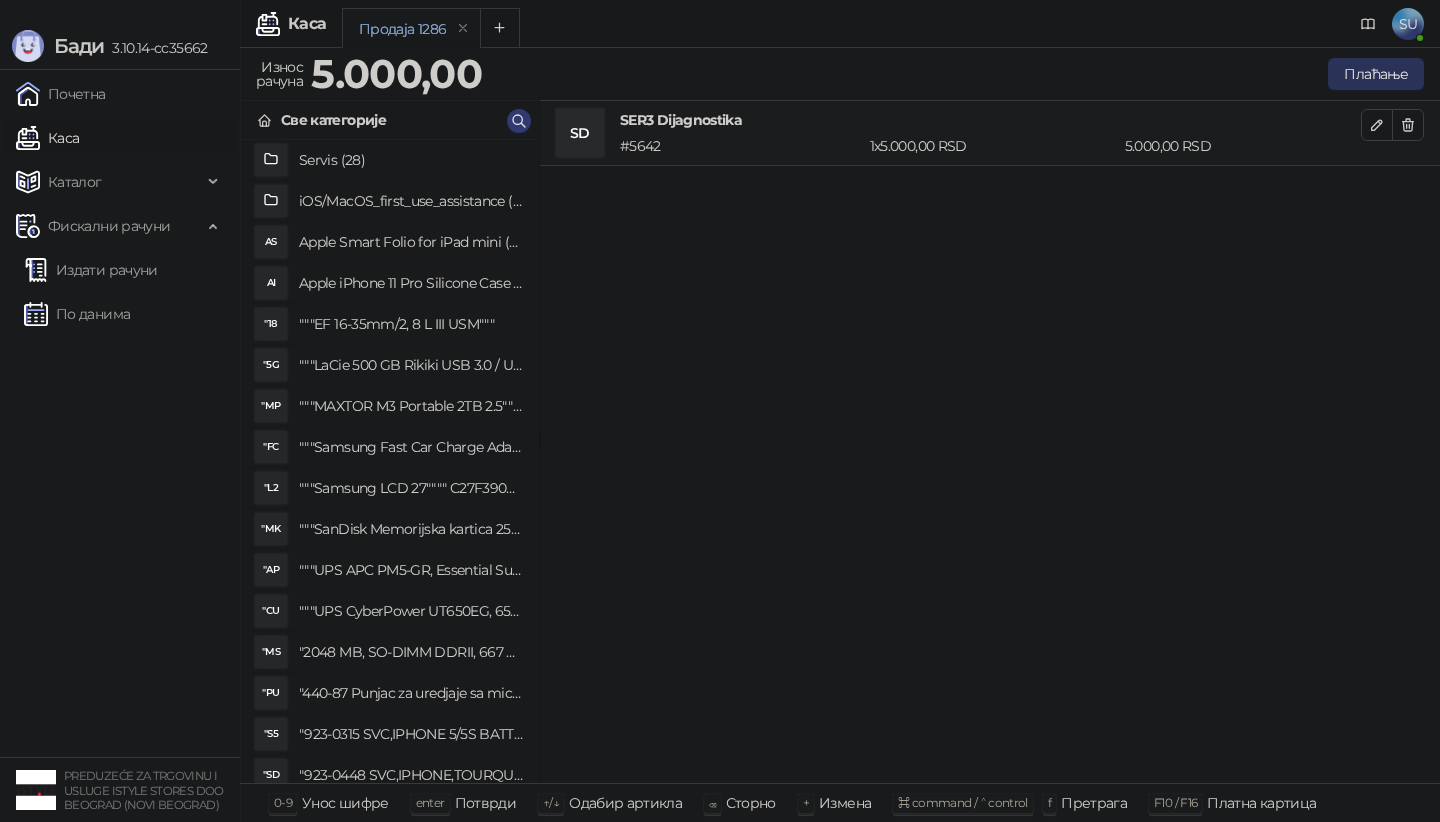 click on "Плаћање" at bounding box center (1376, 74) 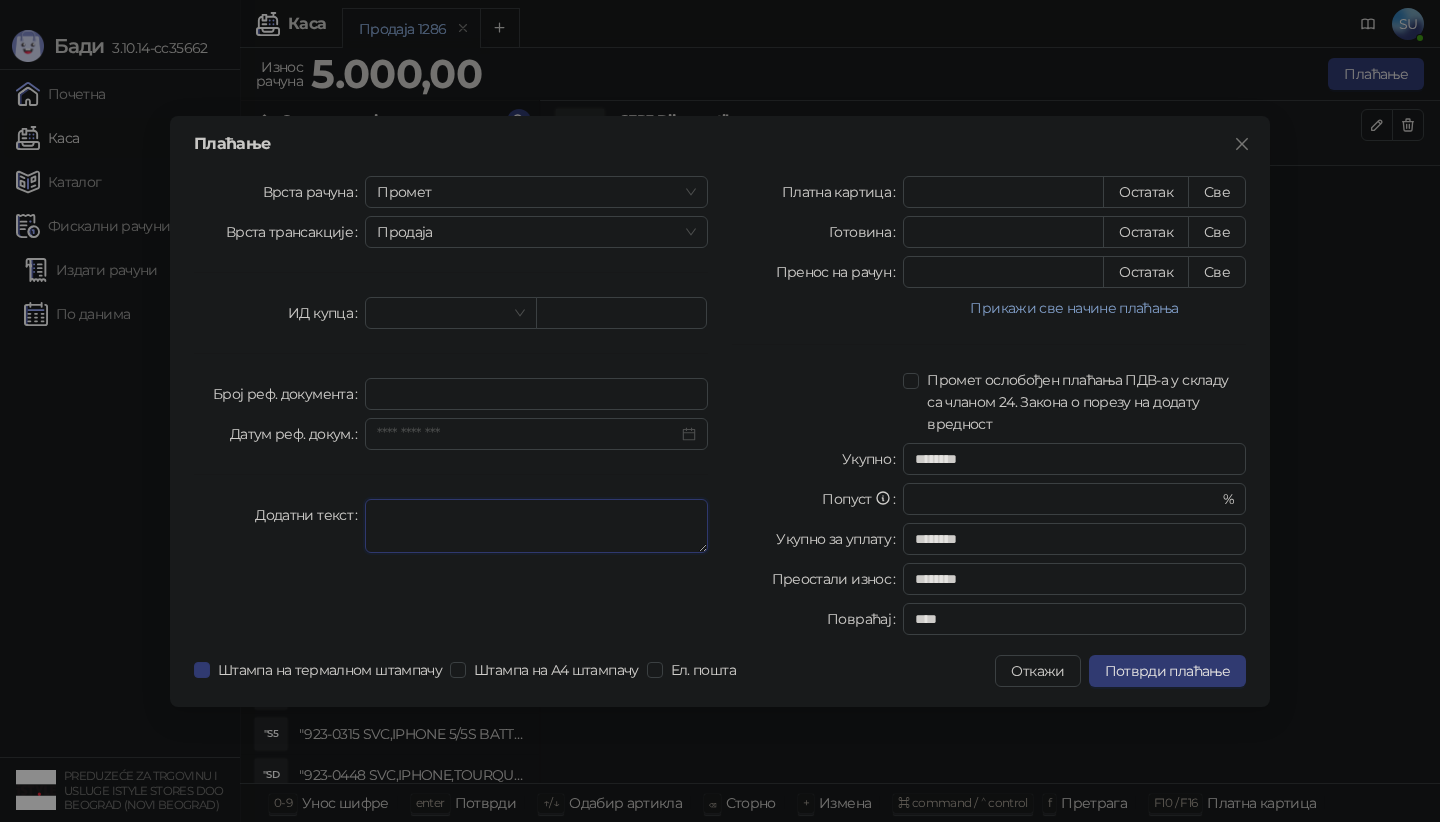 click on "Додатни текст" at bounding box center [536, 526] 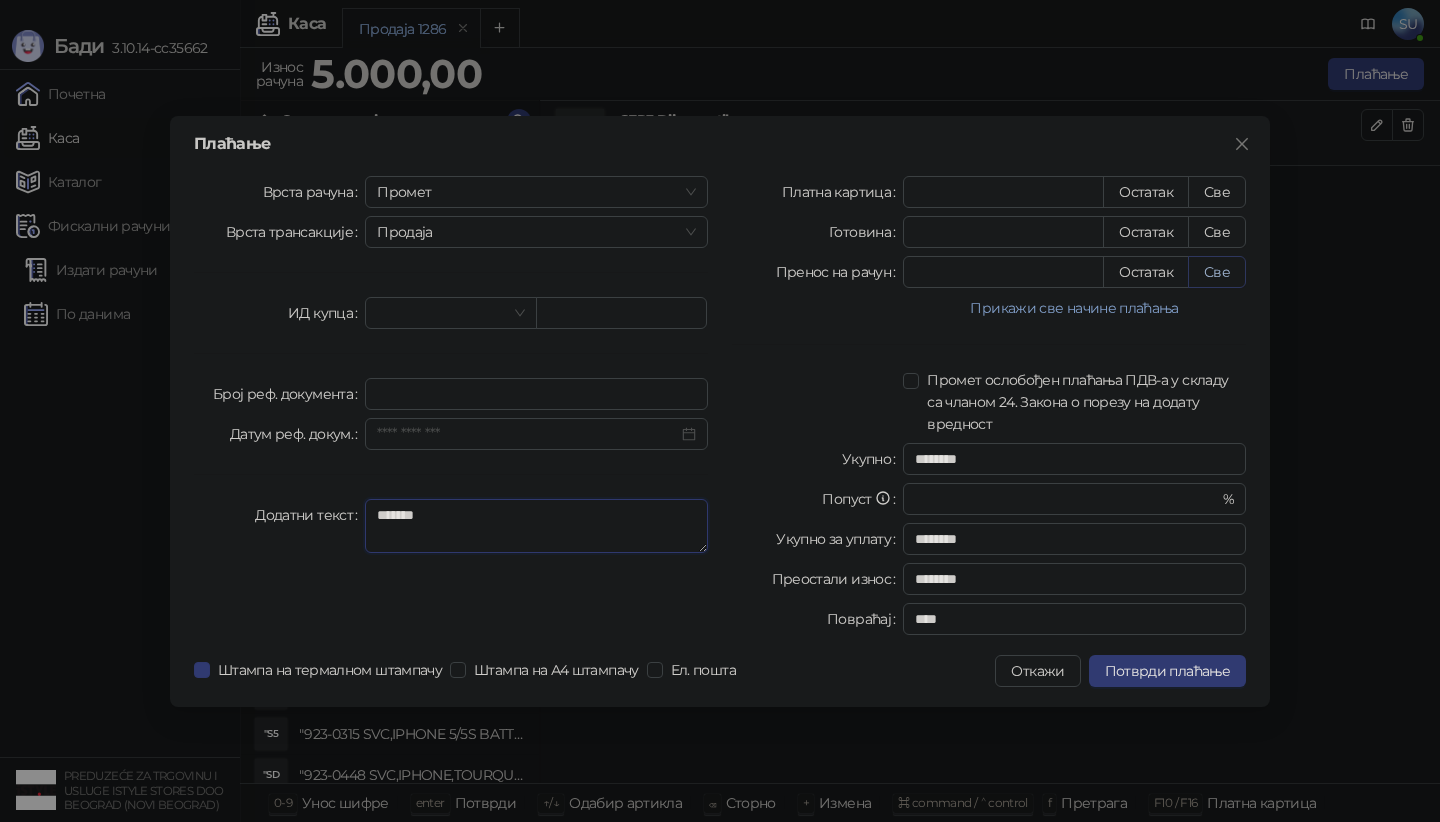 type on "*******" 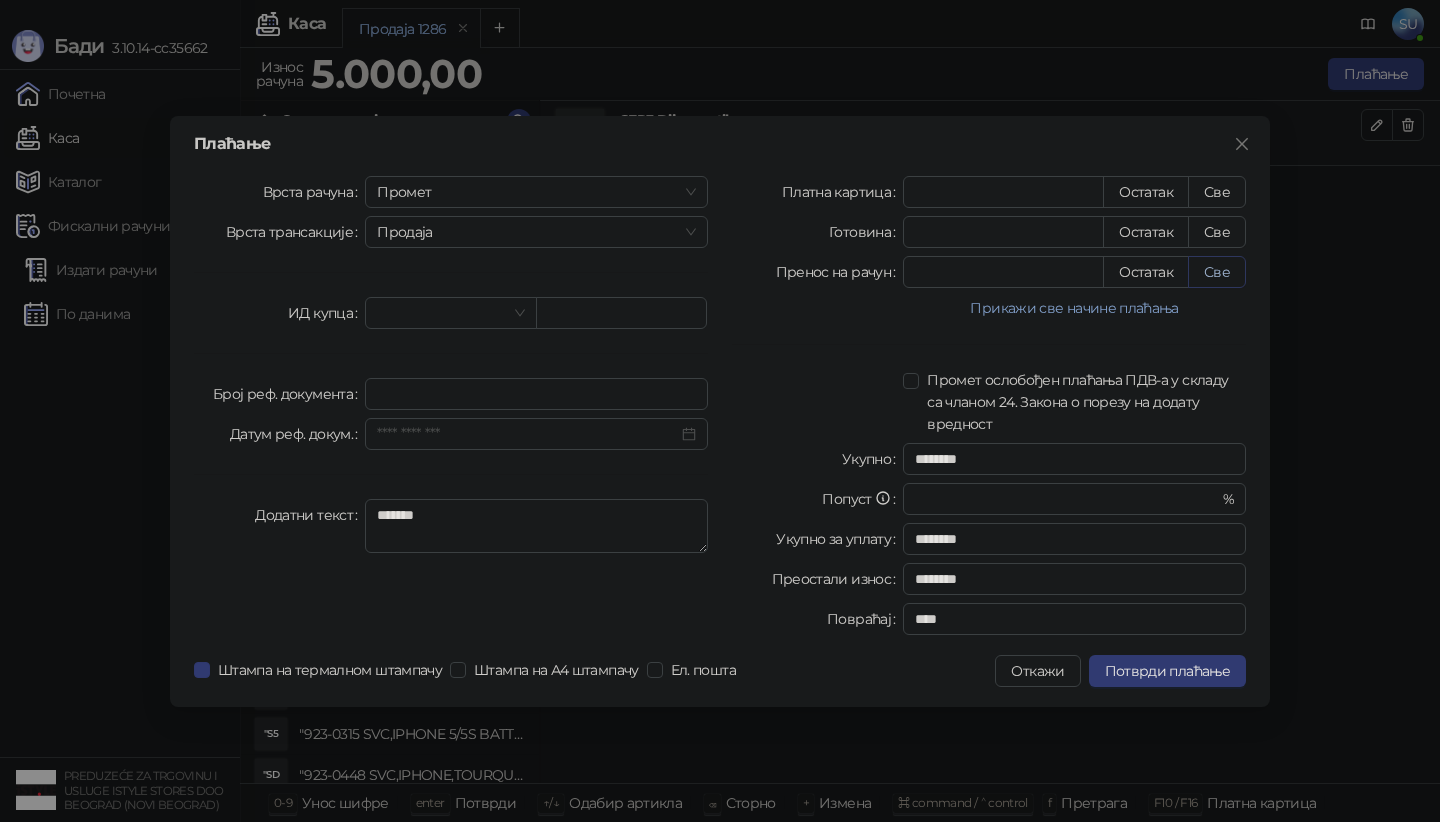 click on "Све" at bounding box center (1217, 272) 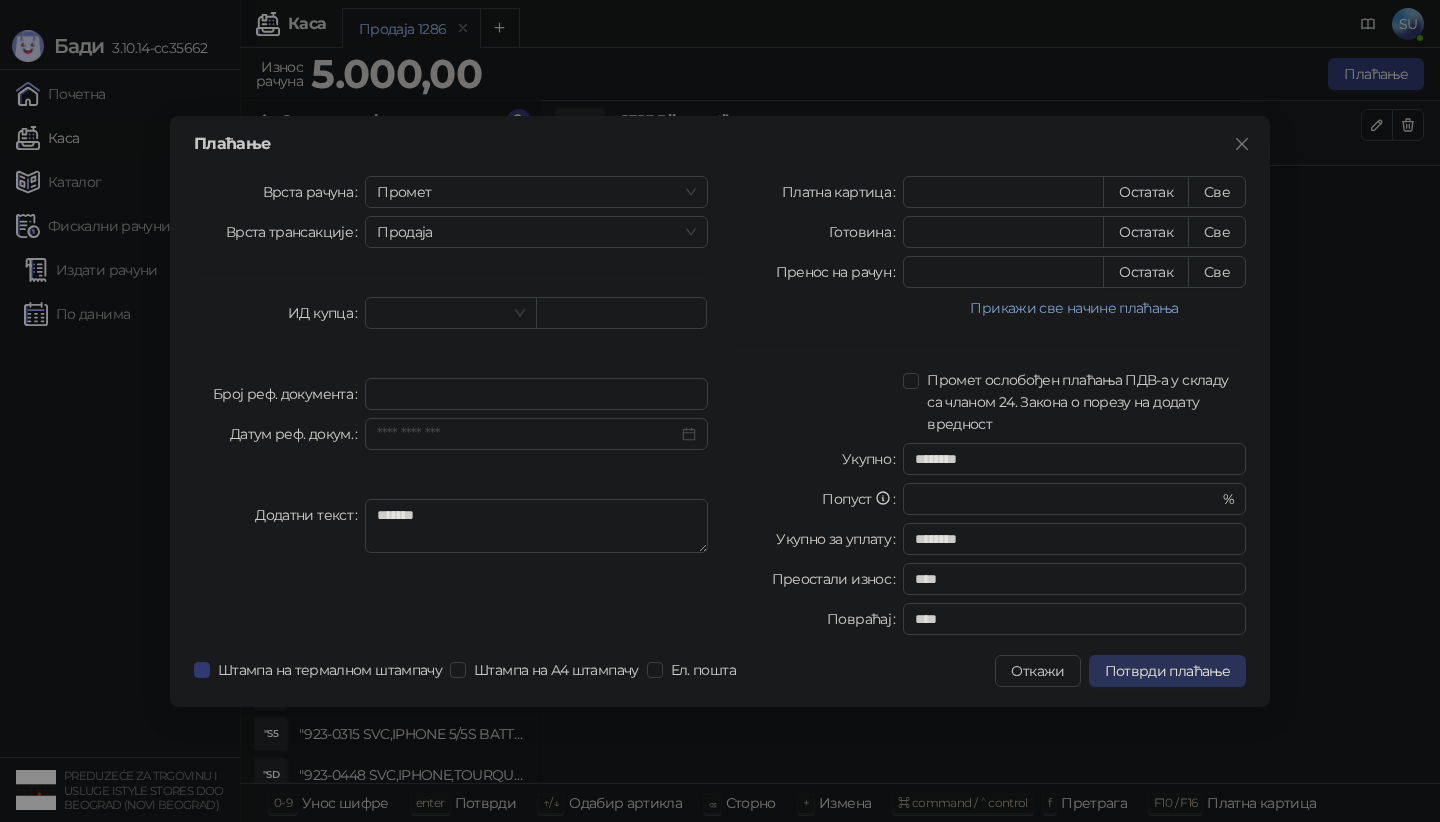 click on "Потврди плаћање" at bounding box center (1167, 671) 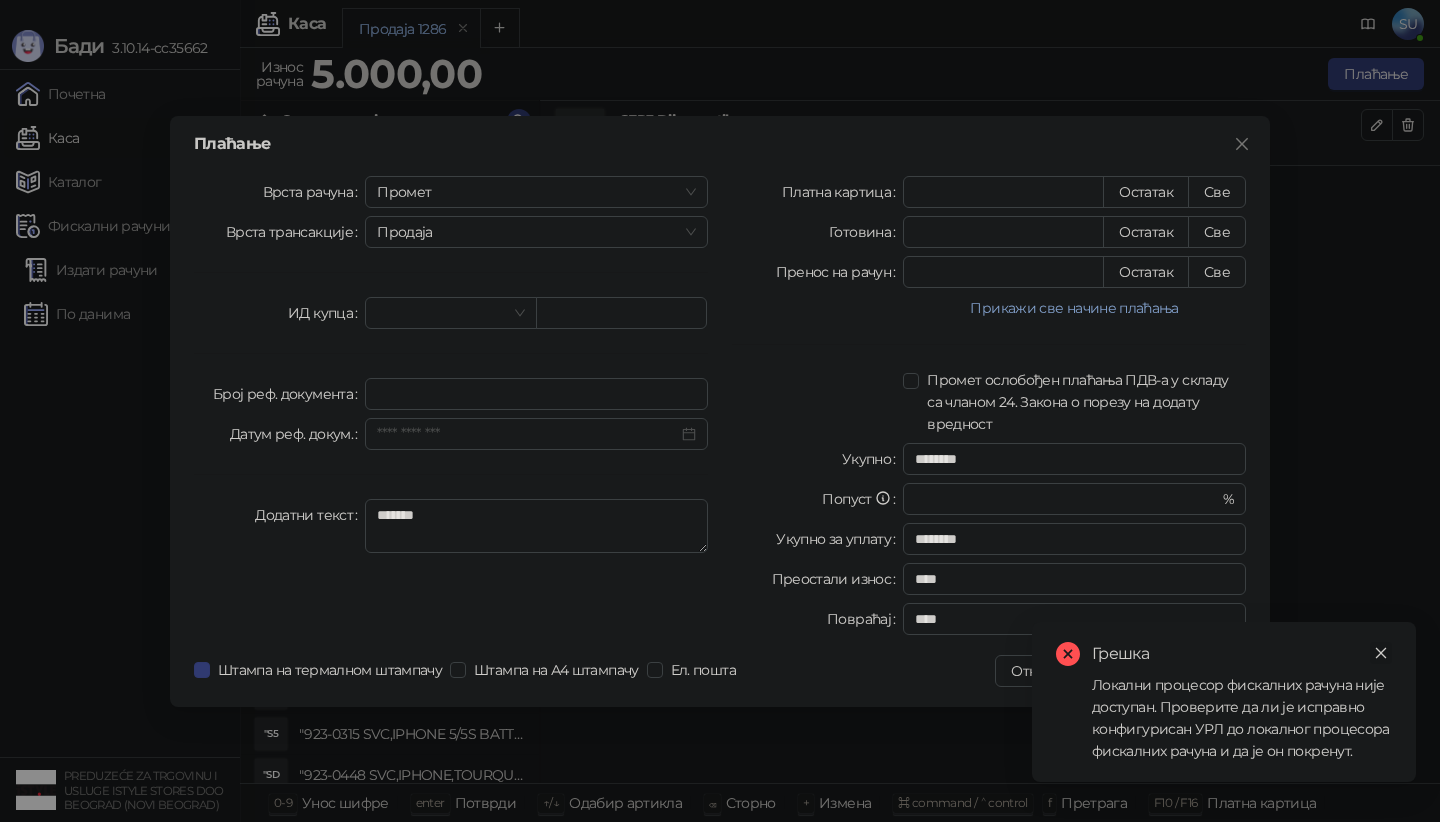 click at bounding box center [1381, 653] 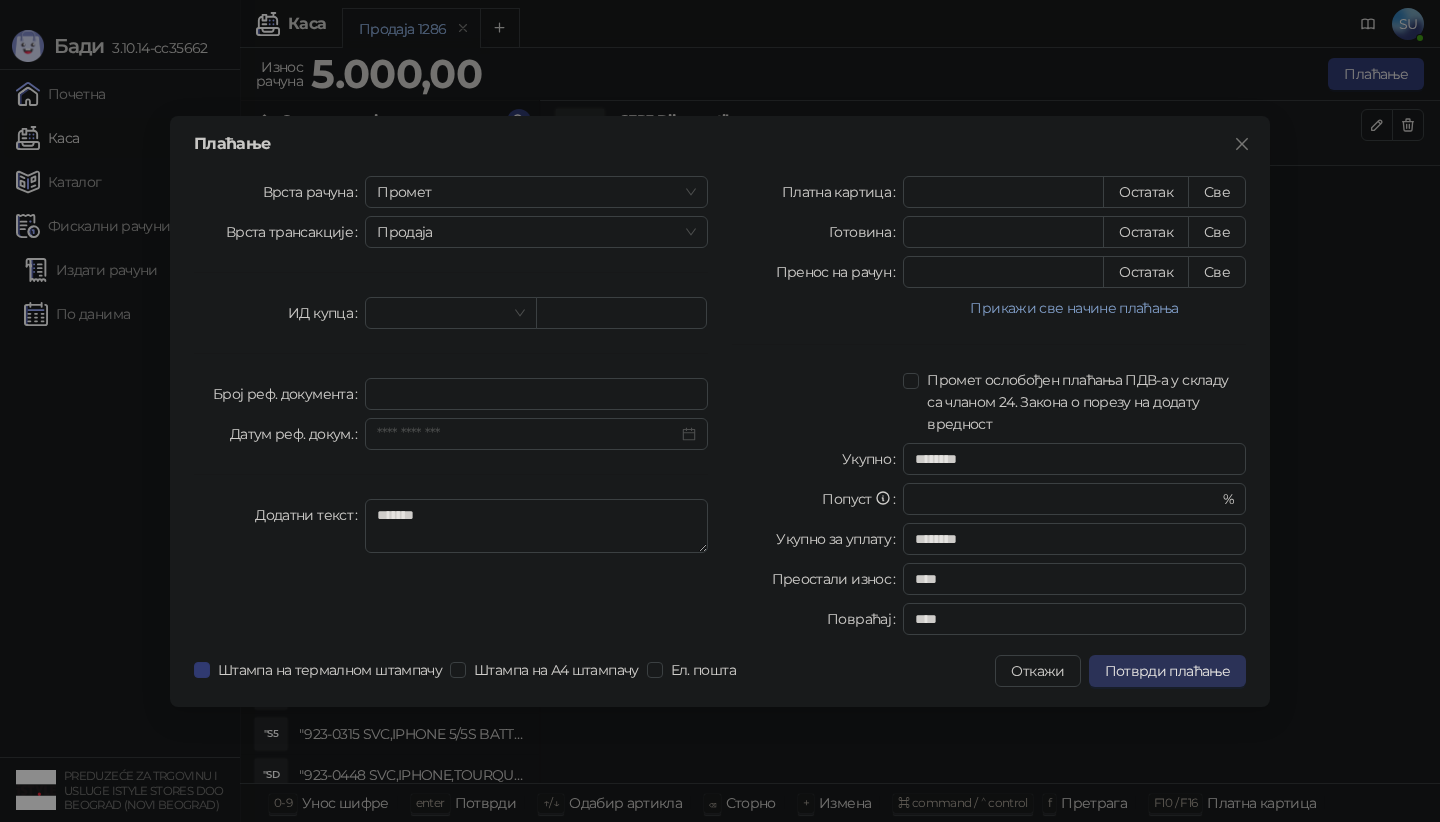 click on "Потврди плаћање" at bounding box center [1167, 671] 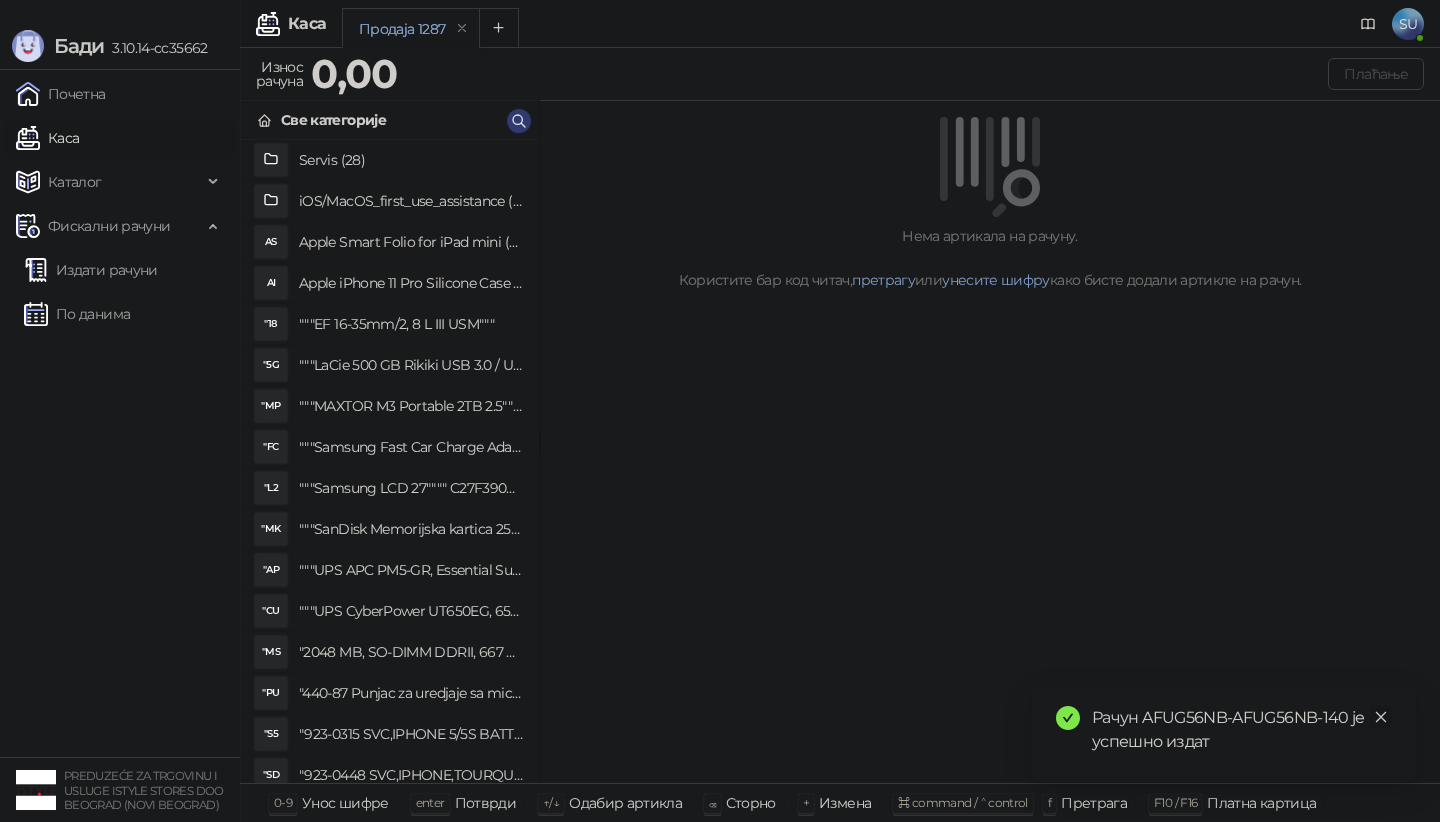 click at bounding box center (1381, 717) 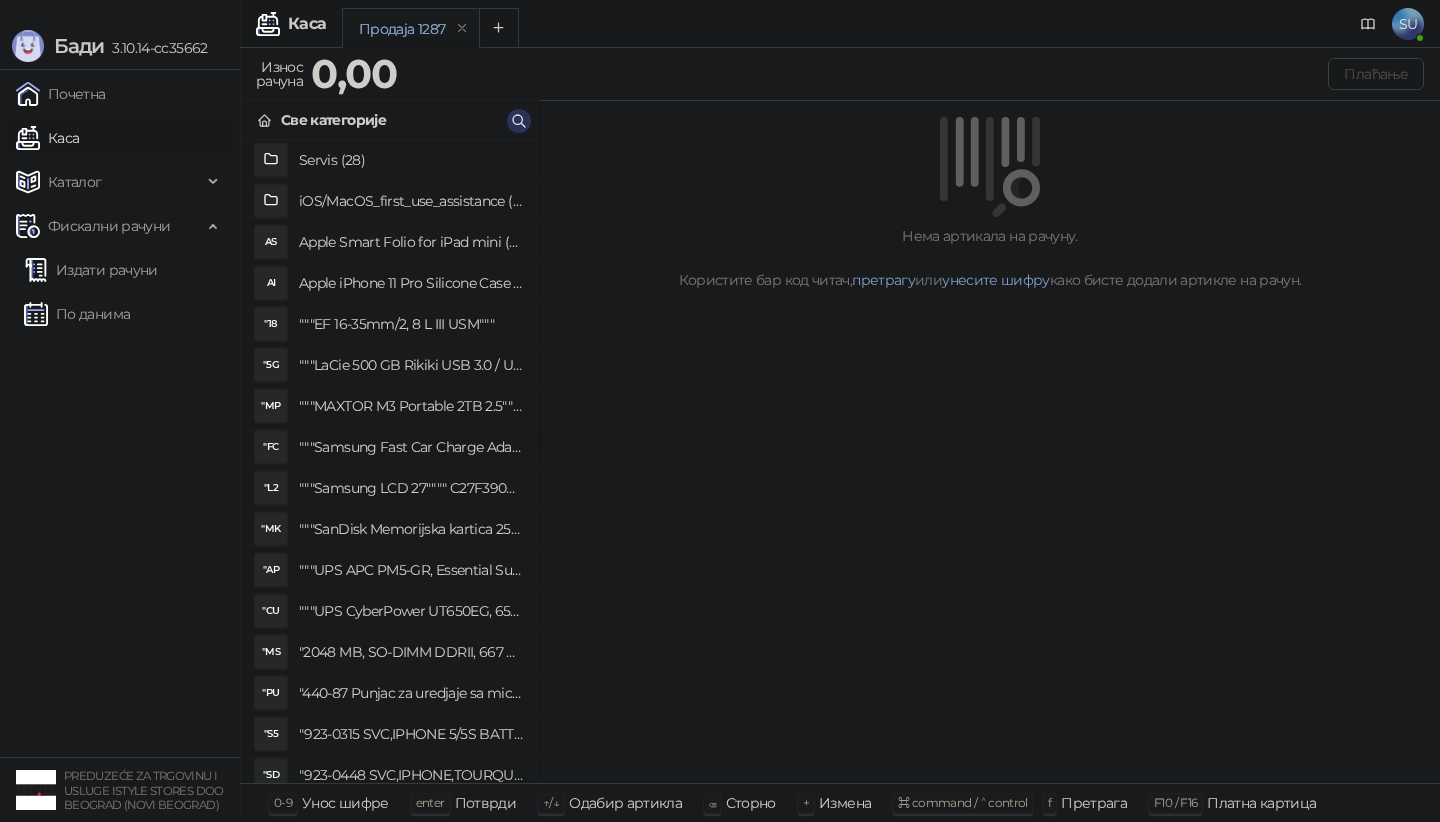 click 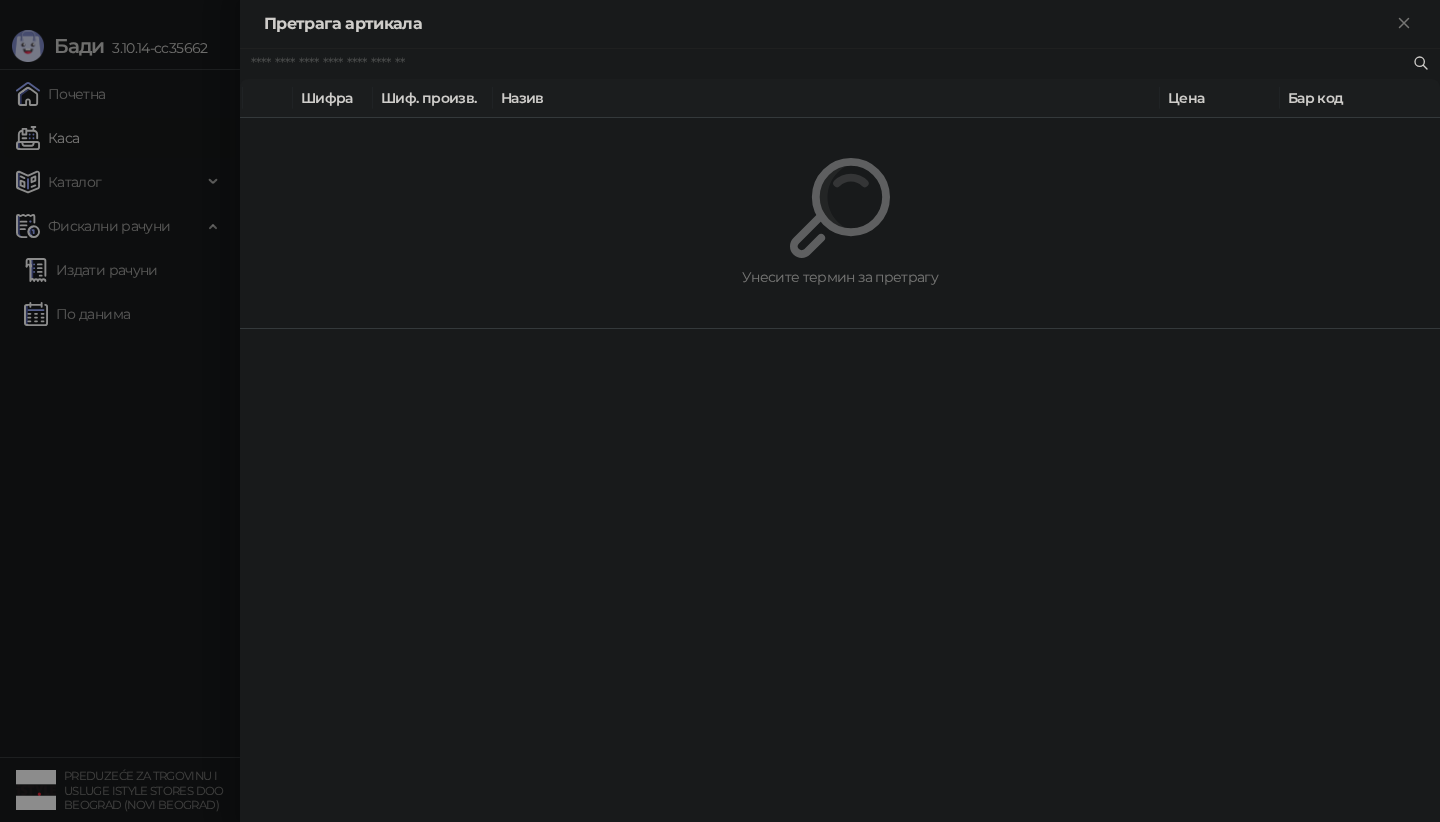 paste on "*********" 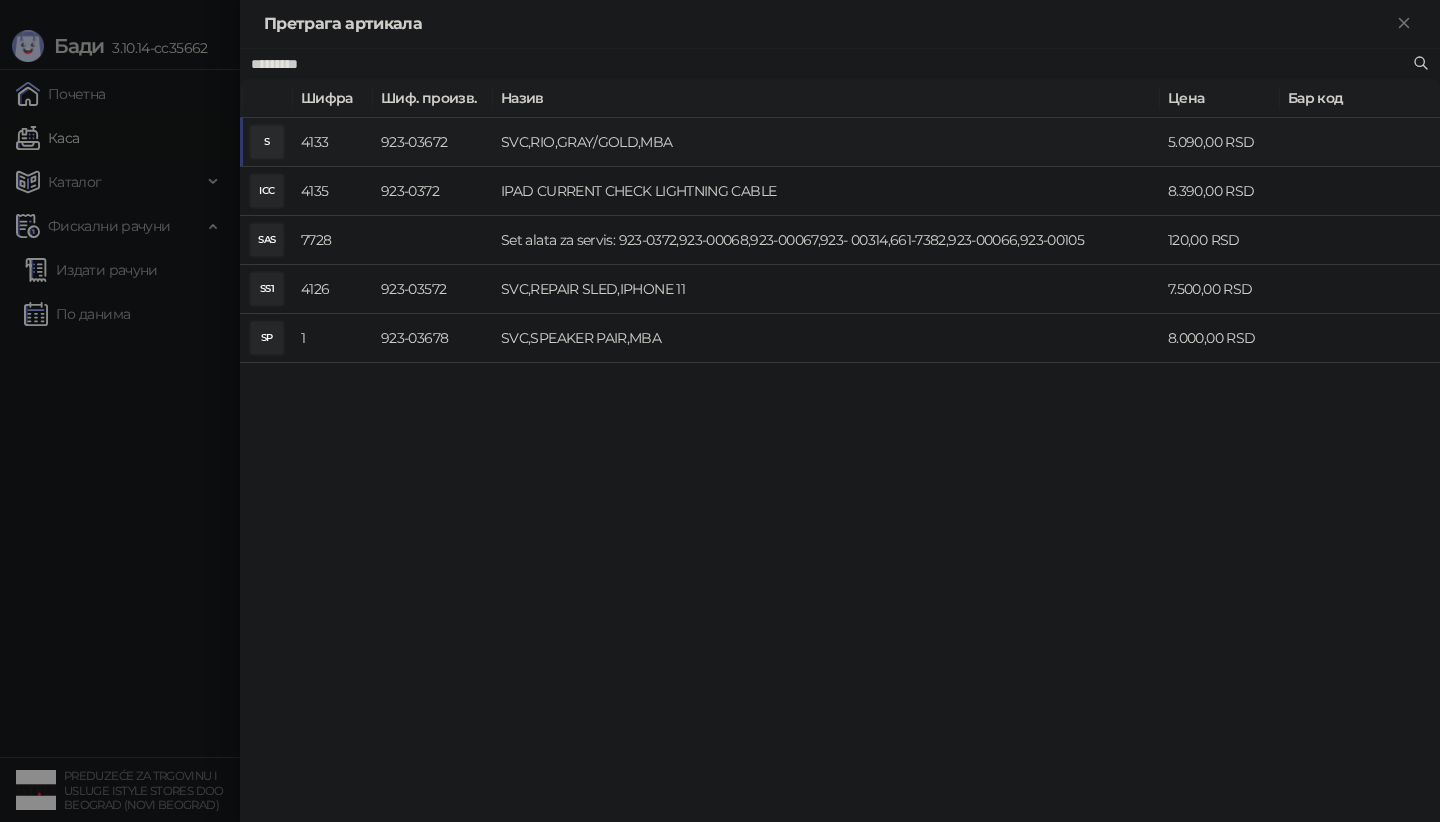 click on "SVC,RIO,GRAY/GOLD,MBA" at bounding box center [826, 142] 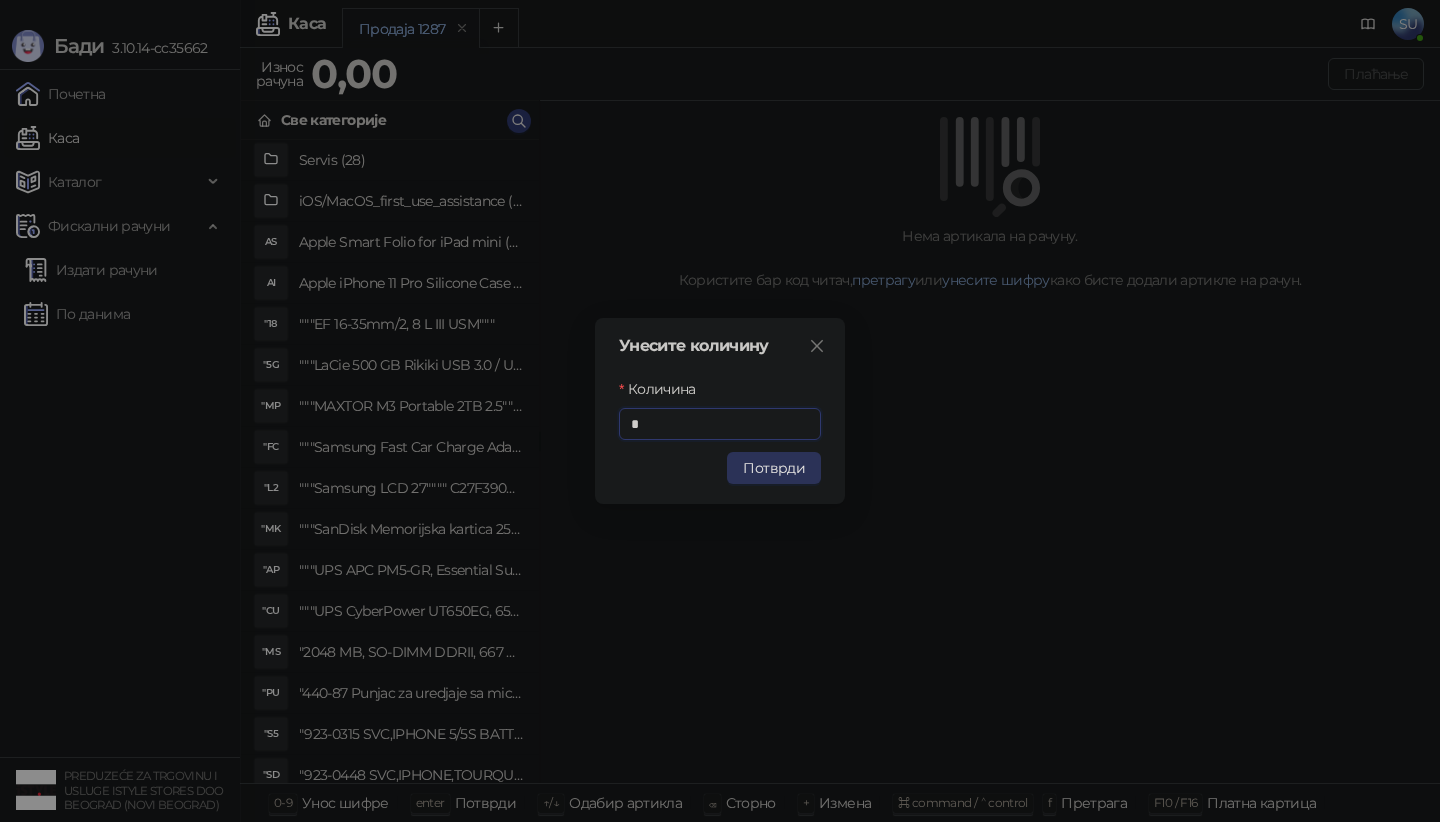 click on "Потврди" at bounding box center [774, 468] 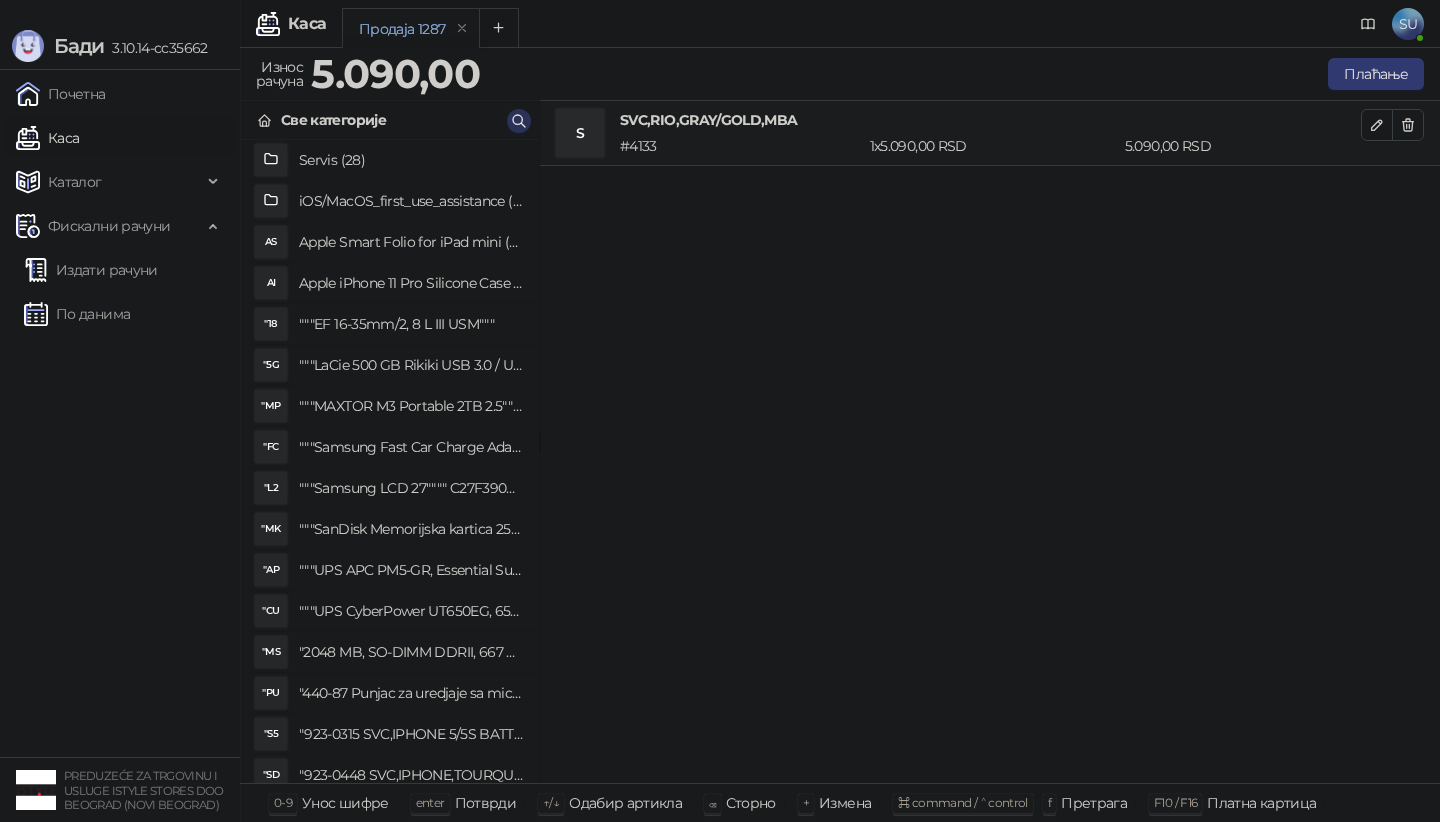 click 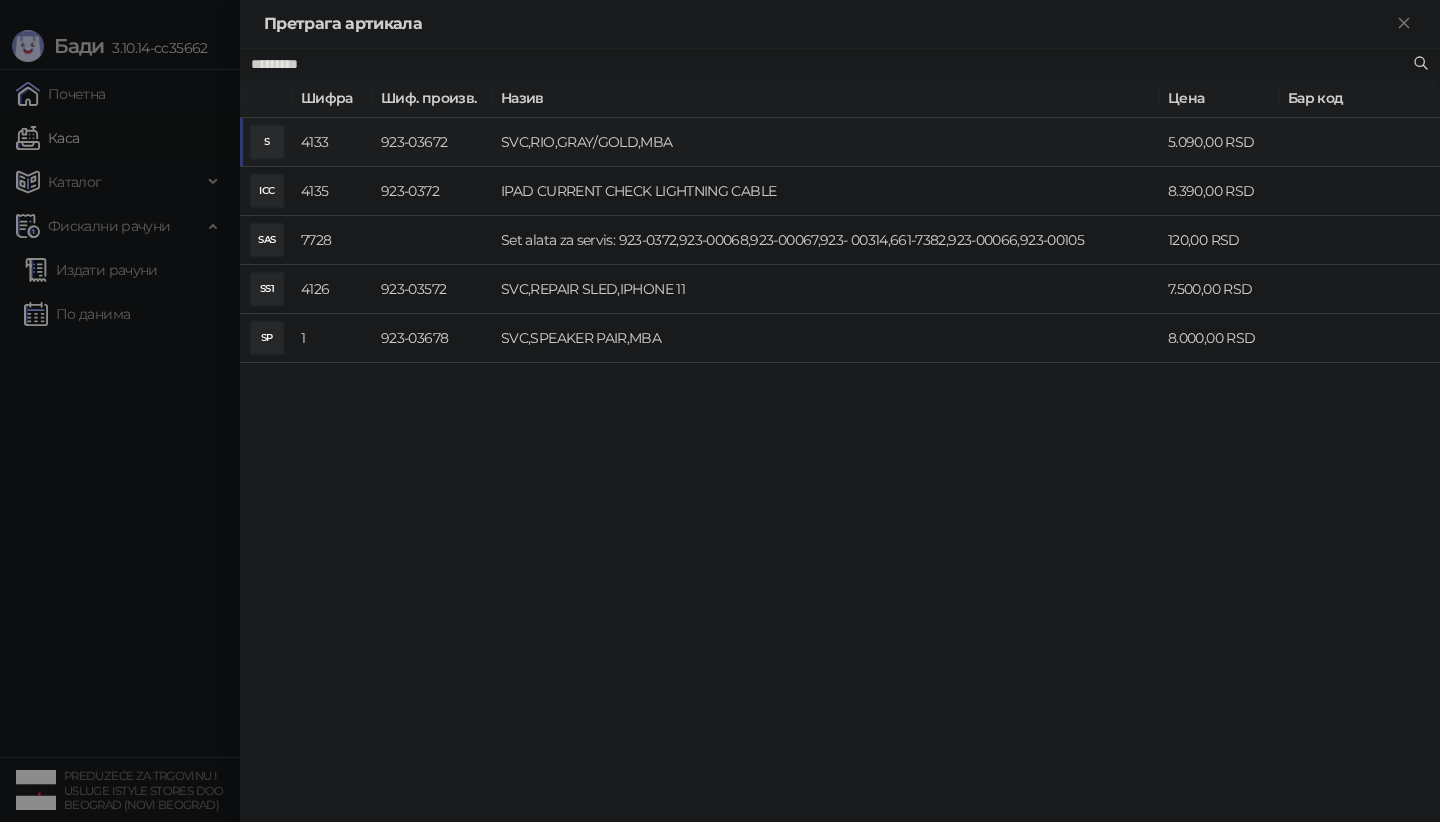 click on "SVC,RIO,GRAY/GOLD,MBA" at bounding box center (826, 142) 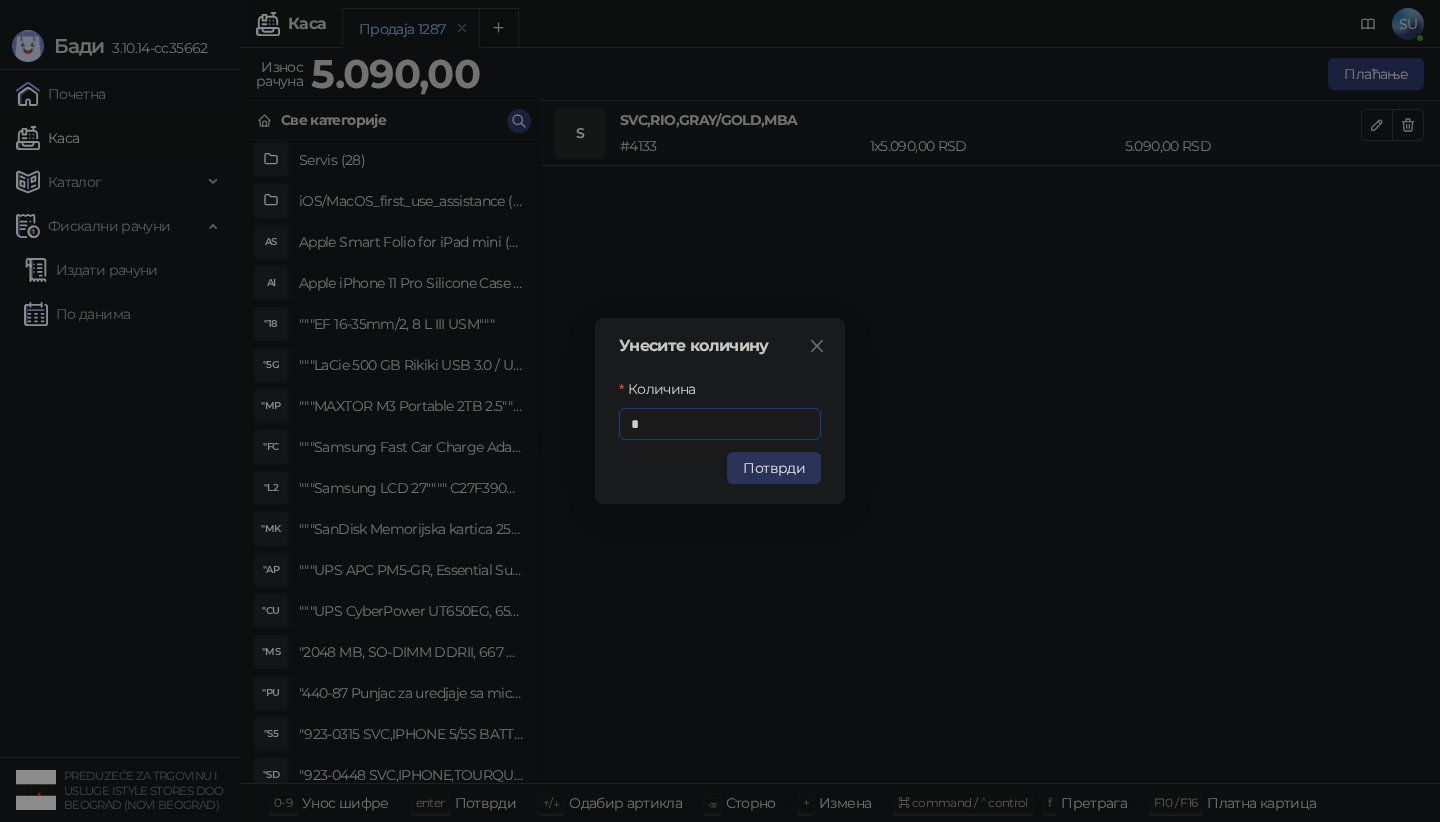 click on "Потврди" at bounding box center (774, 468) 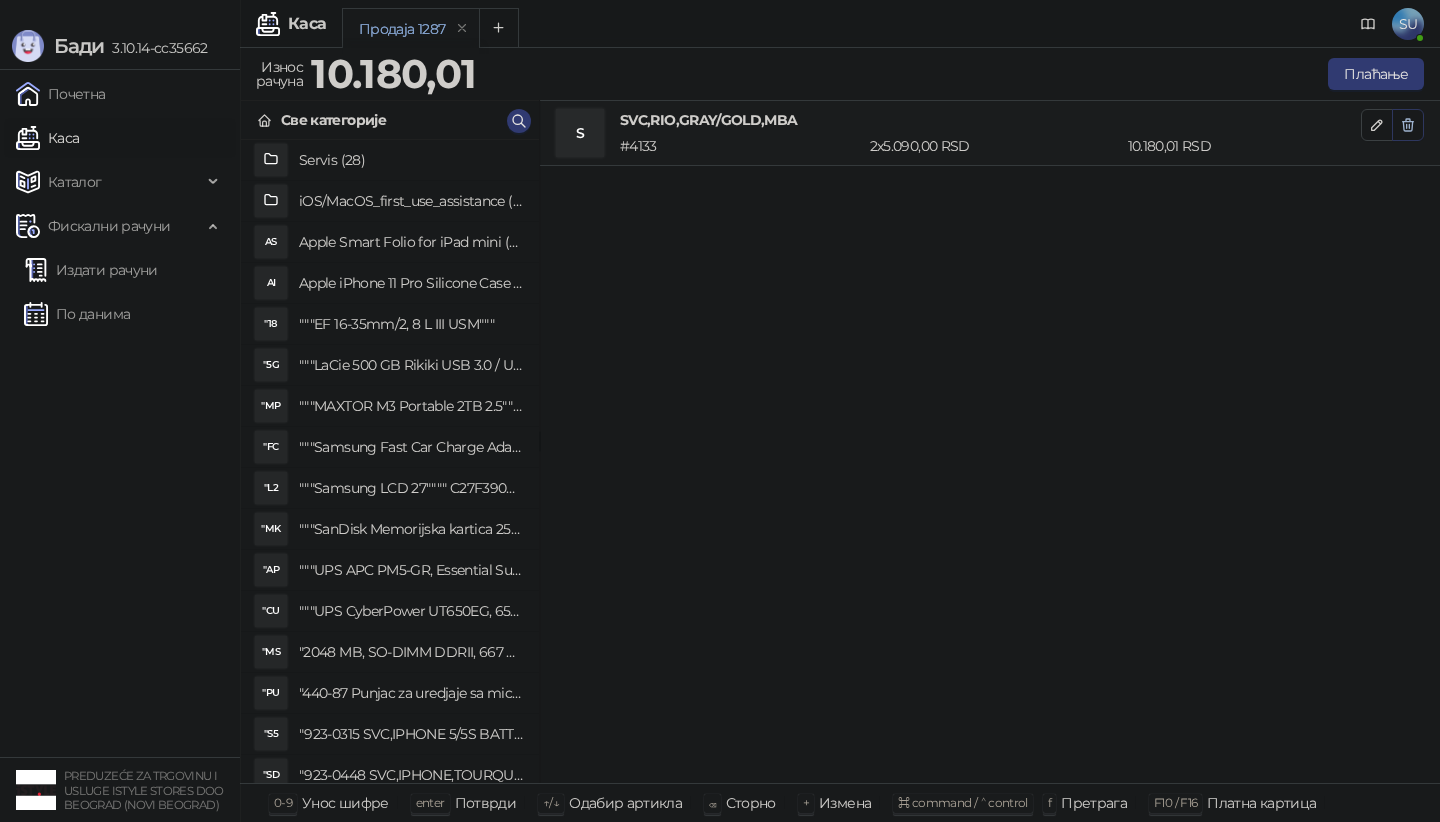click 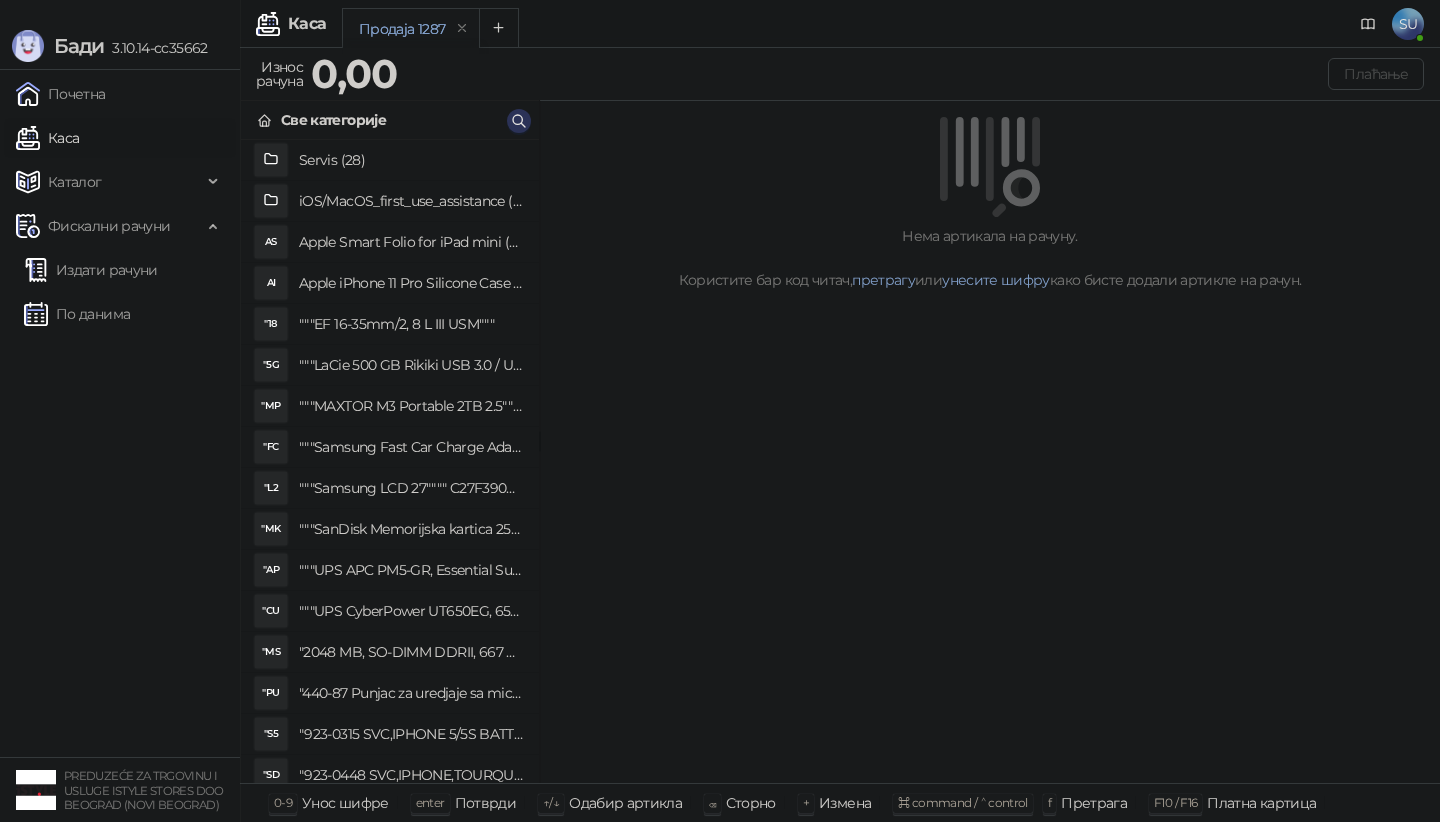 click 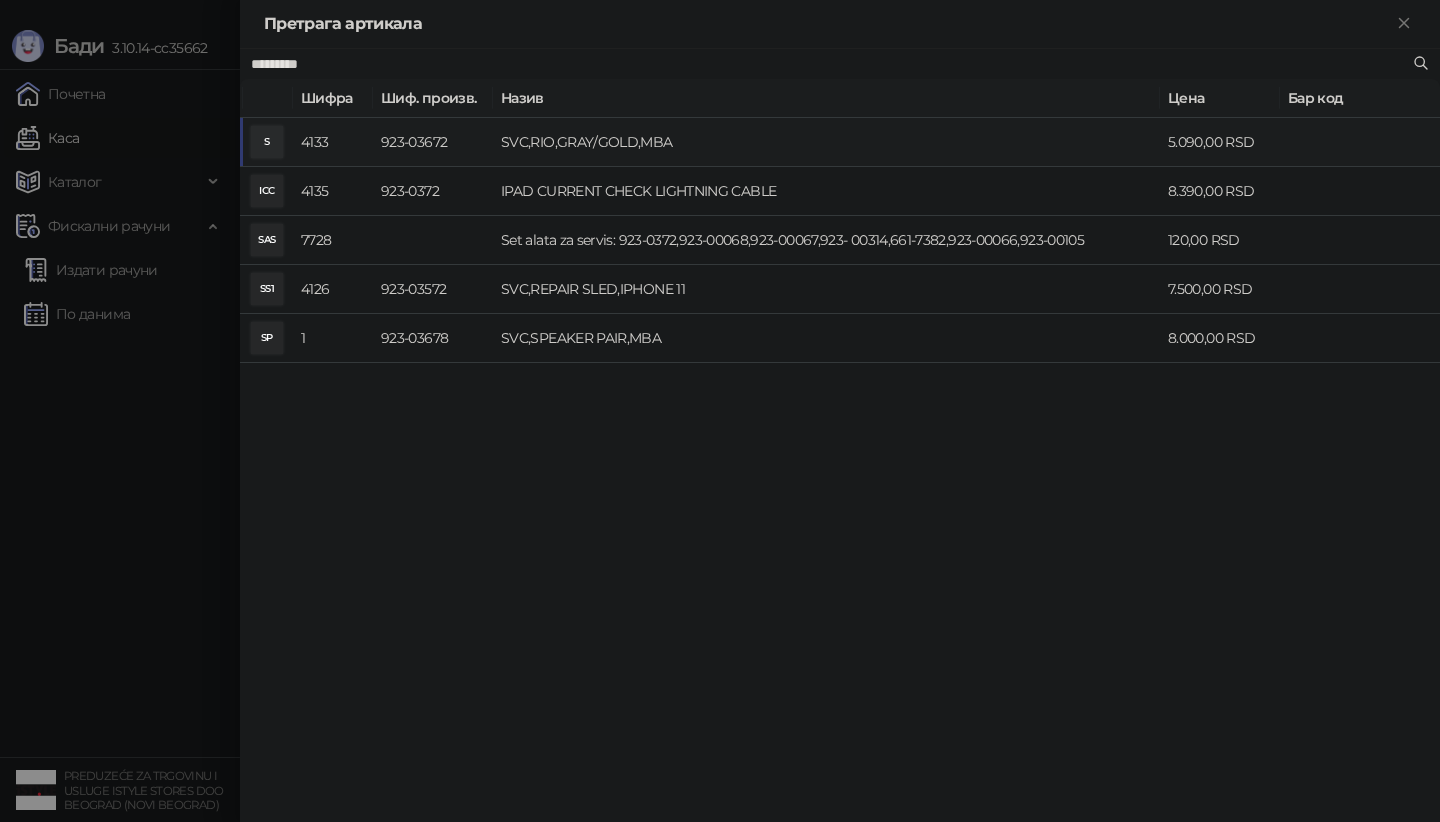 click on "SVC,RIO,GRAY/GOLD,MBA" at bounding box center [826, 142] 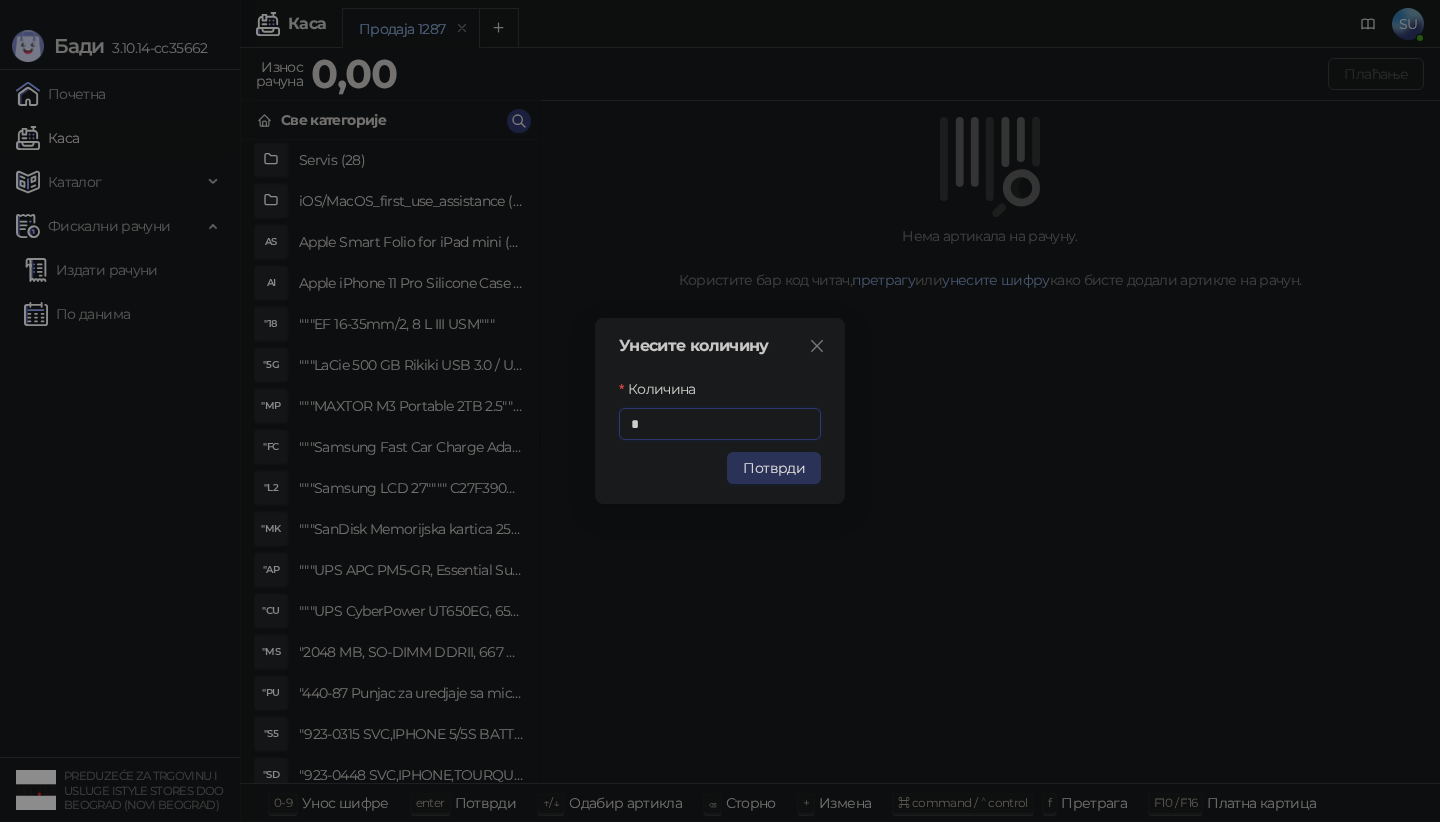 click on "Потврди" at bounding box center (774, 468) 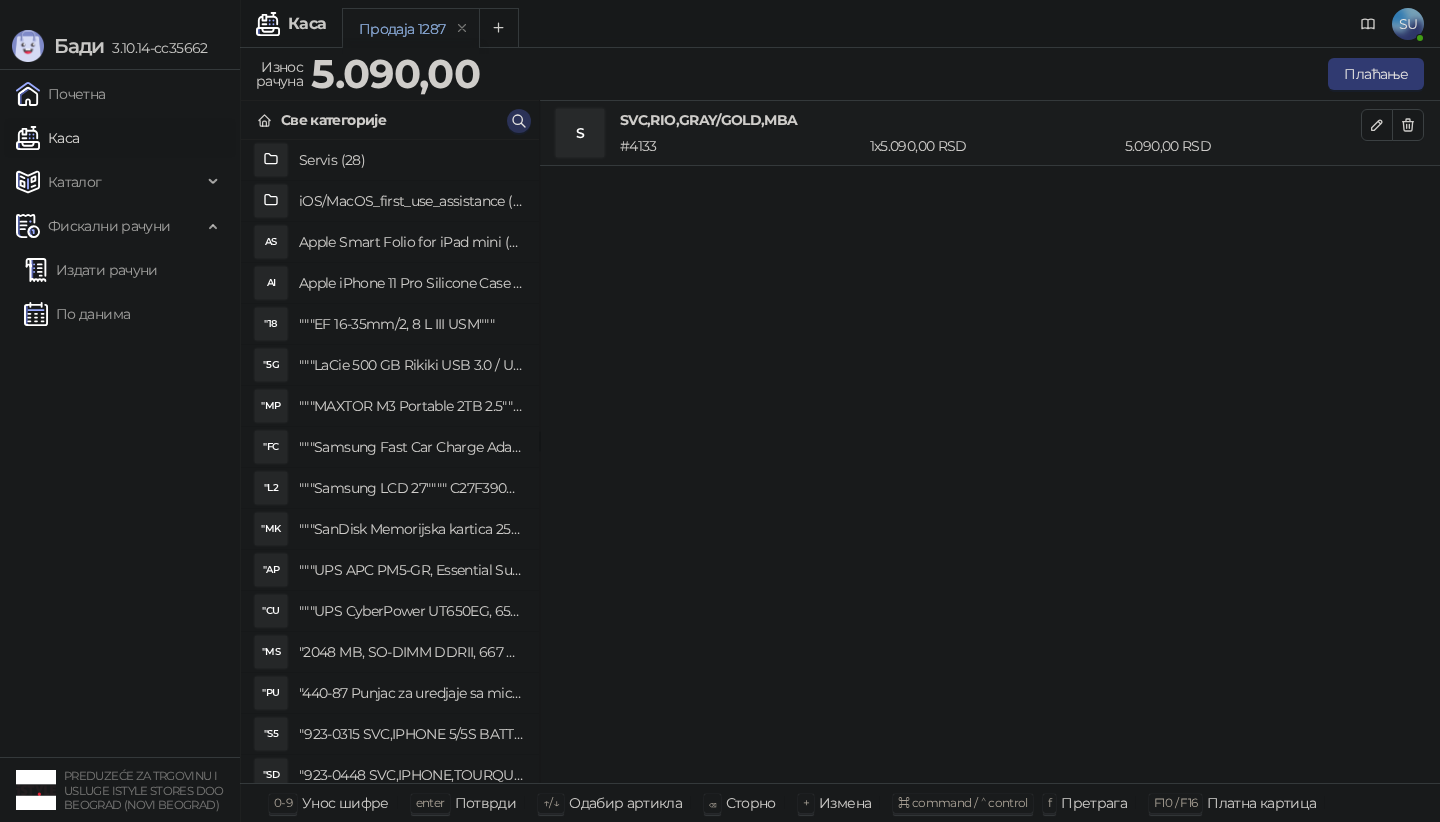 click 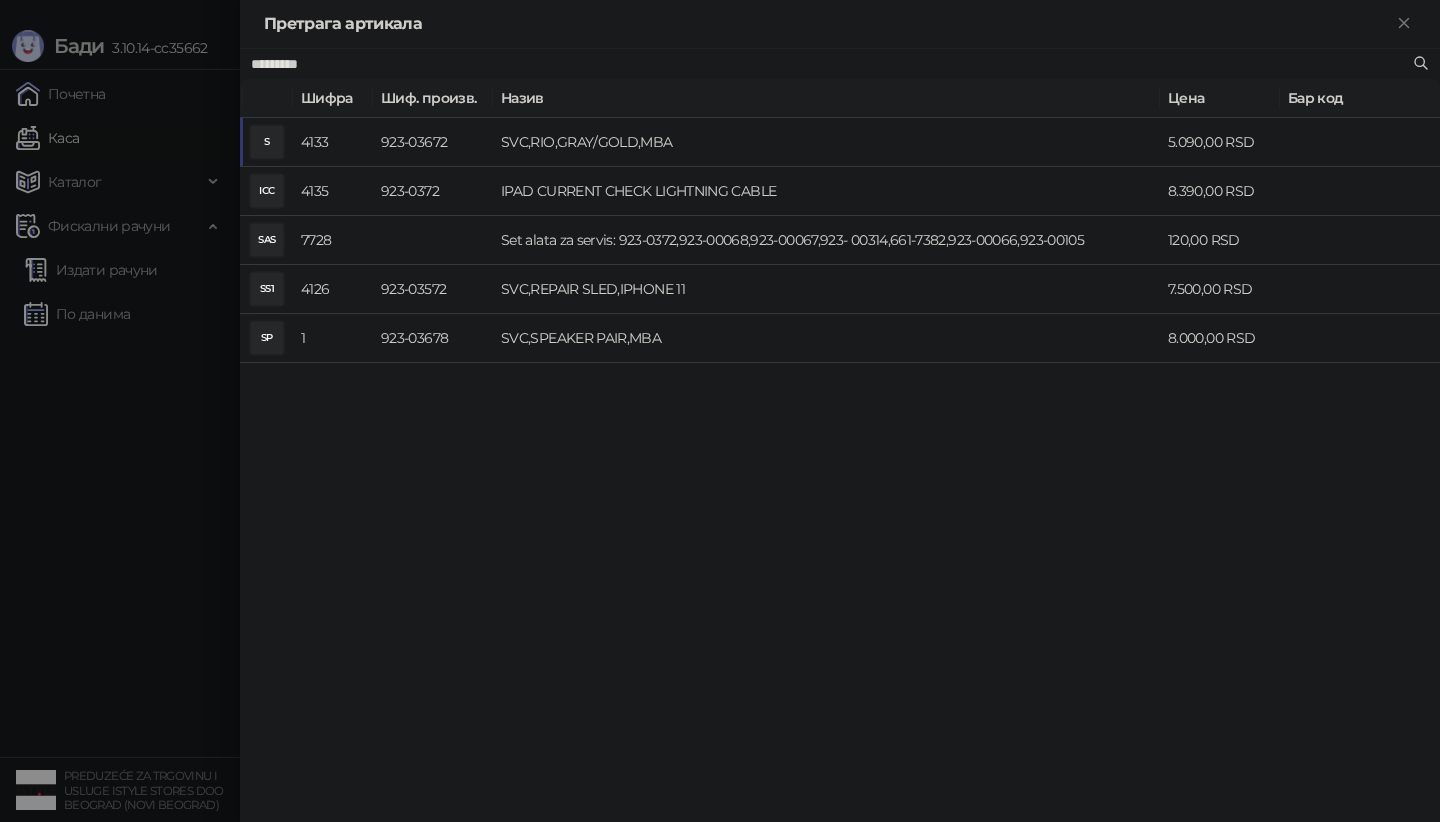 click on "*********" at bounding box center (830, 64) 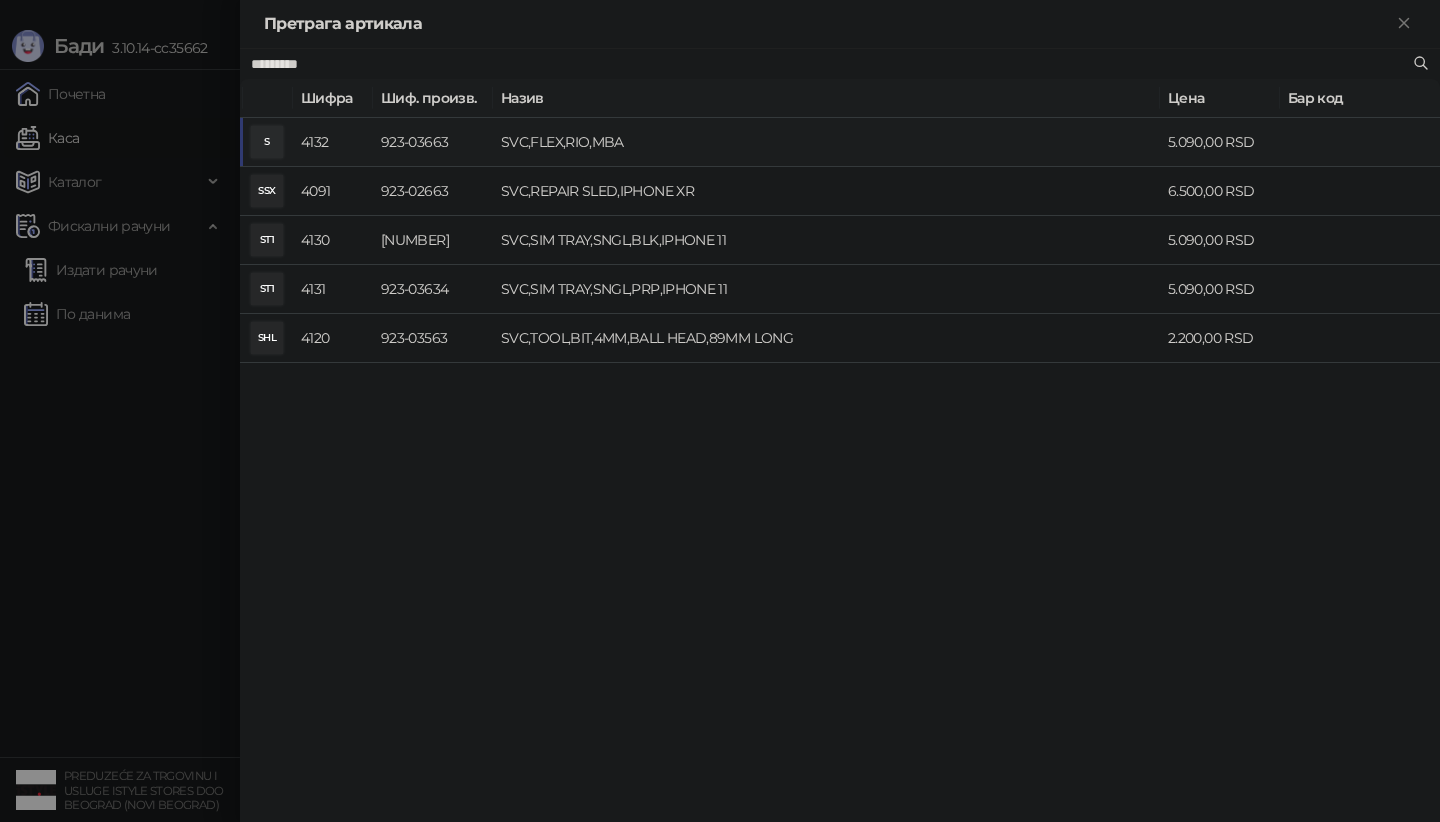 type on "*********" 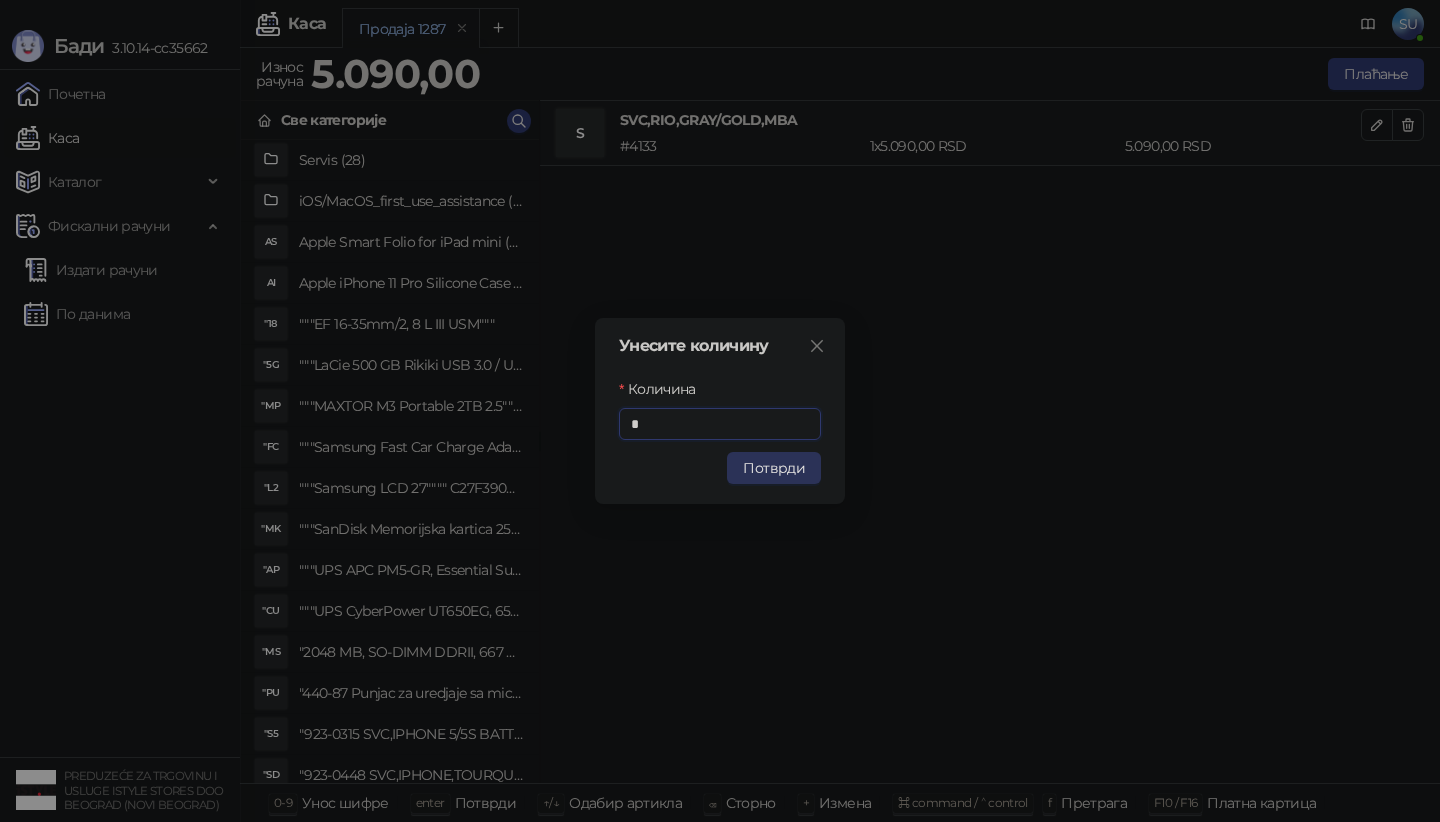 click on "Потврди" at bounding box center [774, 468] 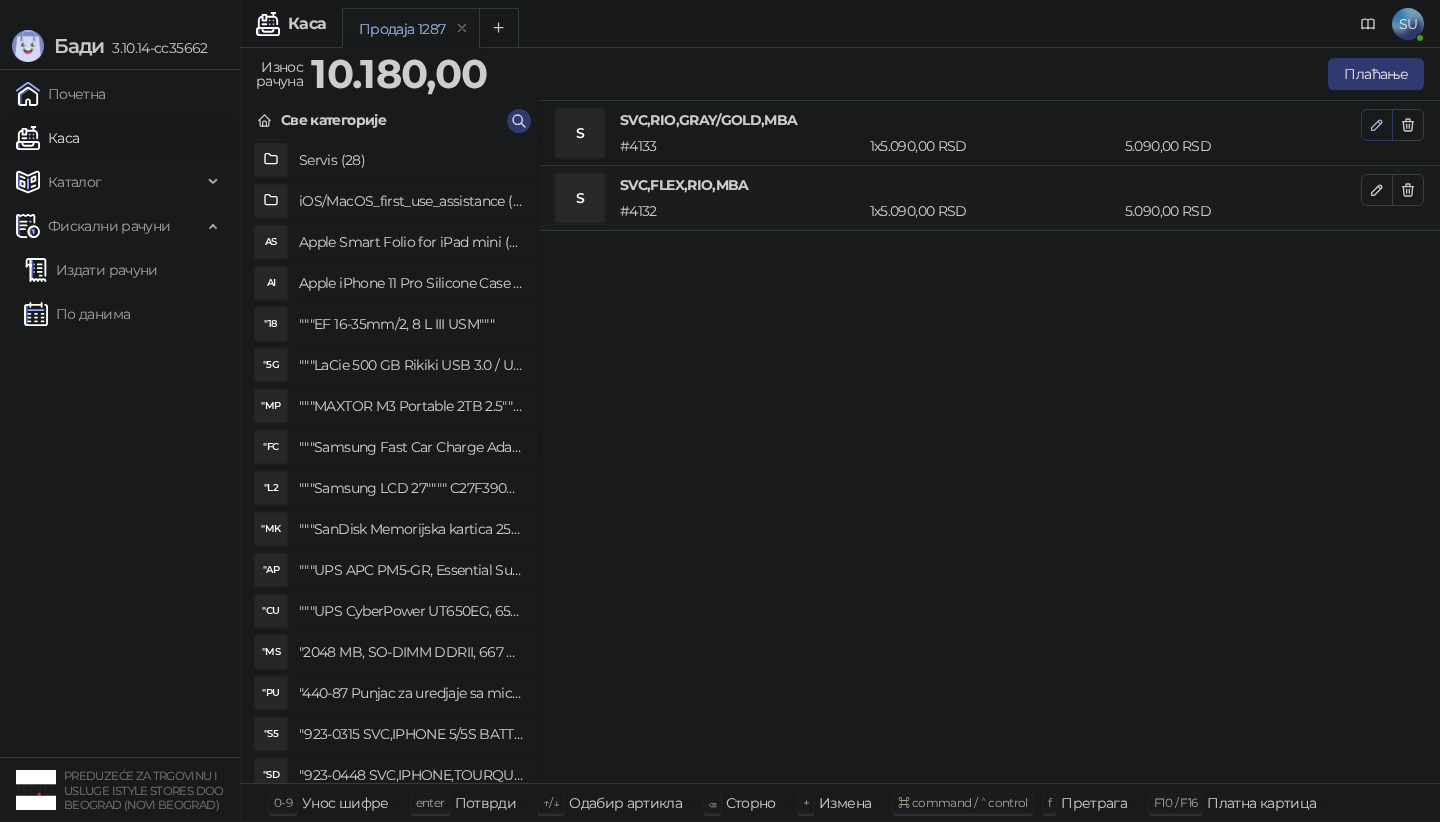click 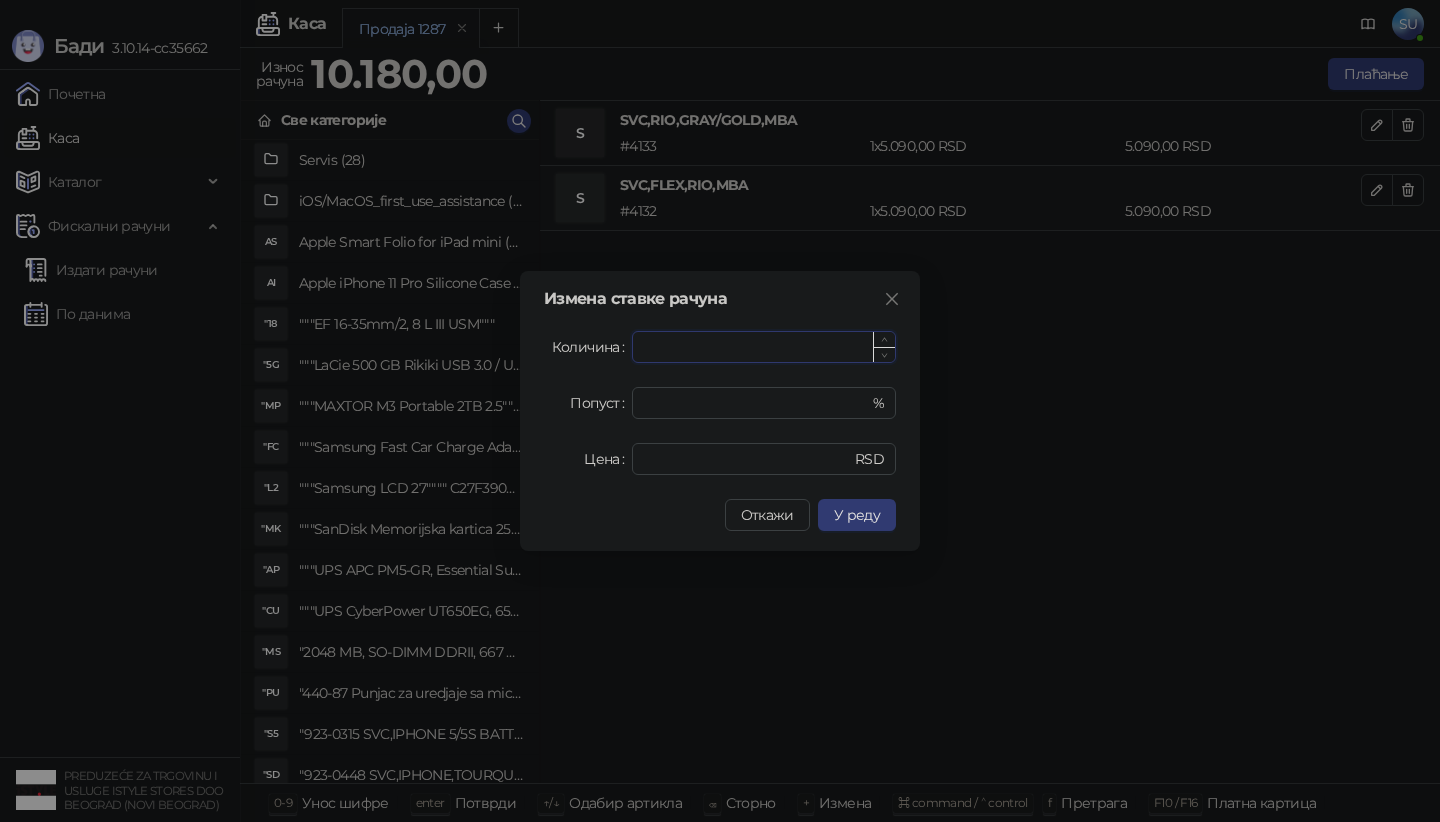 paste on "*******" 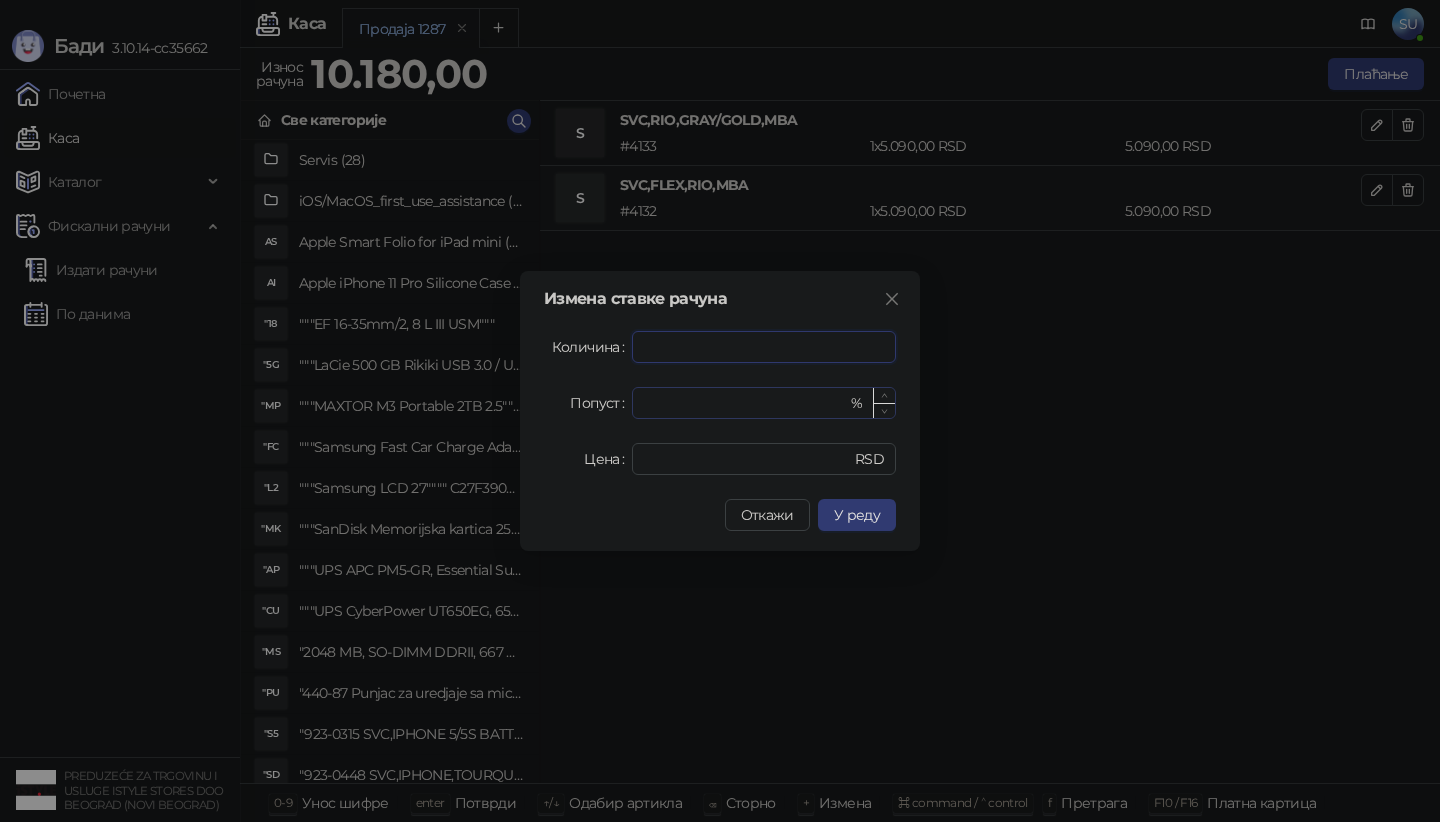 type on "*" 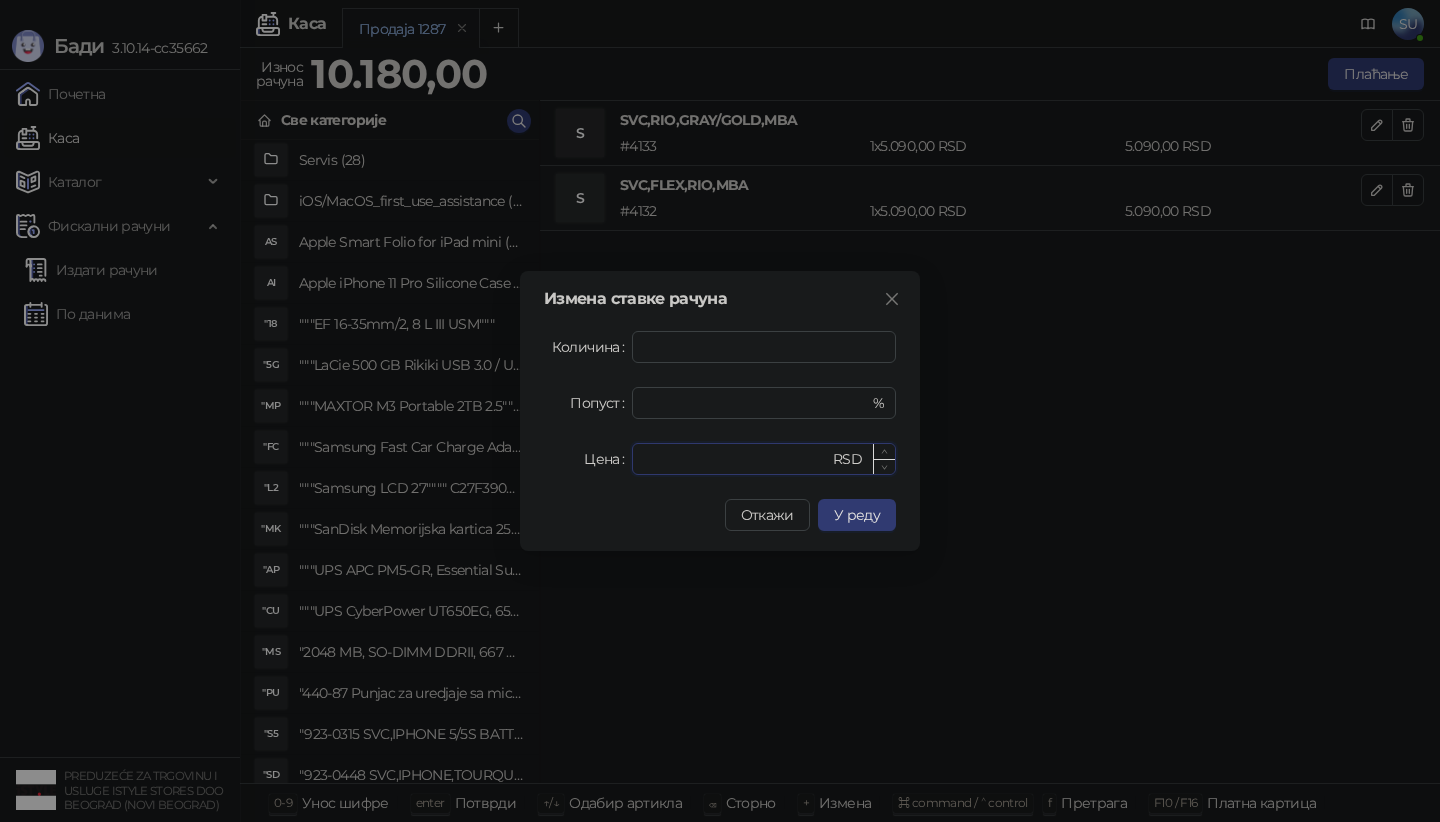 click on "********" at bounding box center (736, 459) 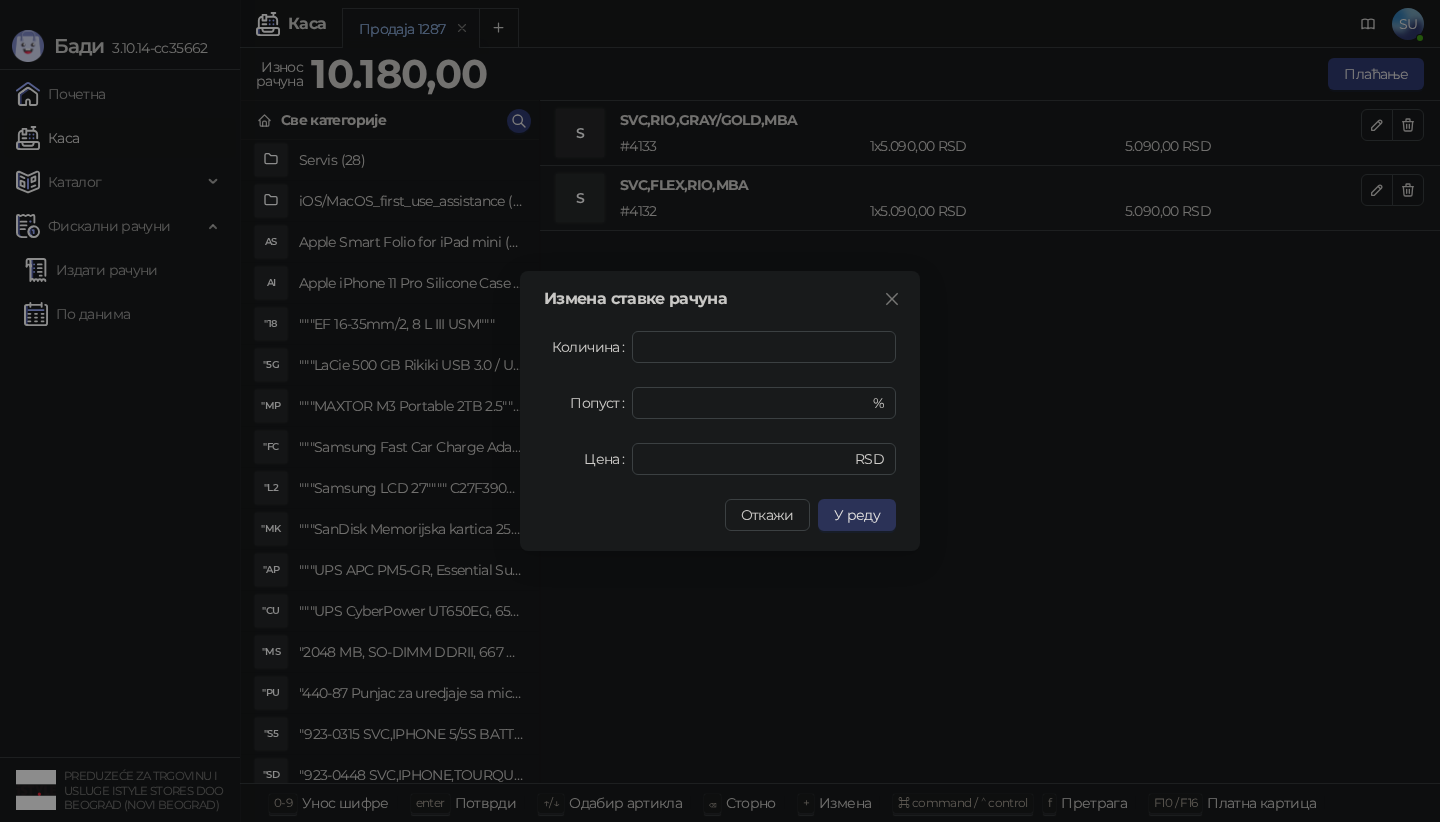 click on "У реду" at bounding box center (857, 515) 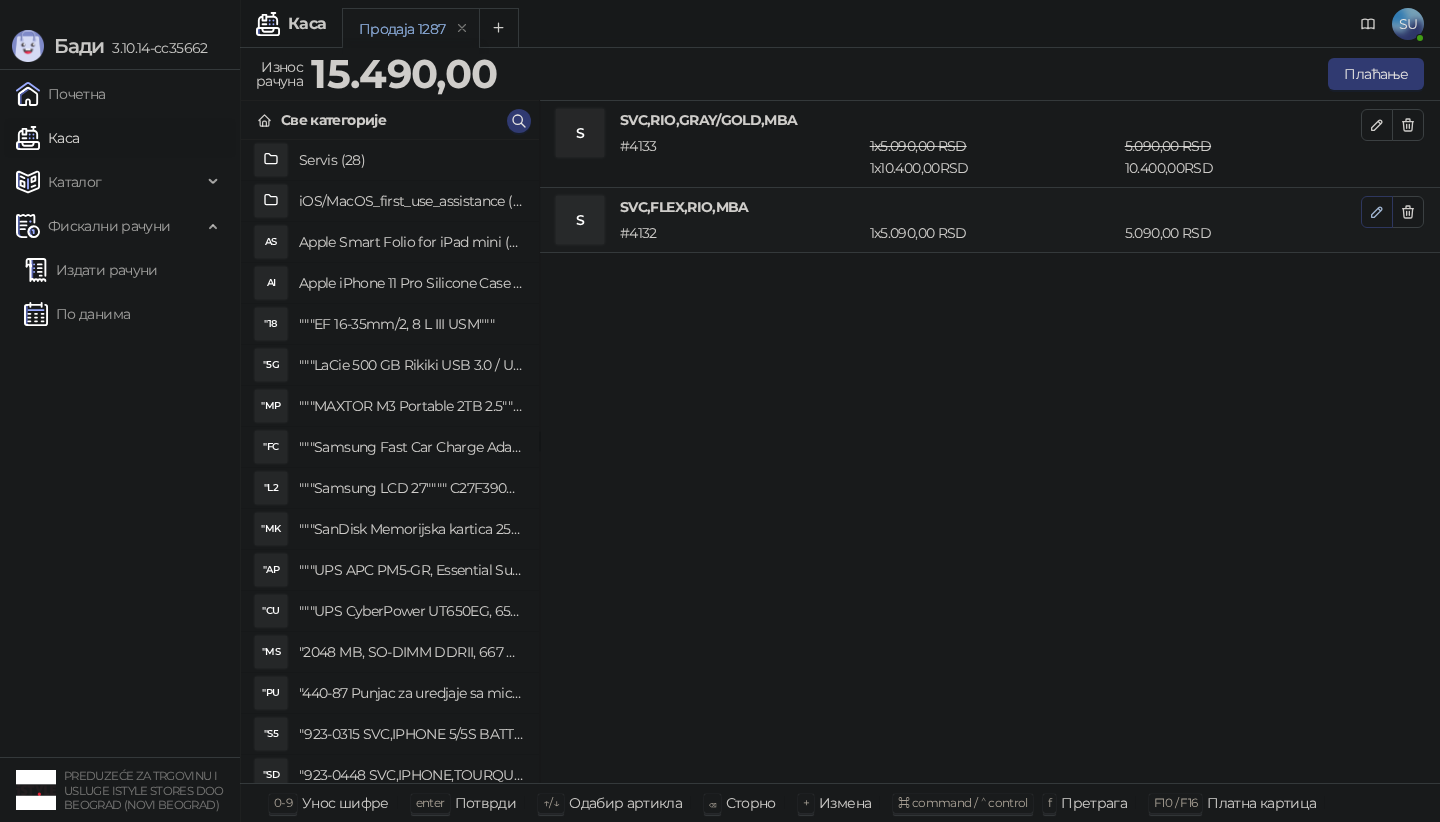 click at bounding box center (1377, 212) 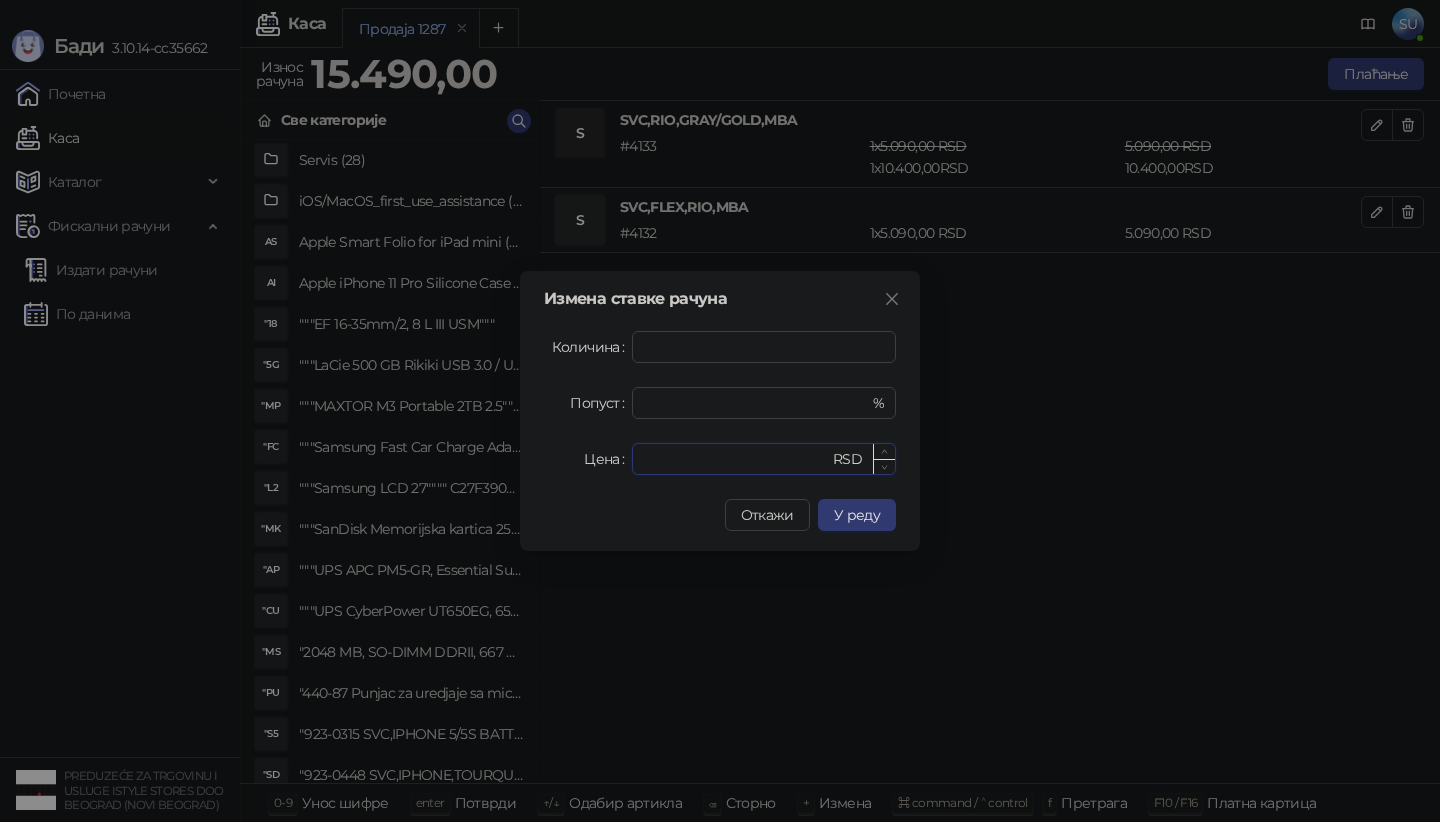 click on "********" at bounding box center (736, 459) 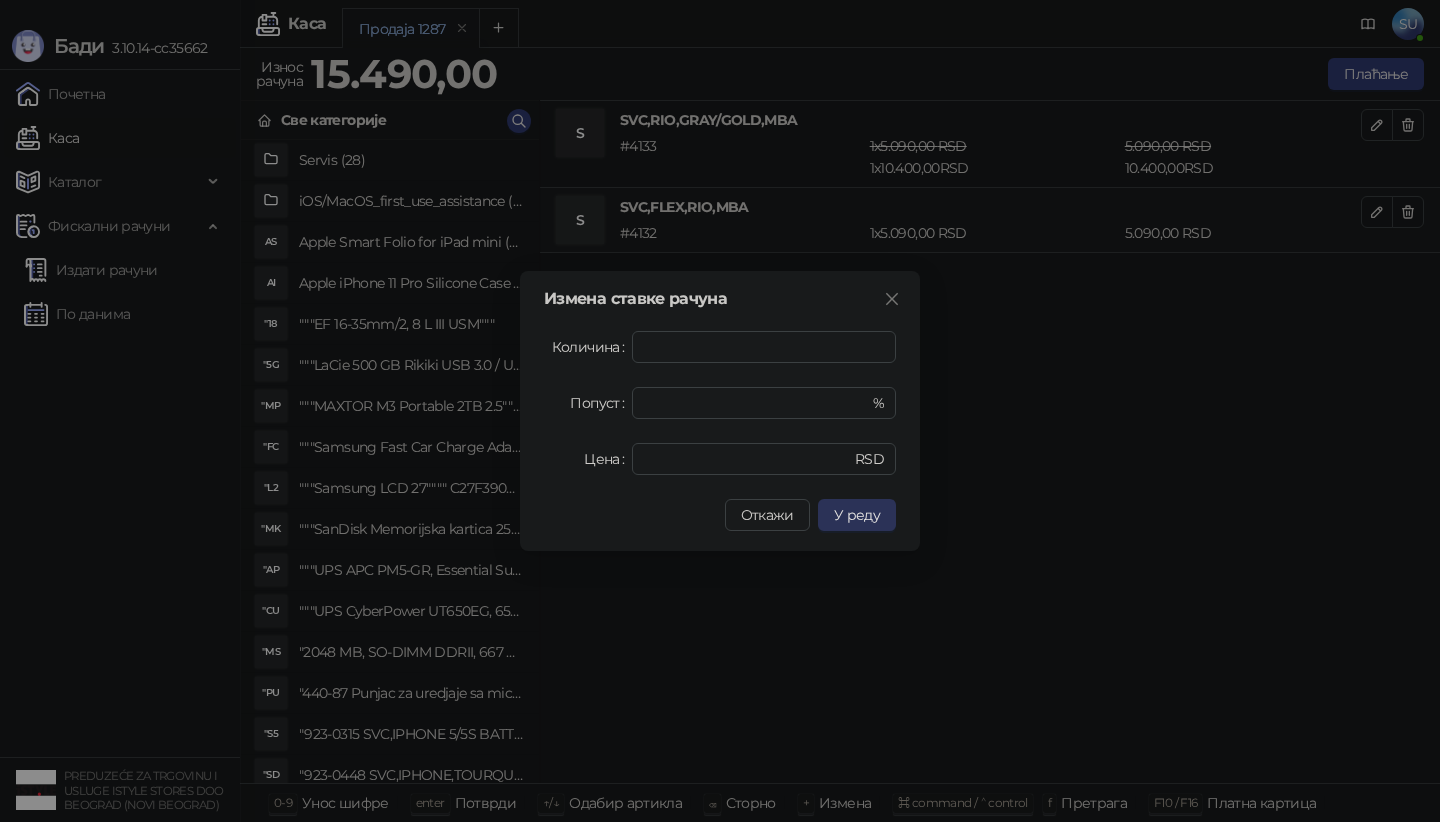 type on "*****" 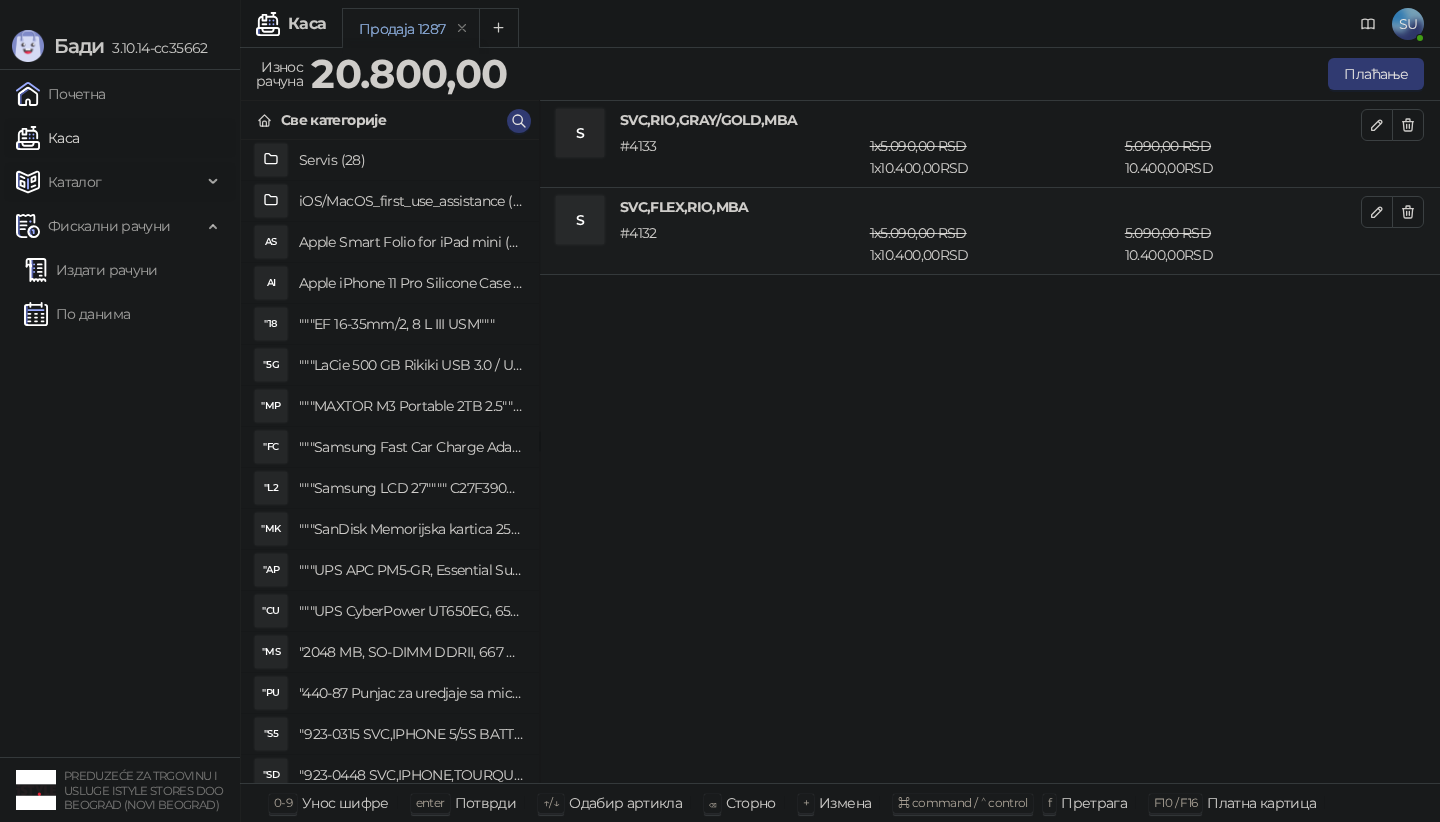 click on "Каталог" at bounding box center [109, 182] 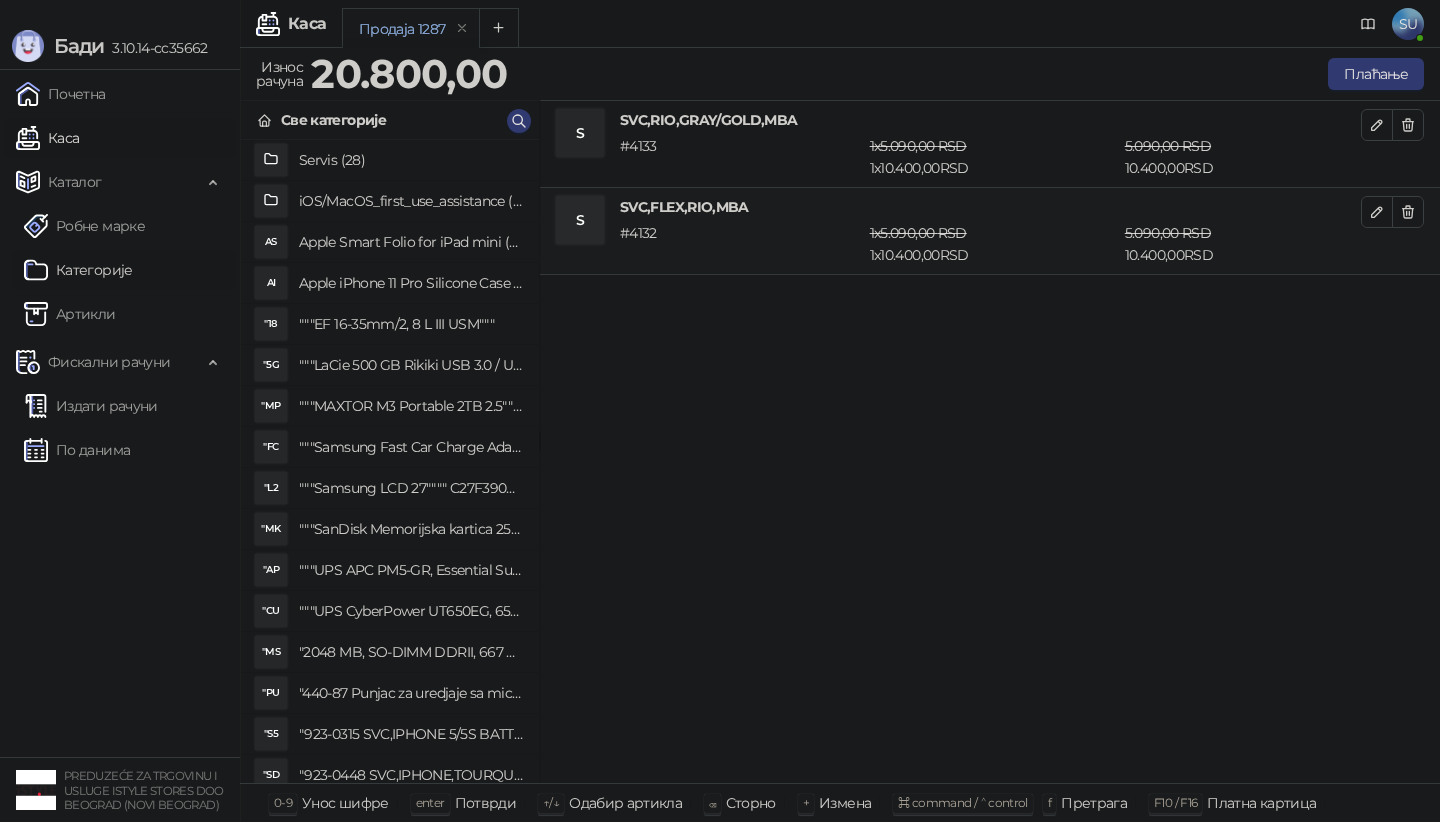 click on "Категорије" at bounding box center [78, 270] 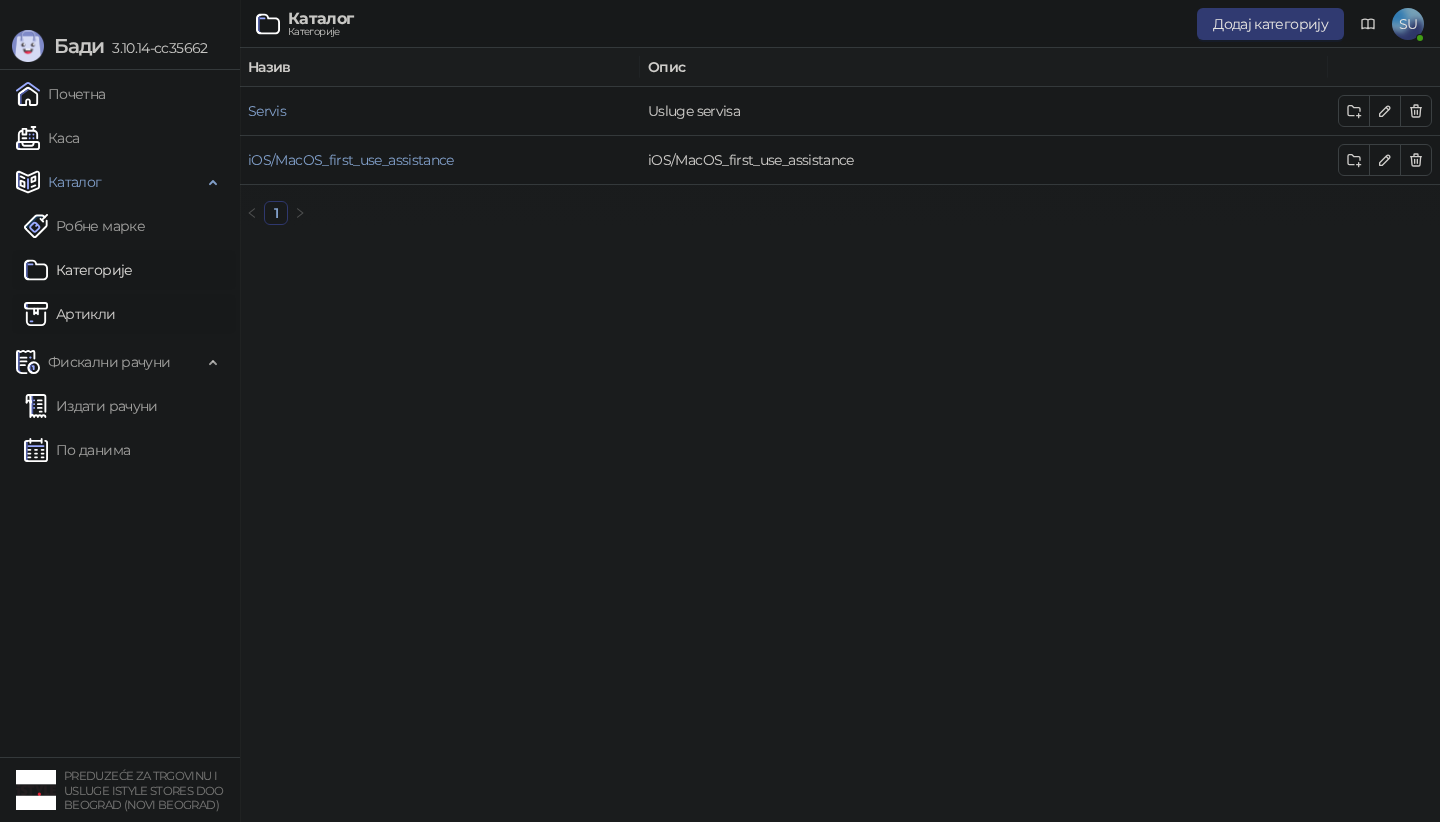 click on "Артикли" at bounding box center [70, 314] 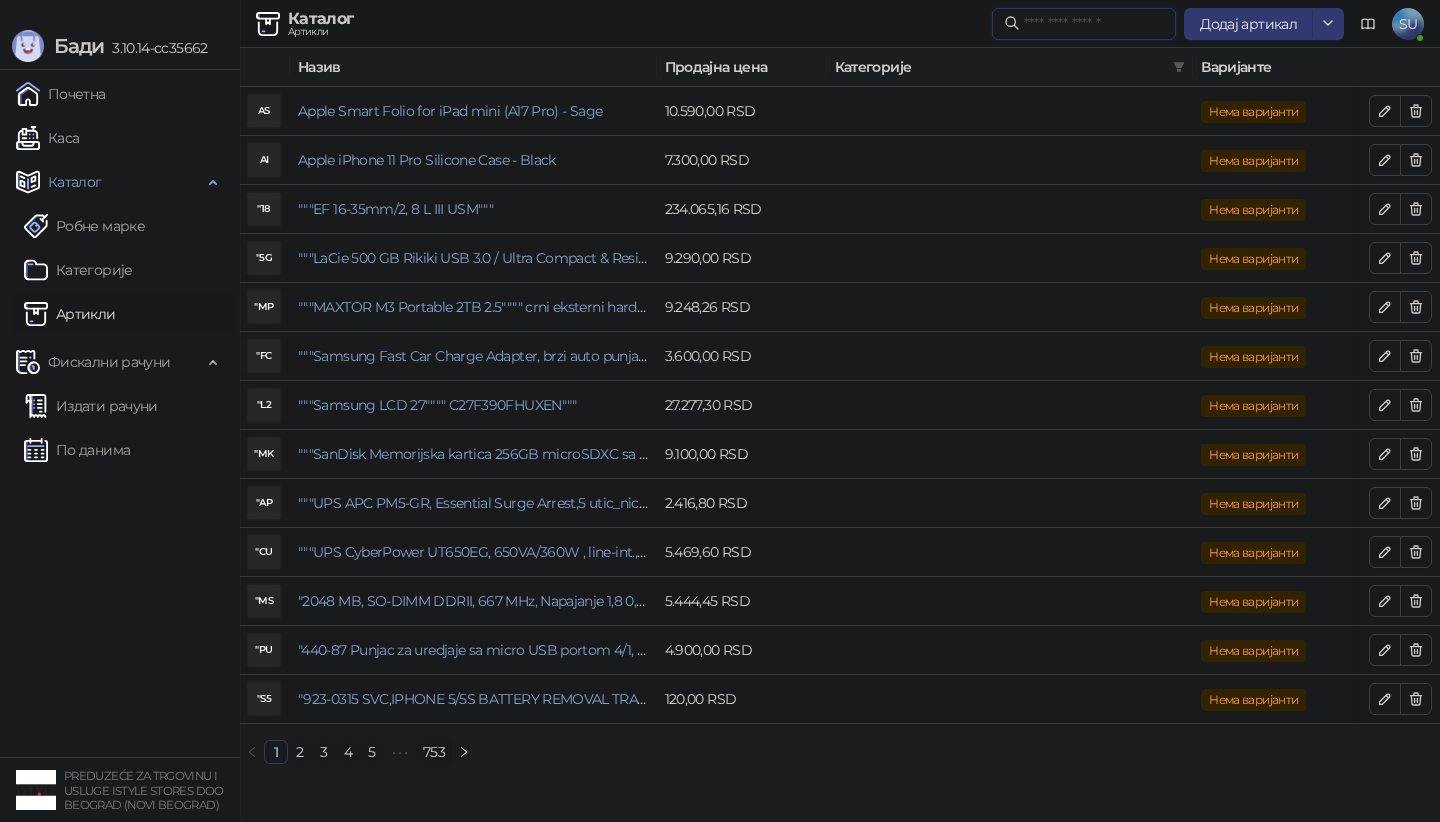 click at bounding box center [1094, 24] 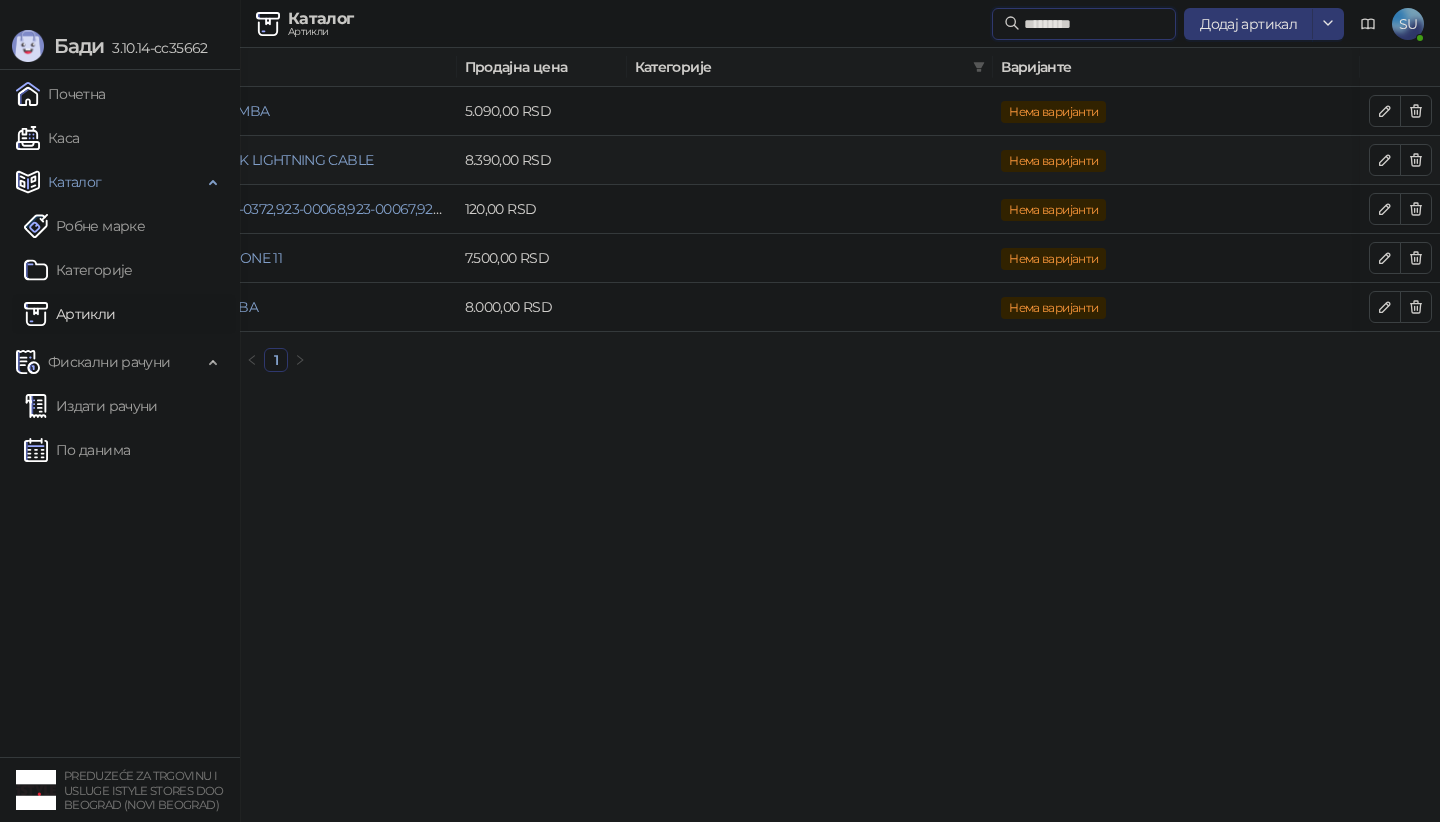 scroll, scrollTop: 0, scrollLeft: 0, axis: both 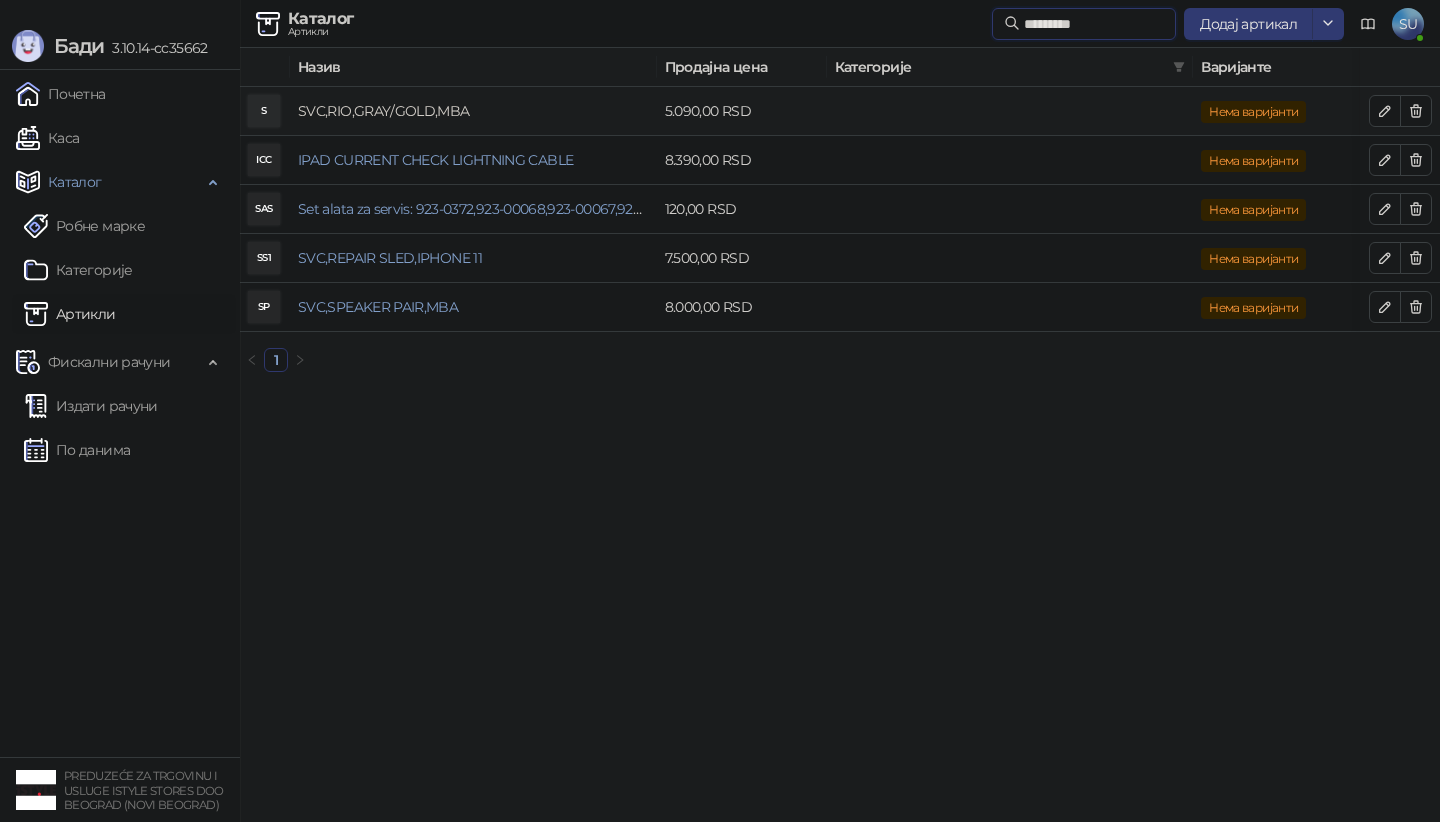 type on "*********" 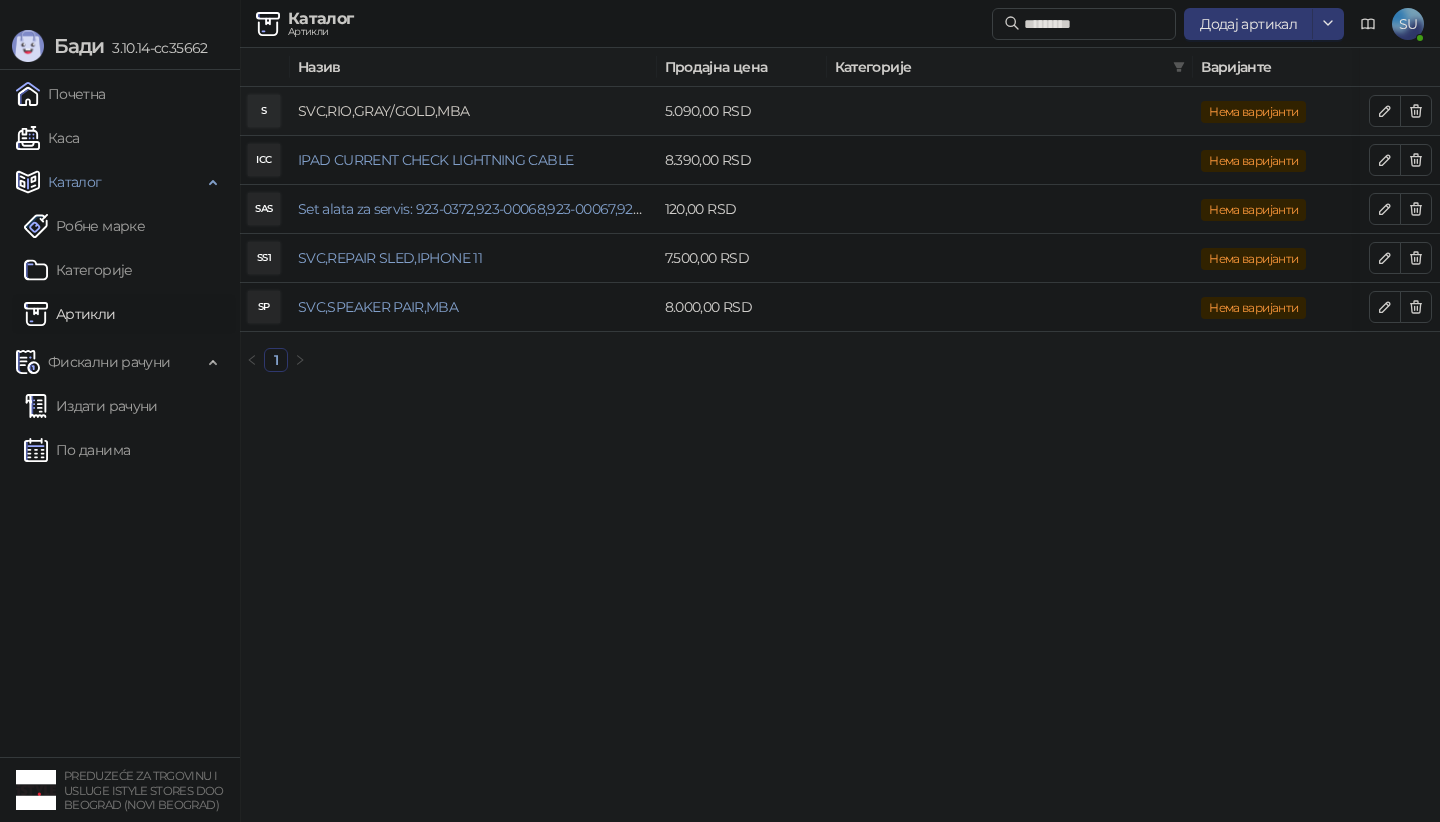 click on "SVC,RIO,GRAY/GOLD,MBA" at bounding box center [384, 111] 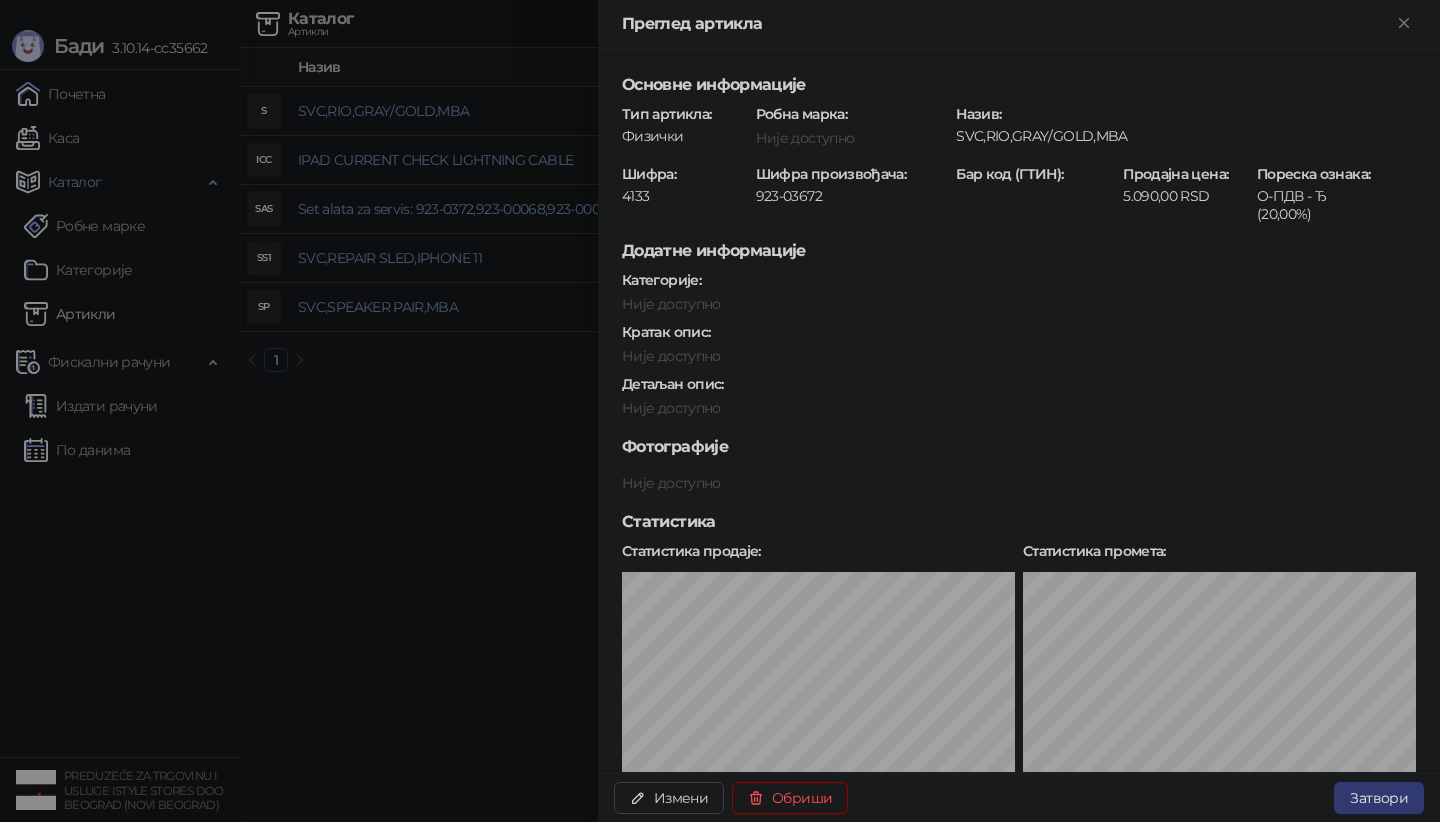 click at bounding box center [720, 411] 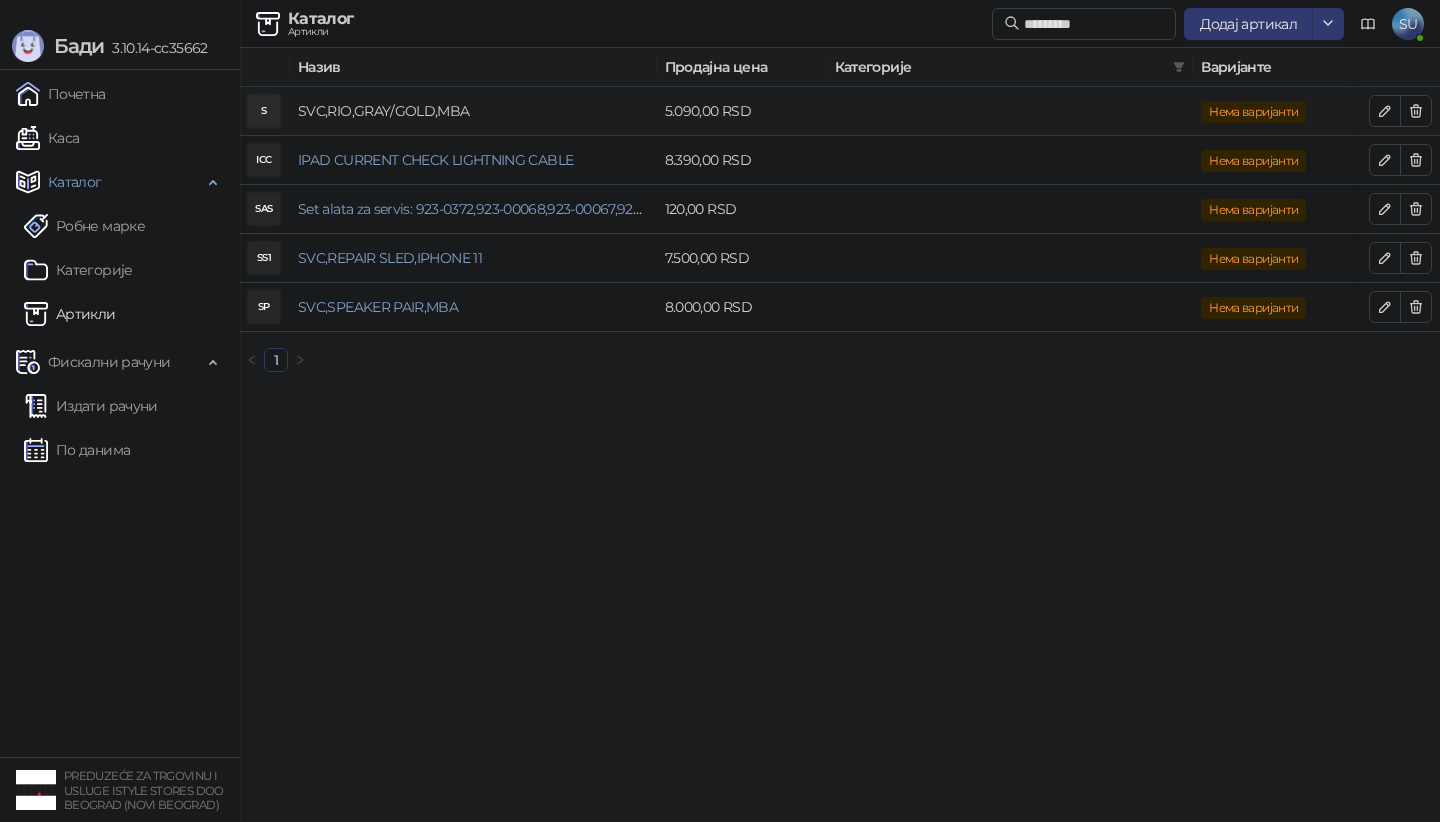 click on "SVC,RIO,GRAY/GOLD,MBA" at bounding box center [384, 111] 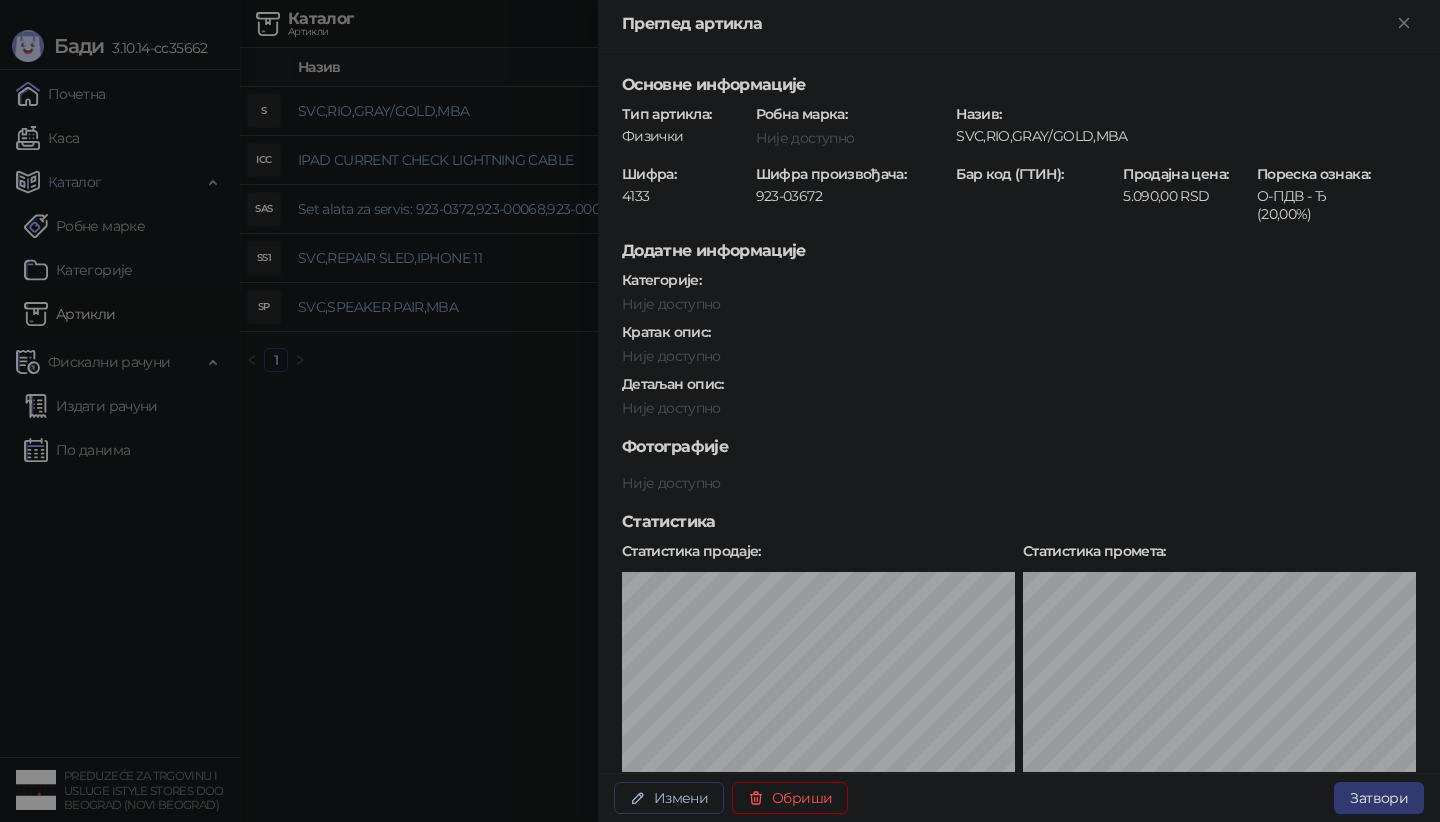 click on "Измени" at bounding box center (669, 798) 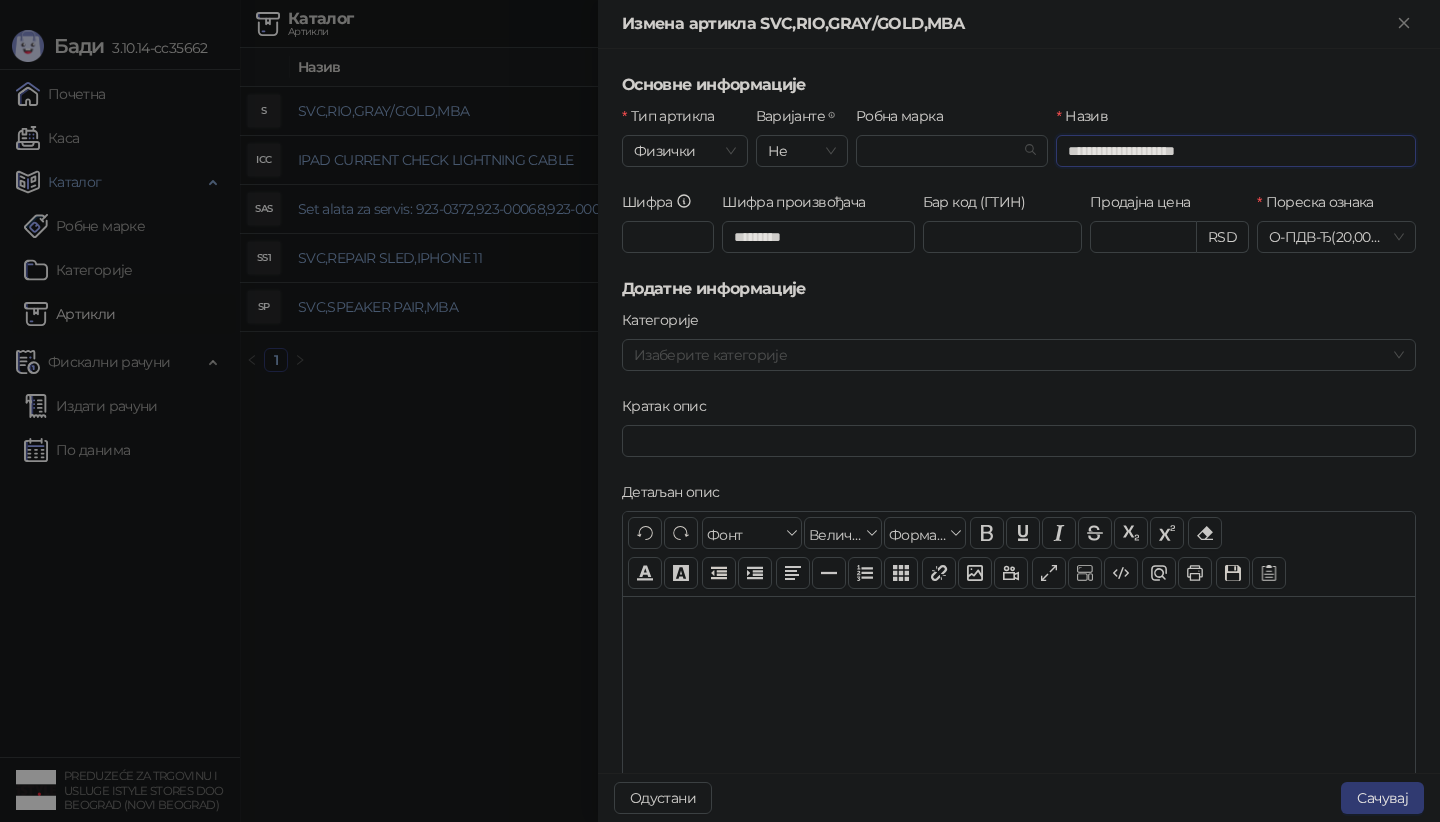 click on "**********" at bounding box center (1236, 151) 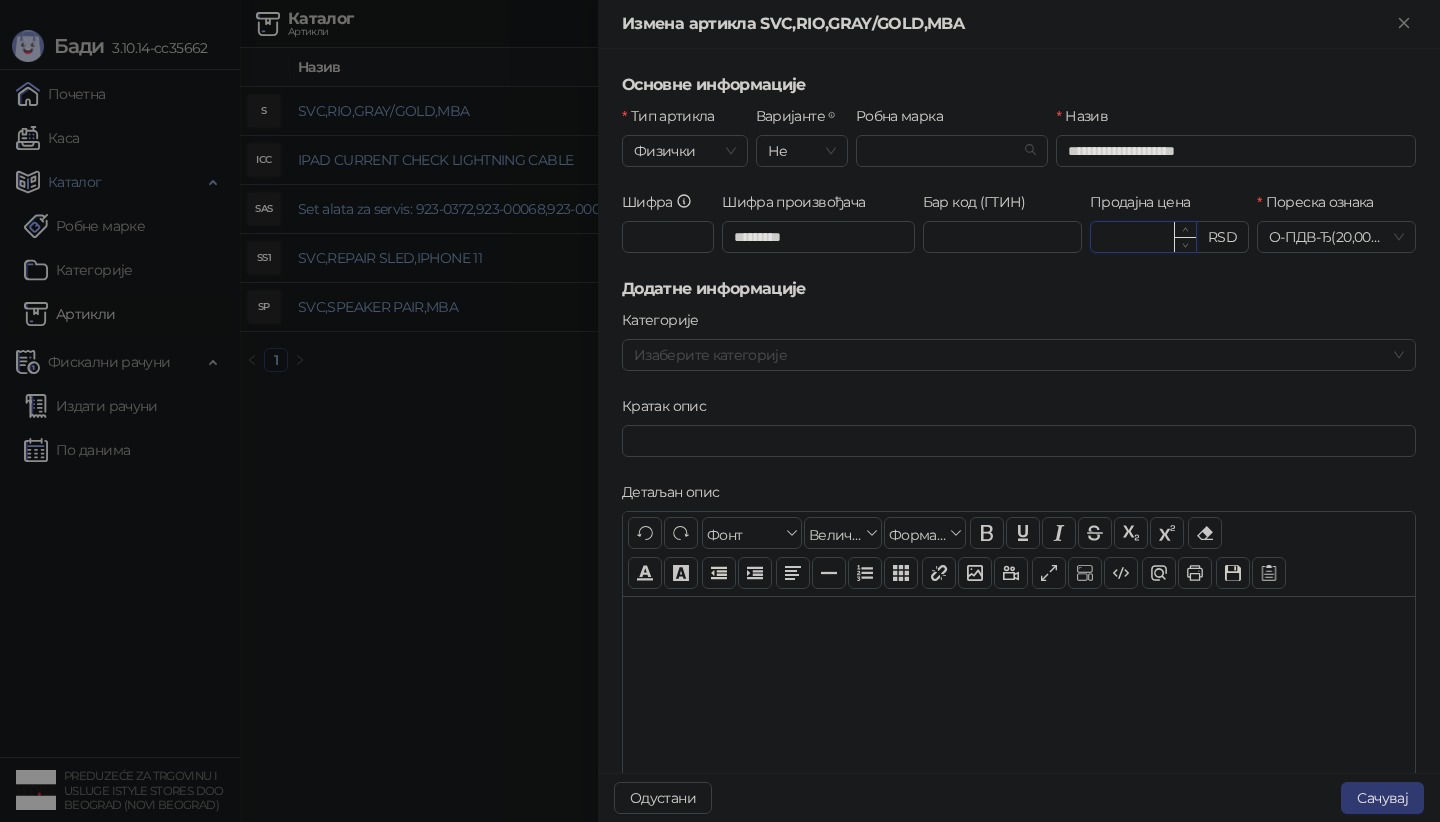 click on "********" at bounding box center (1143, 237) 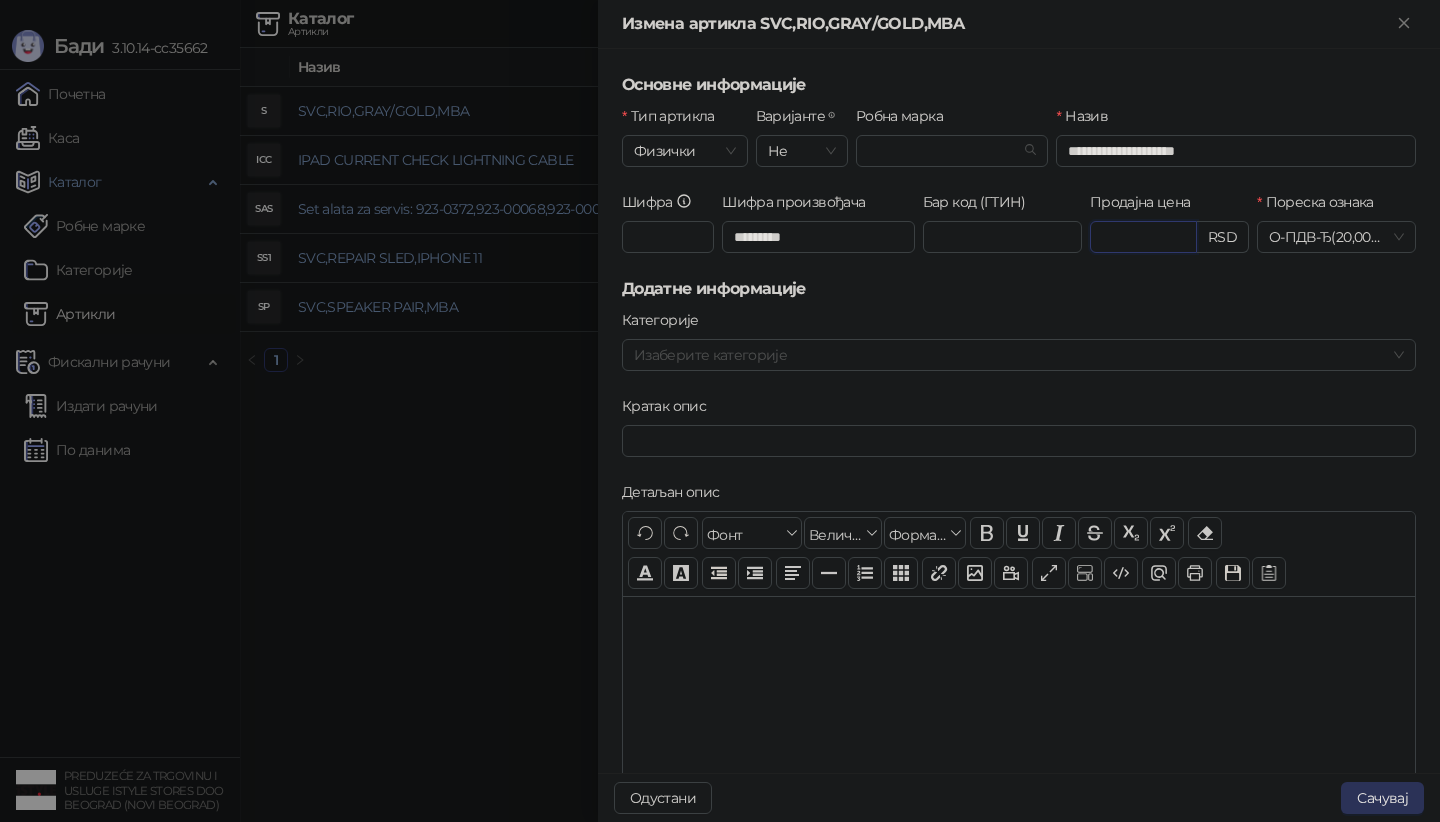 type on "********" 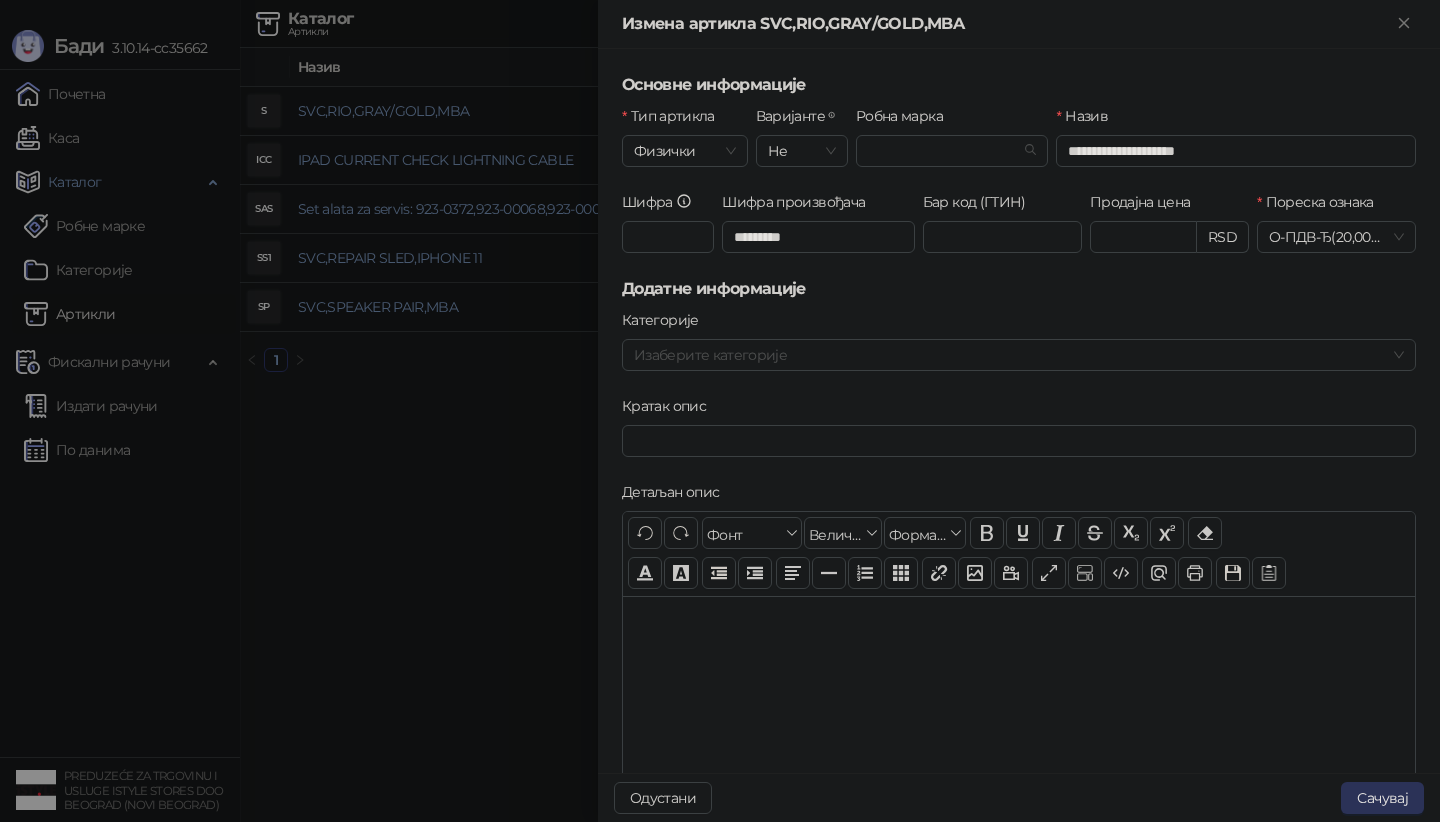 click on "Сачувај" at bounding box center (1382, 798) 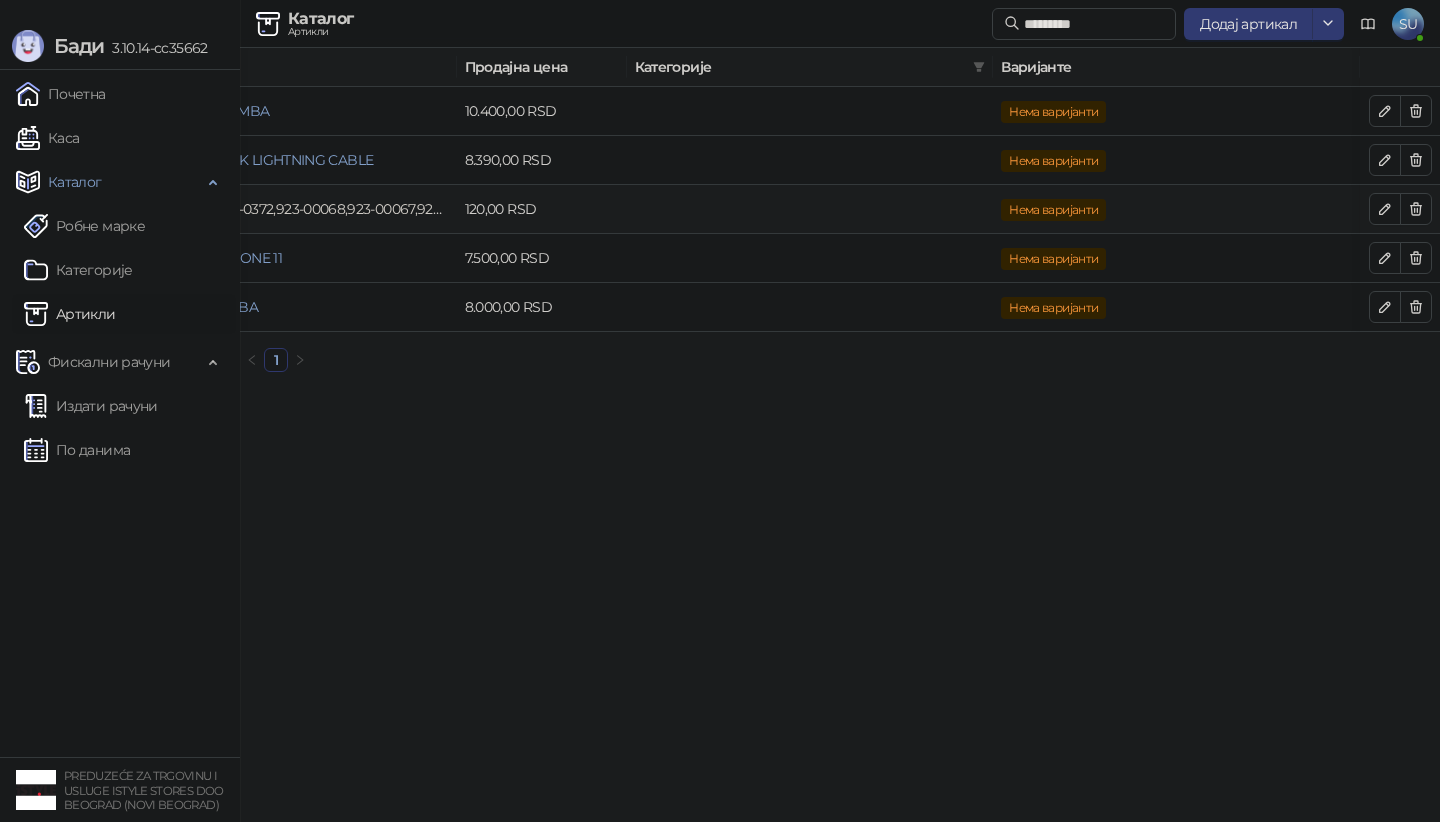 scroll, scrollTop: 0, scrollLeft: 0, axis: both 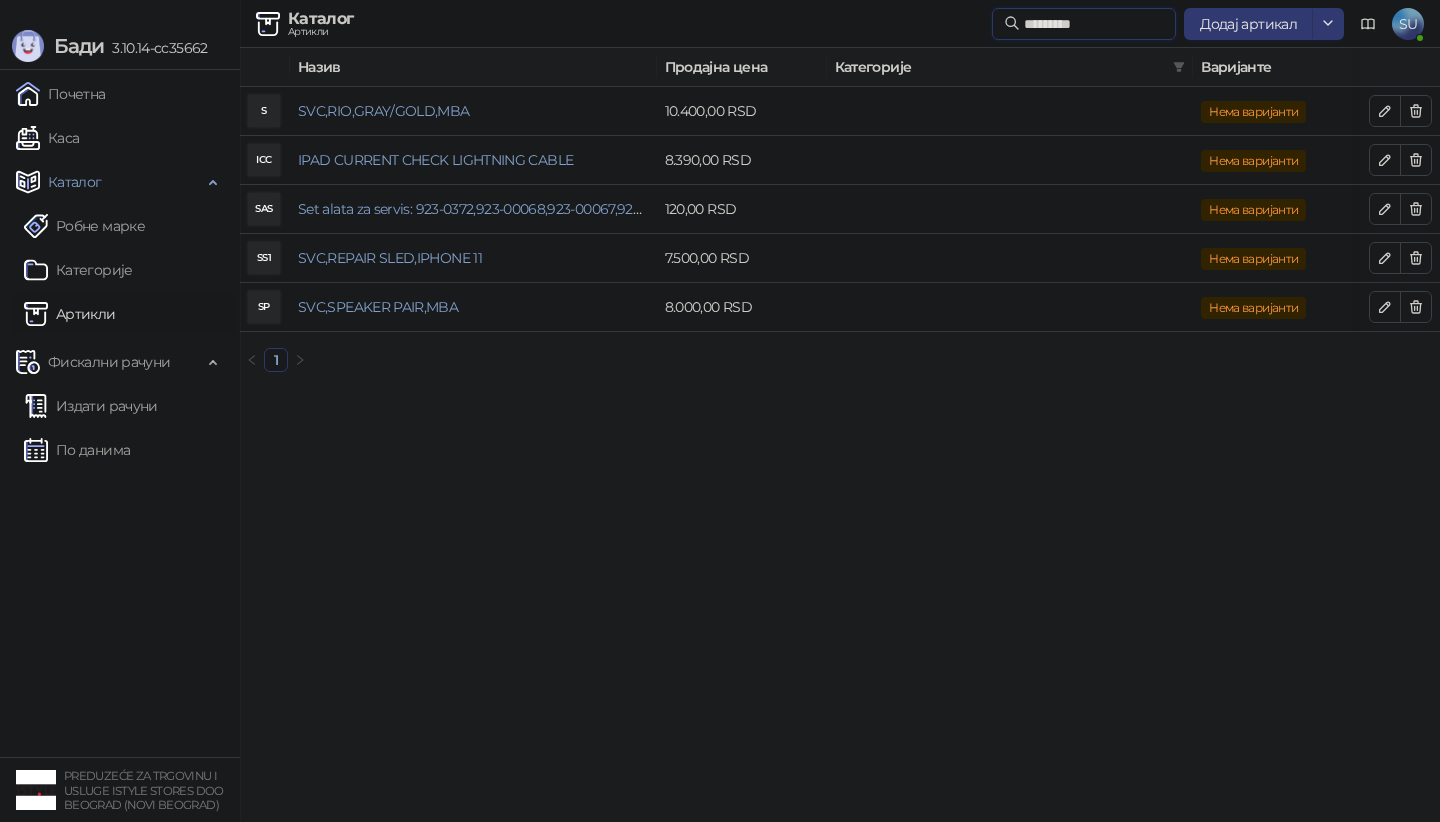 click on "*********" at bounding box center [1094, 24] 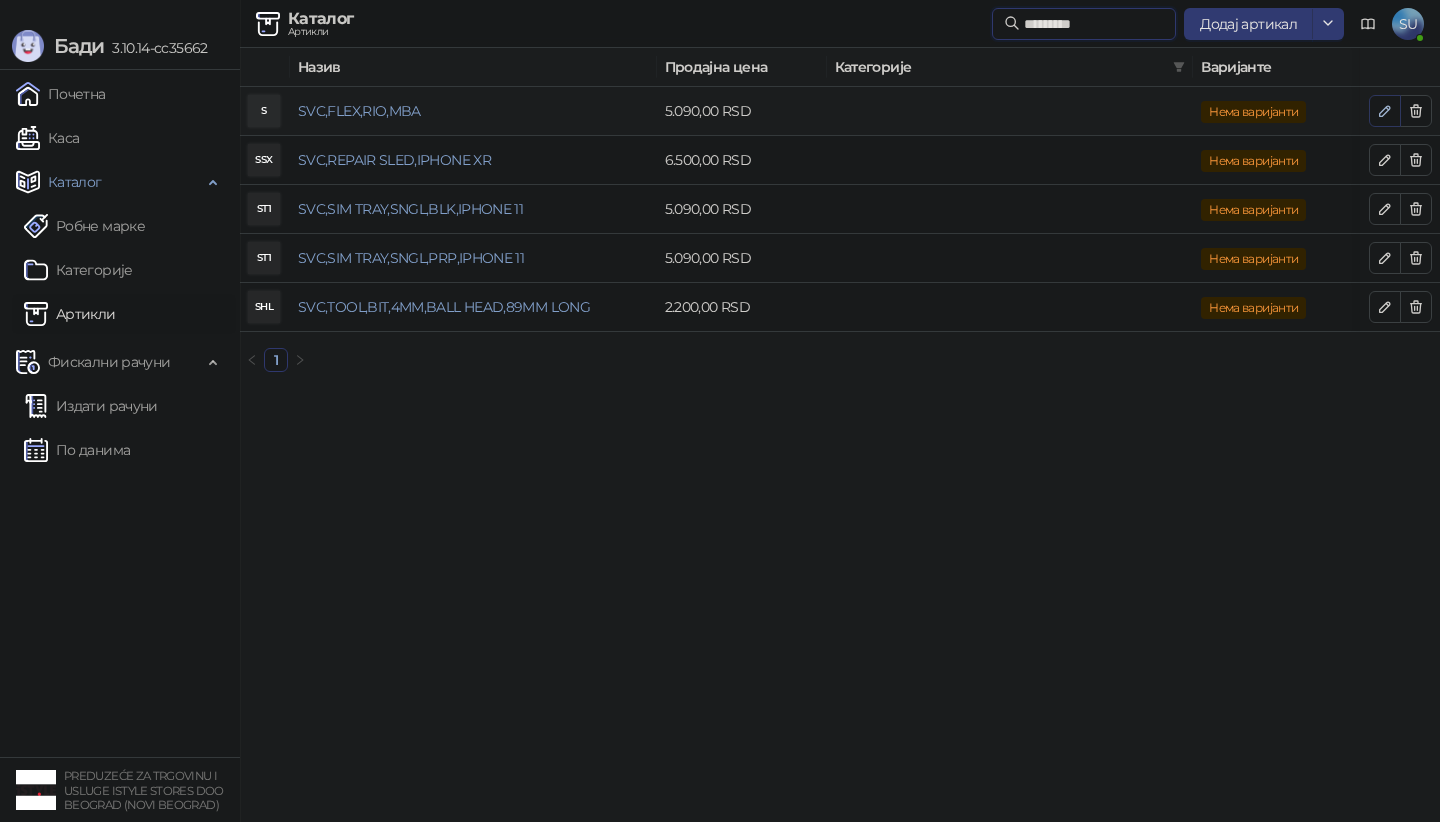 type on "*********" 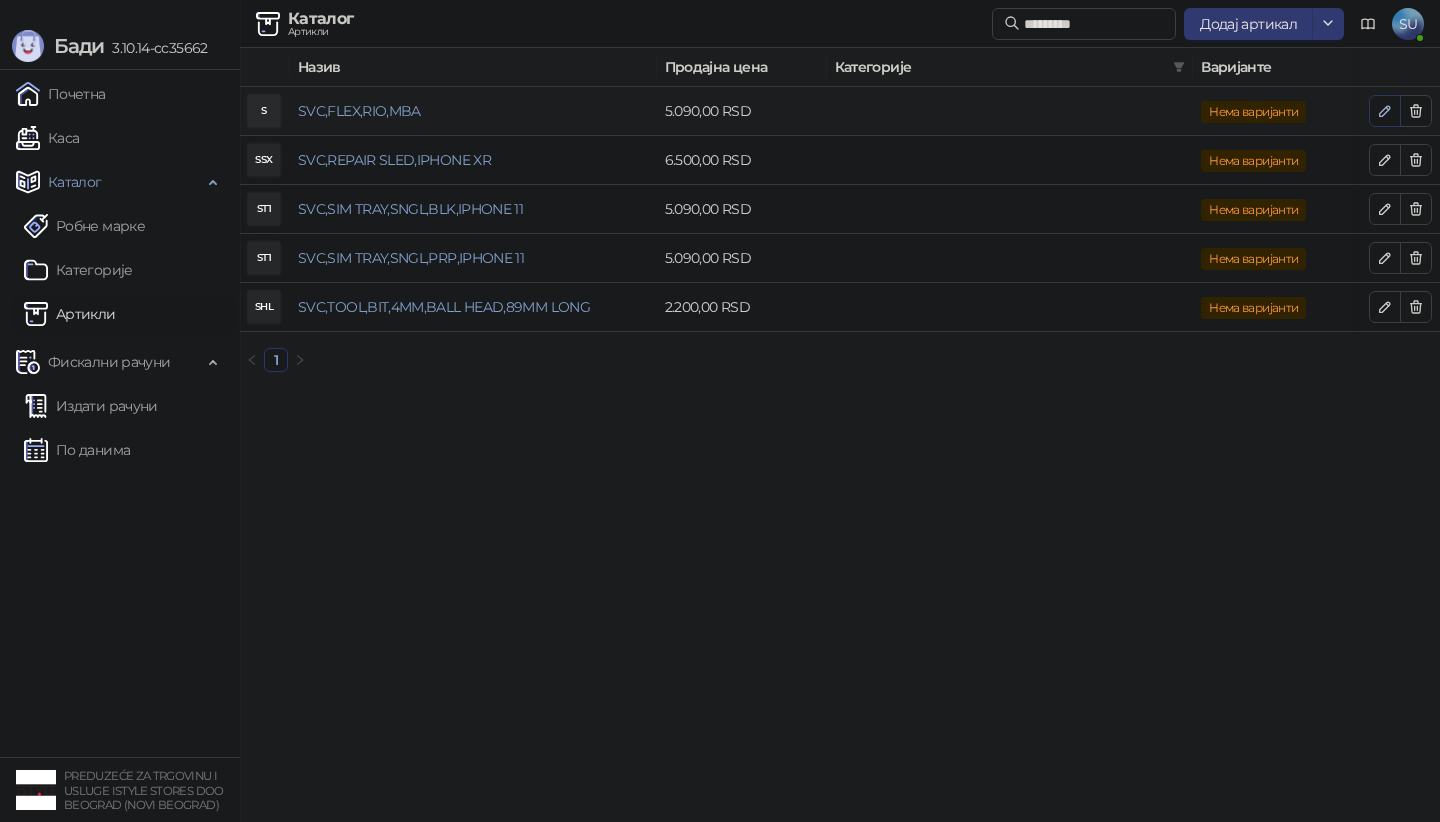 click 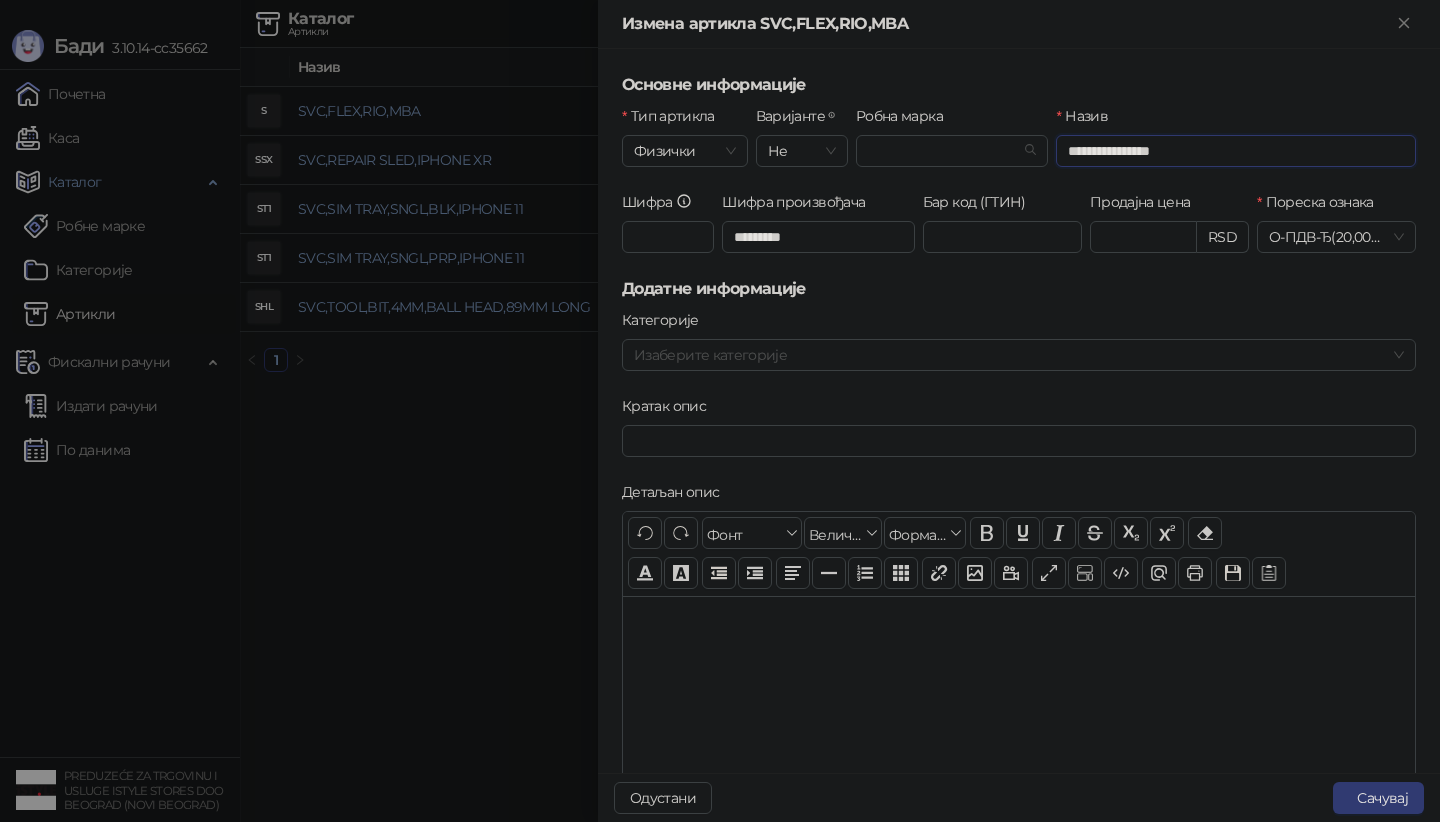 click on "**********" at bounding box center (1236, 151) 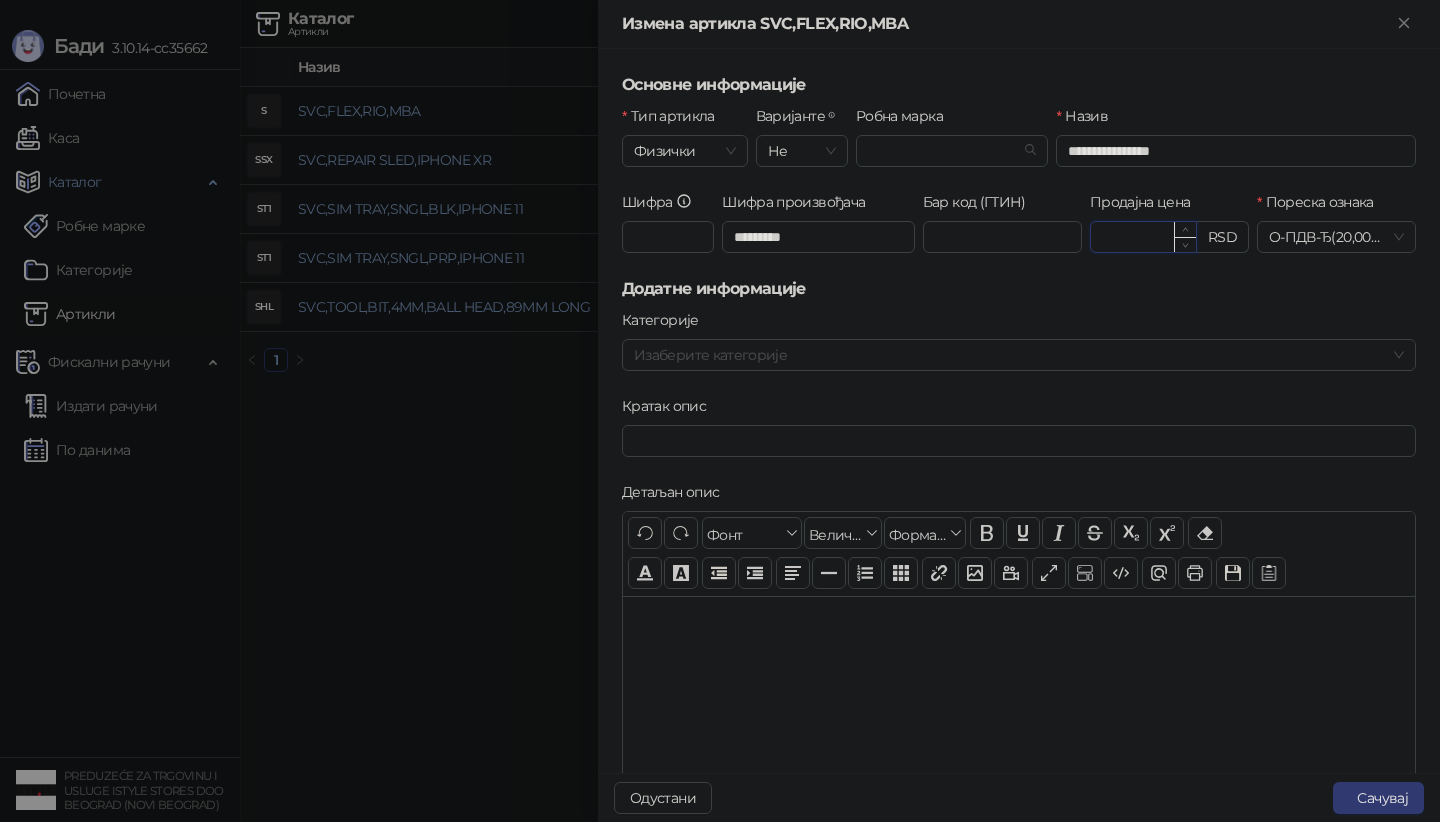 click on "********" at bounding box center [1143, 237] 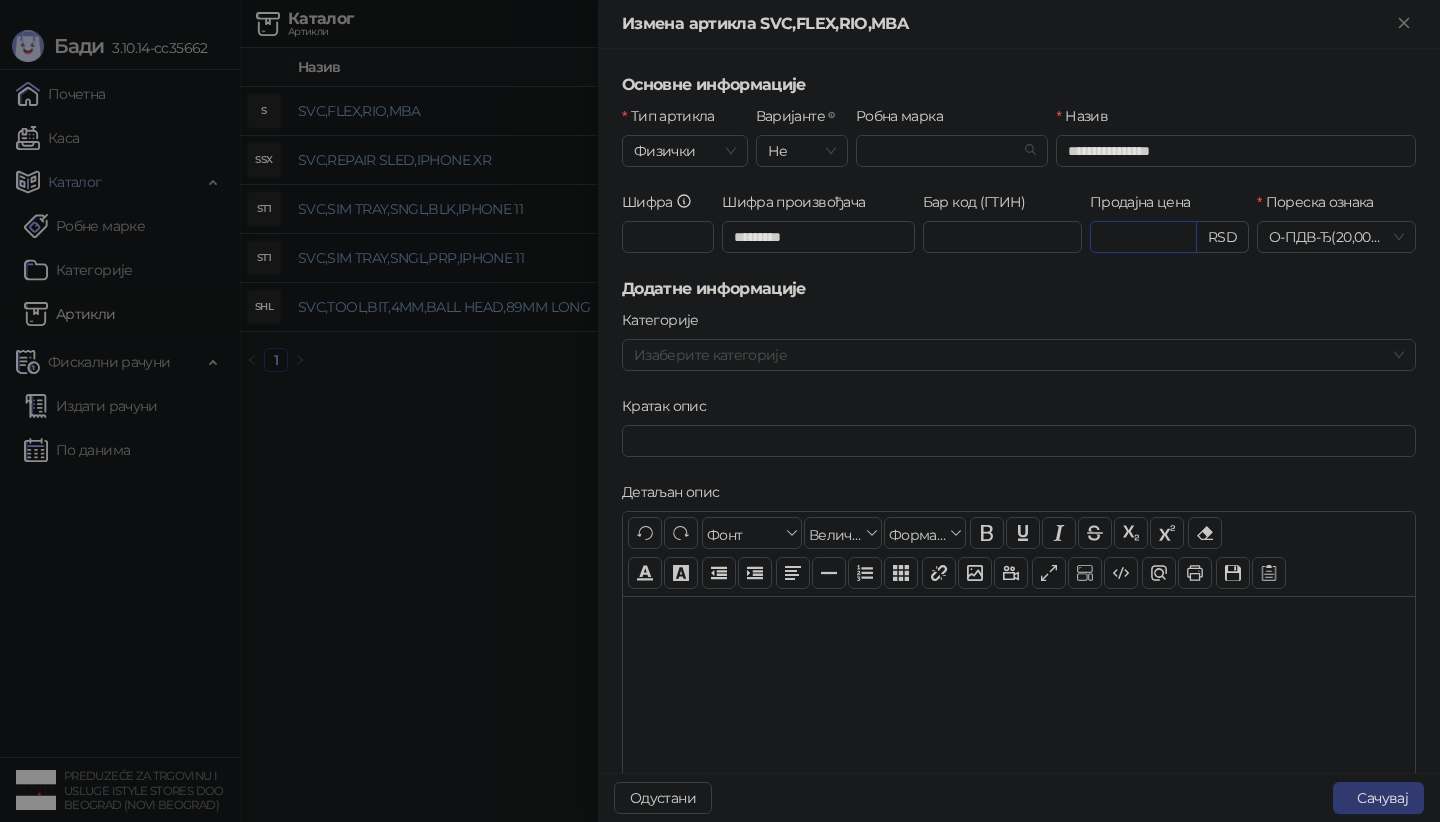 paste 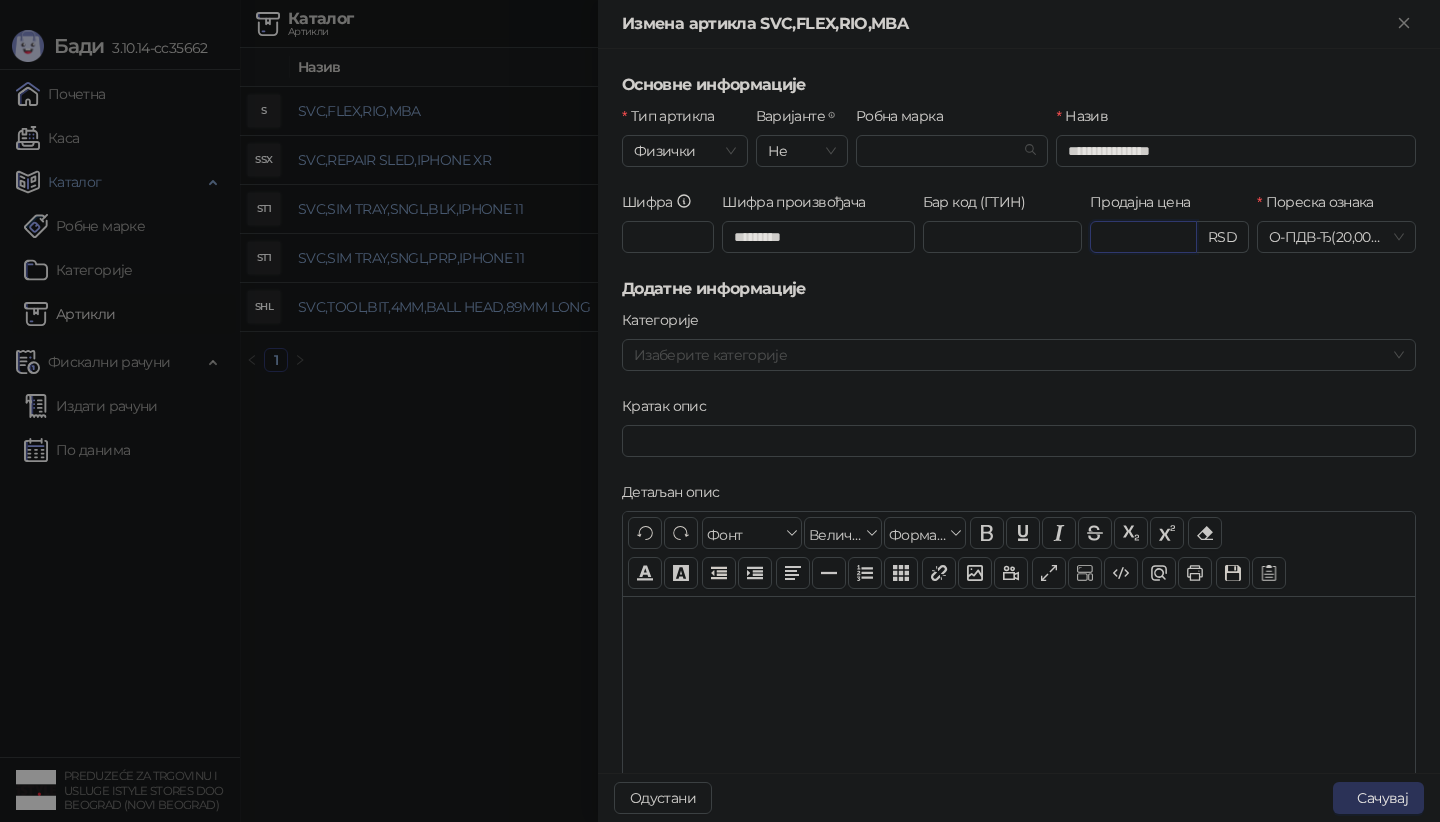 type on "********" 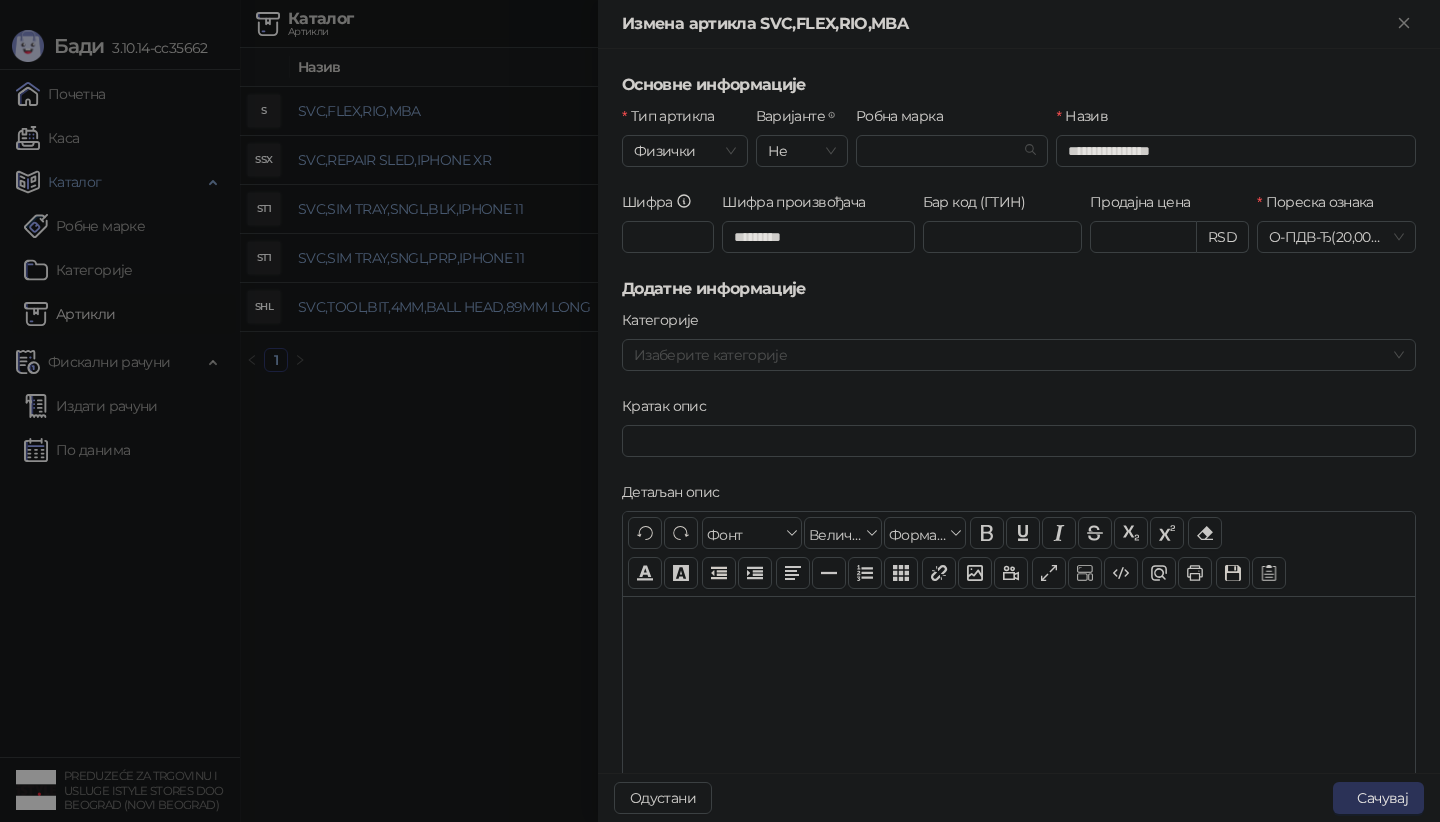 click on "Сачувај" at bounding box center [1378, 798] 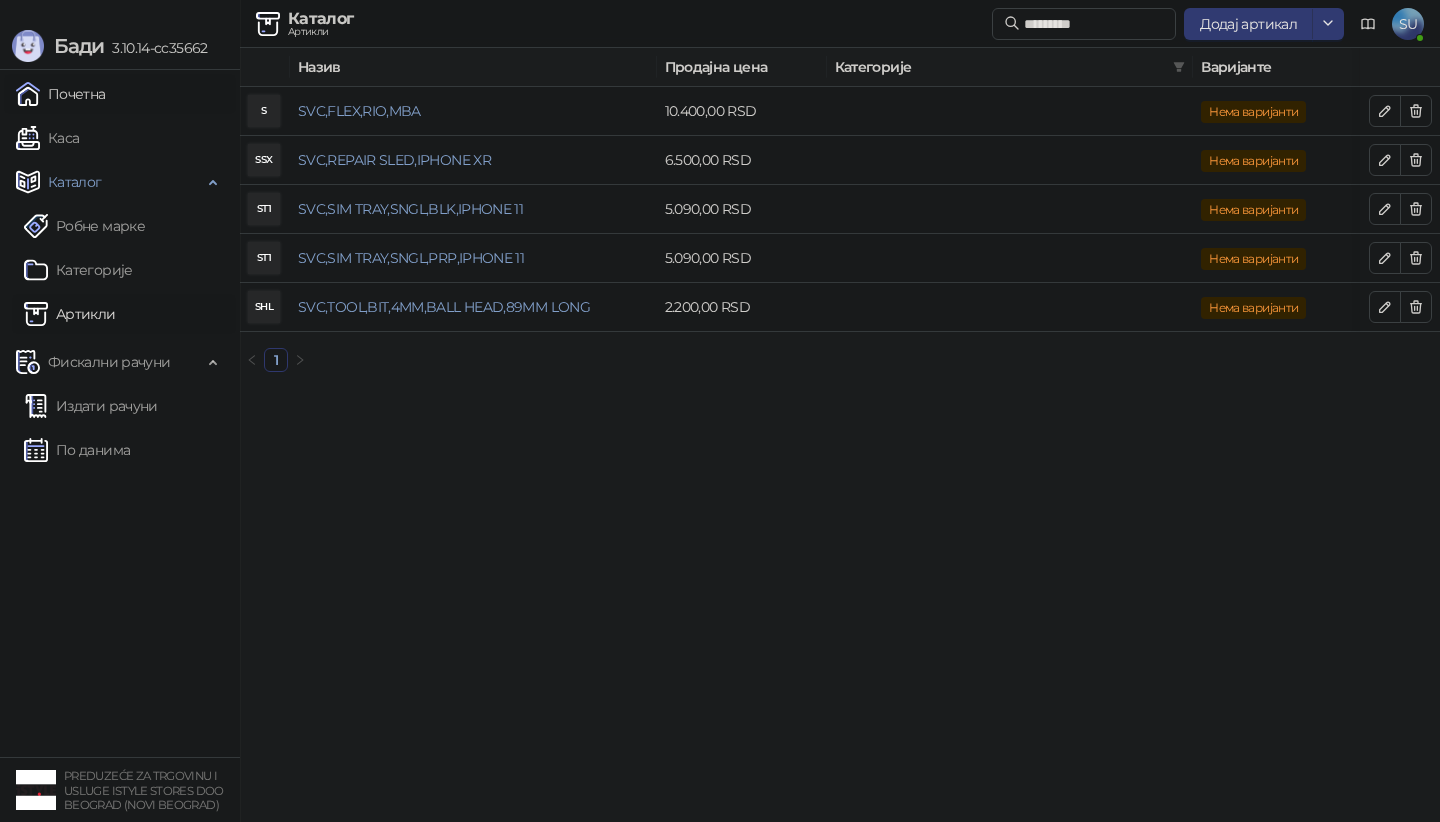 click on "Почетна" at bounding box center (61, 94) 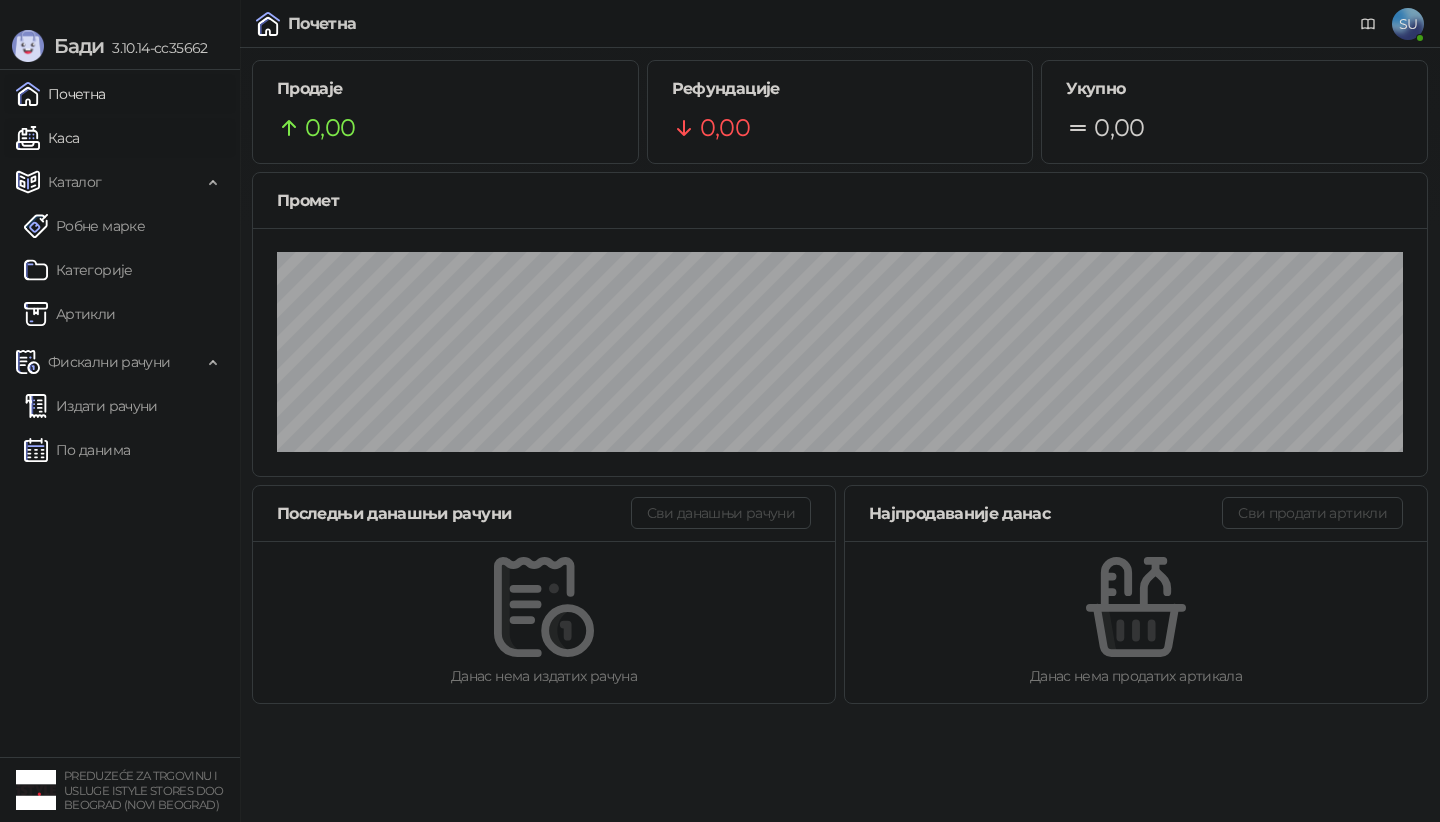 click on "Каса" at bounding box center [47, 138] 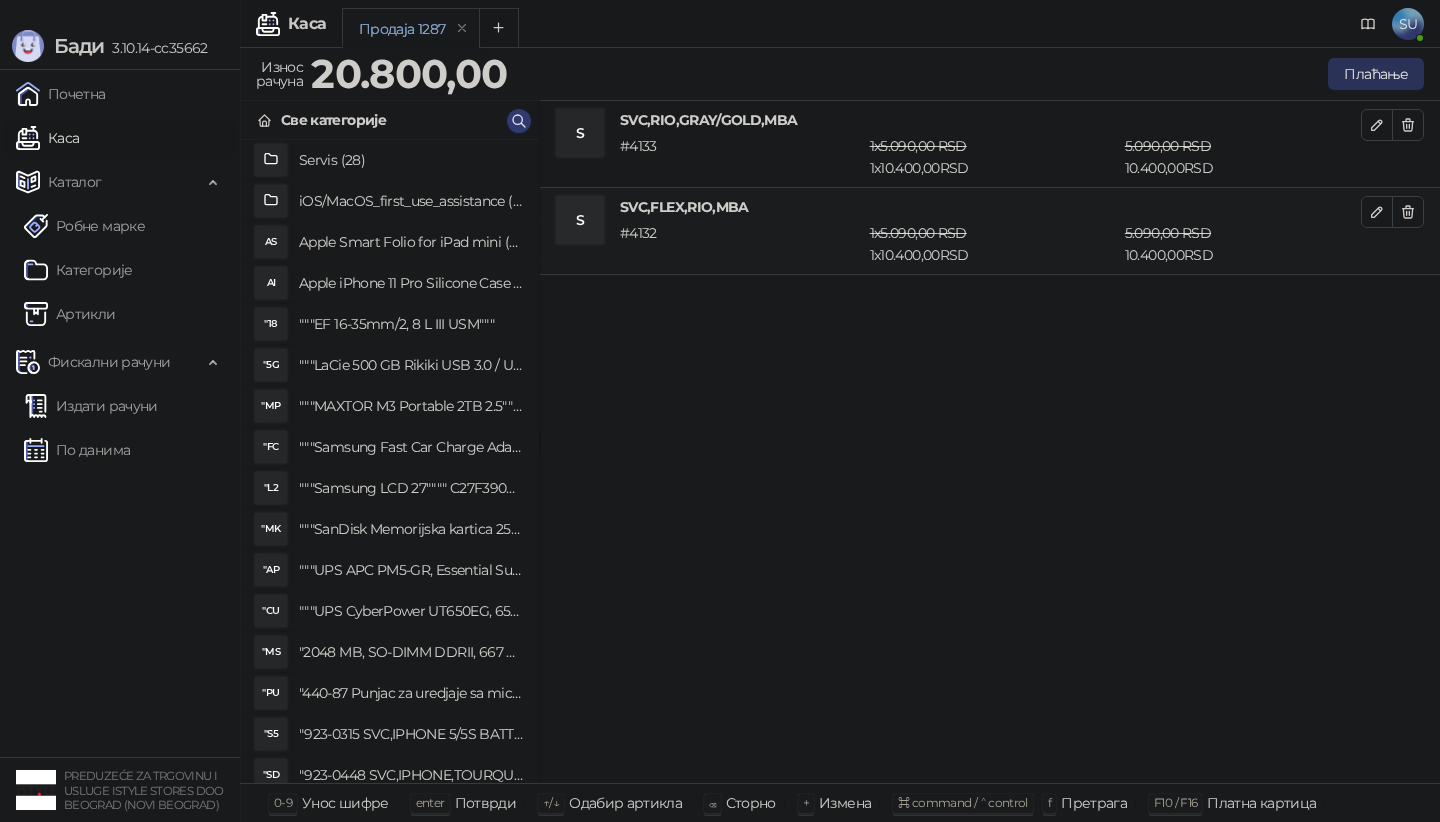 click on "Плаћање" at bounding box center [1376, 74] 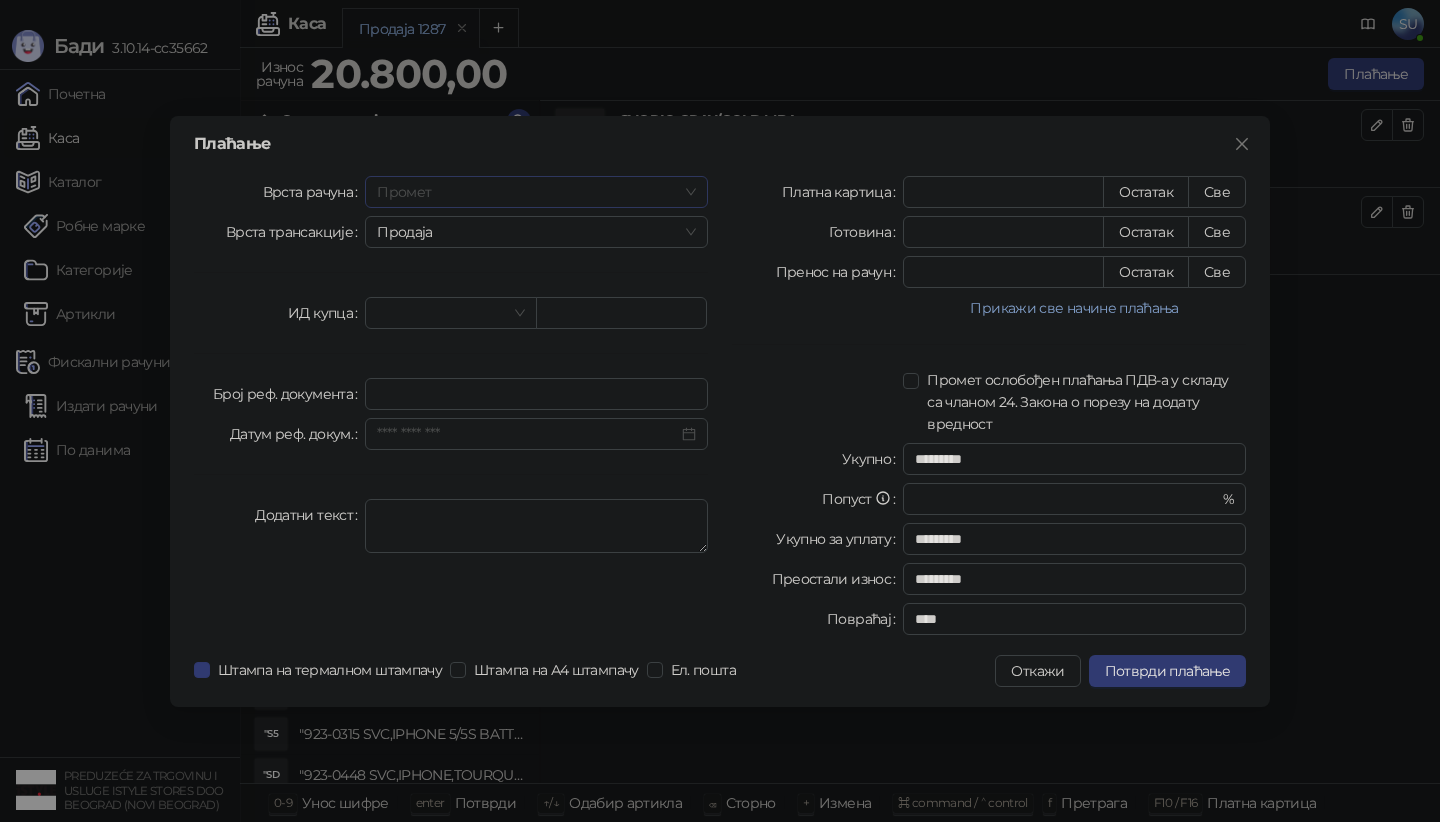 click on "Промет" at bounding box center (536, 192) 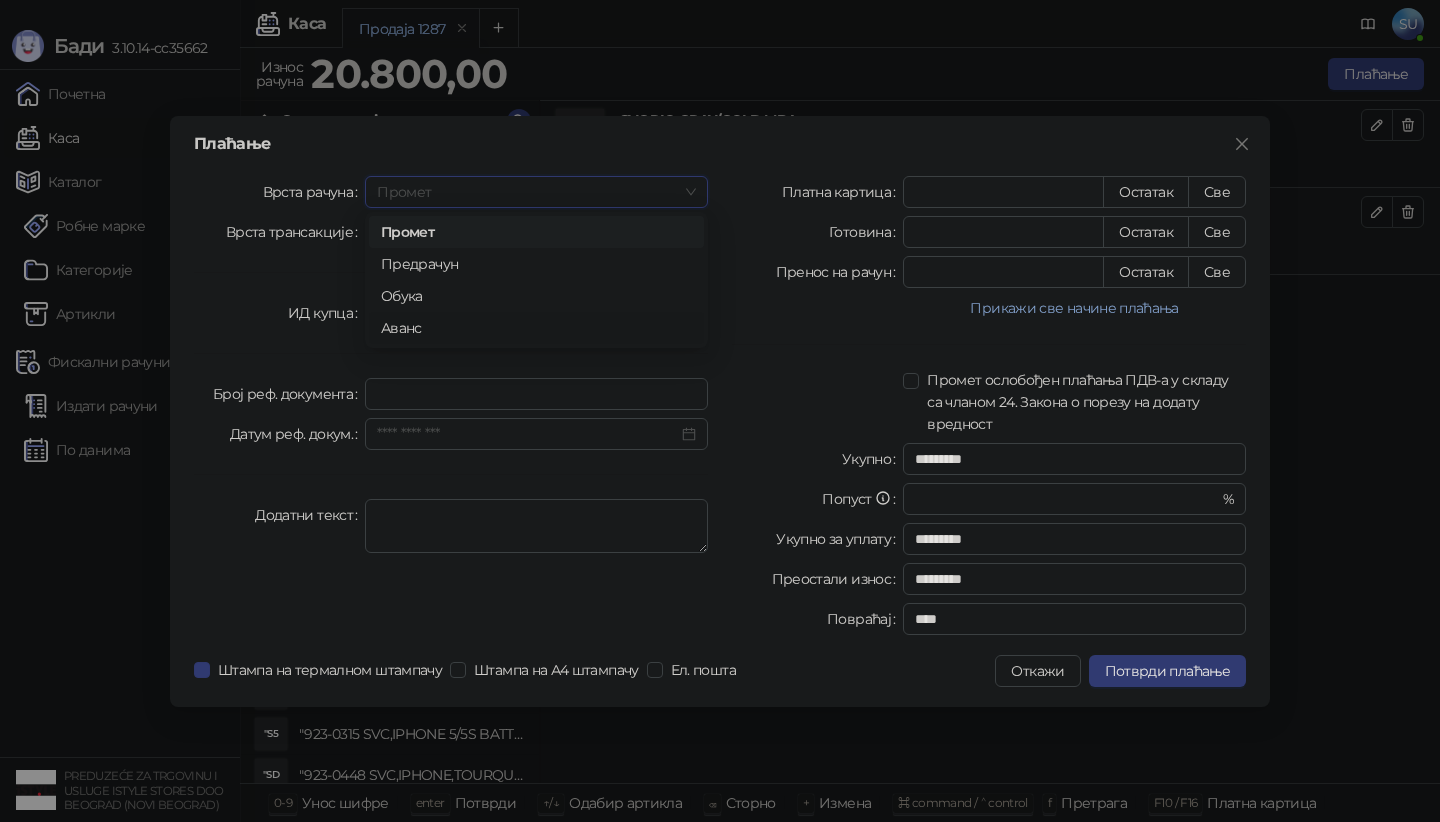 click on "Аванс" at bounding box center [536, 328] 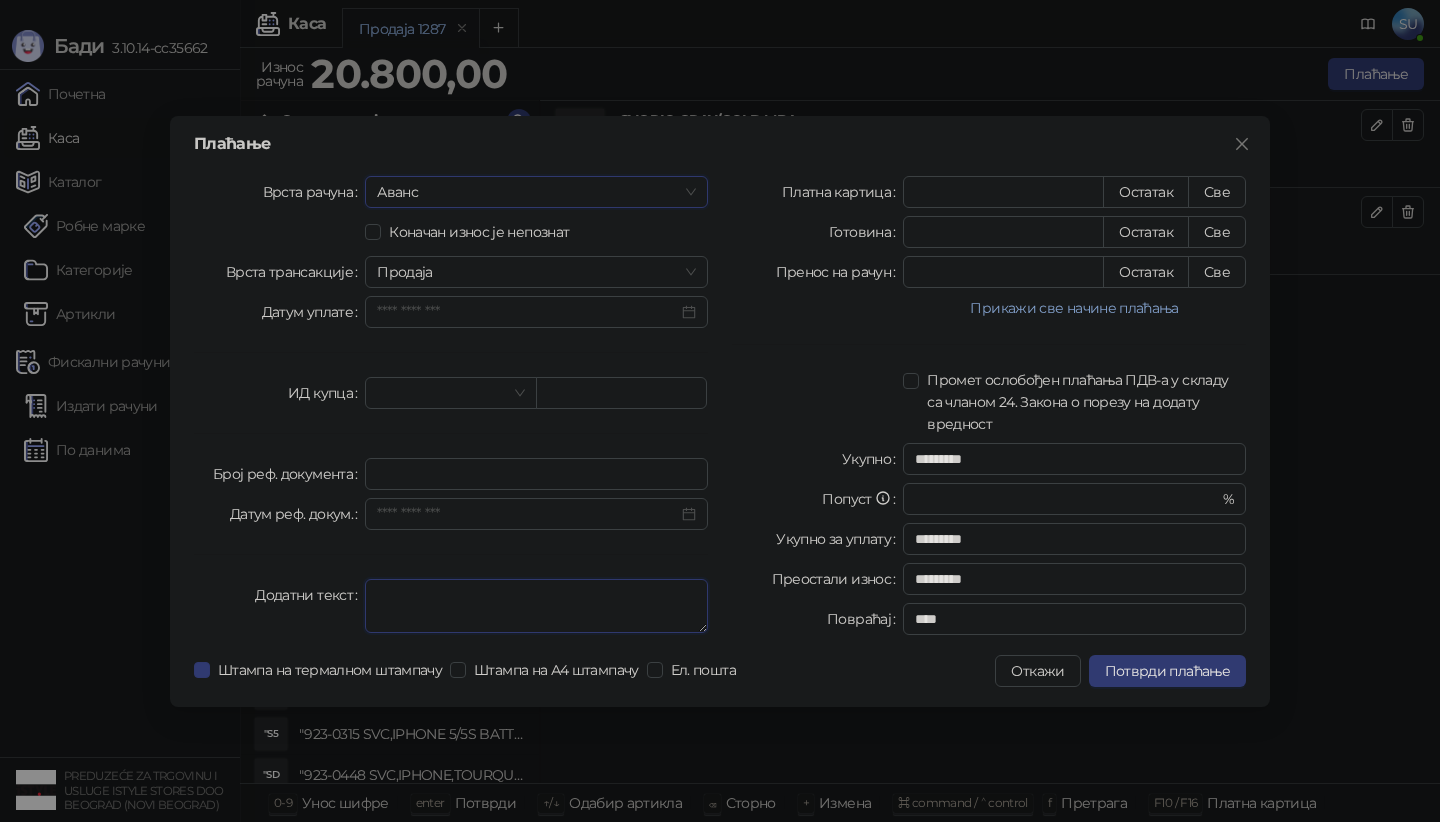 click on "Додатни текст" at bounding box center (536, 606) 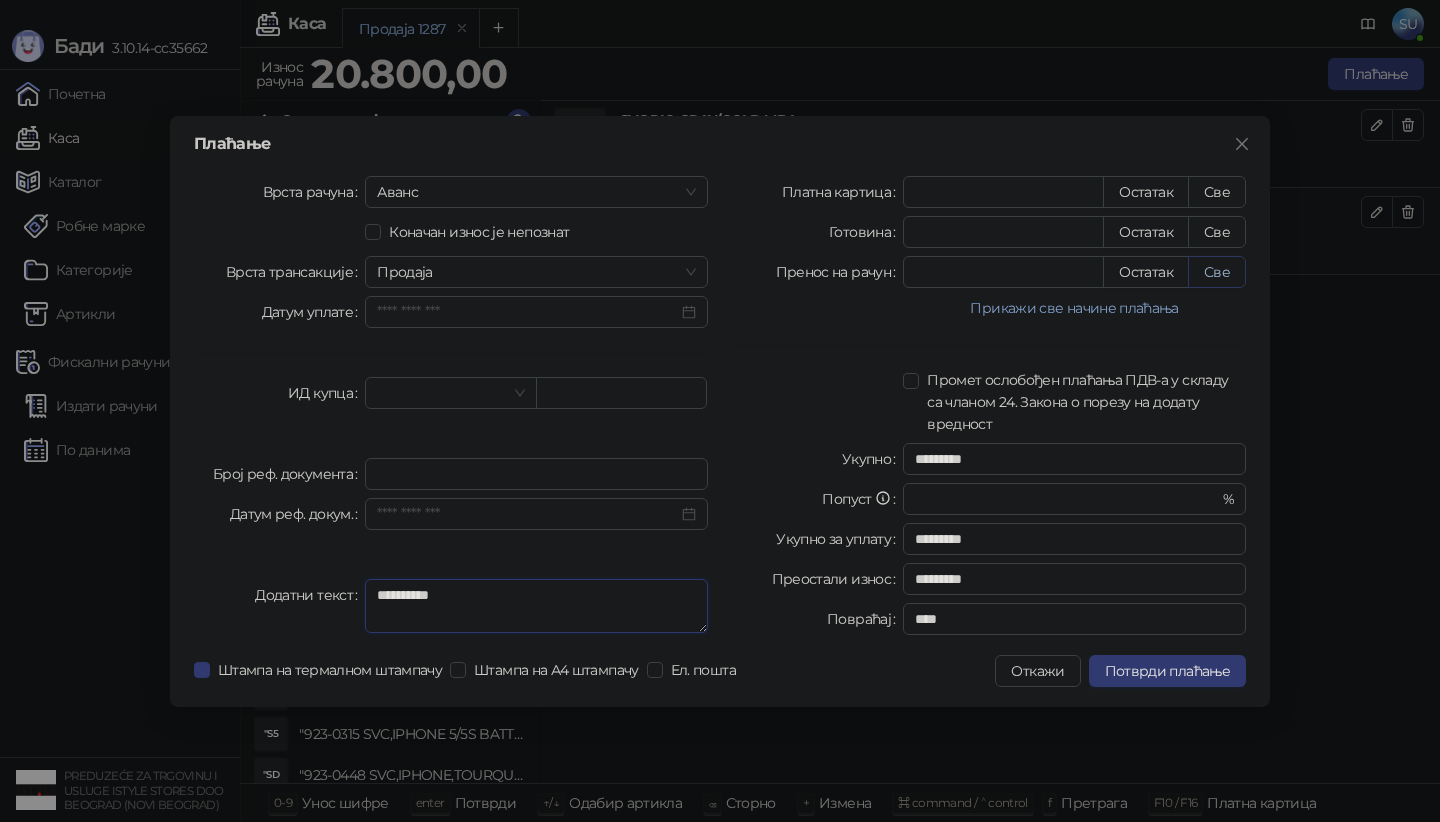 type on "**********" 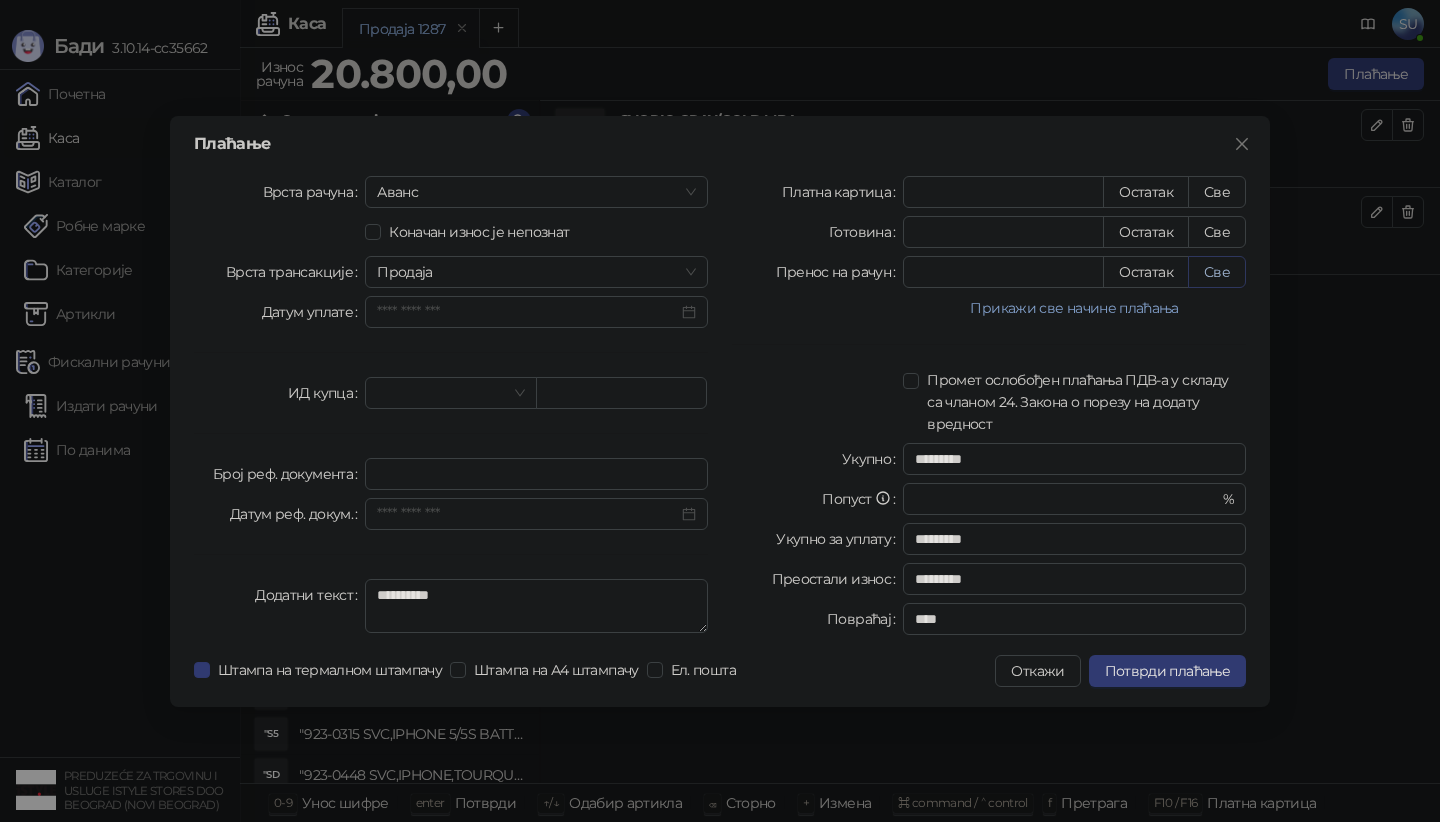 click on "Све" at bounding box center [1217, 272] 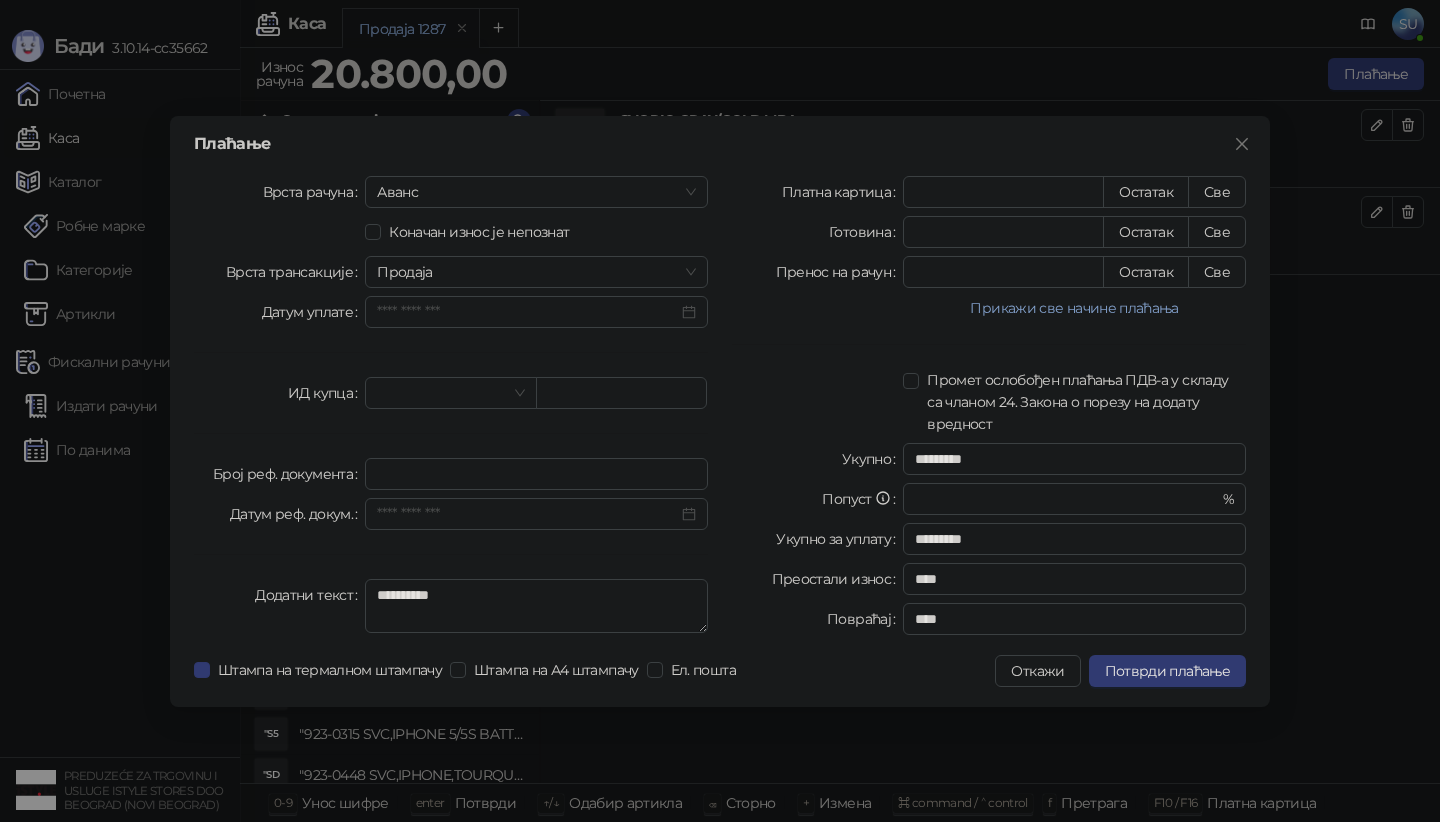 click on "**********" at bounding box center [451, 409] 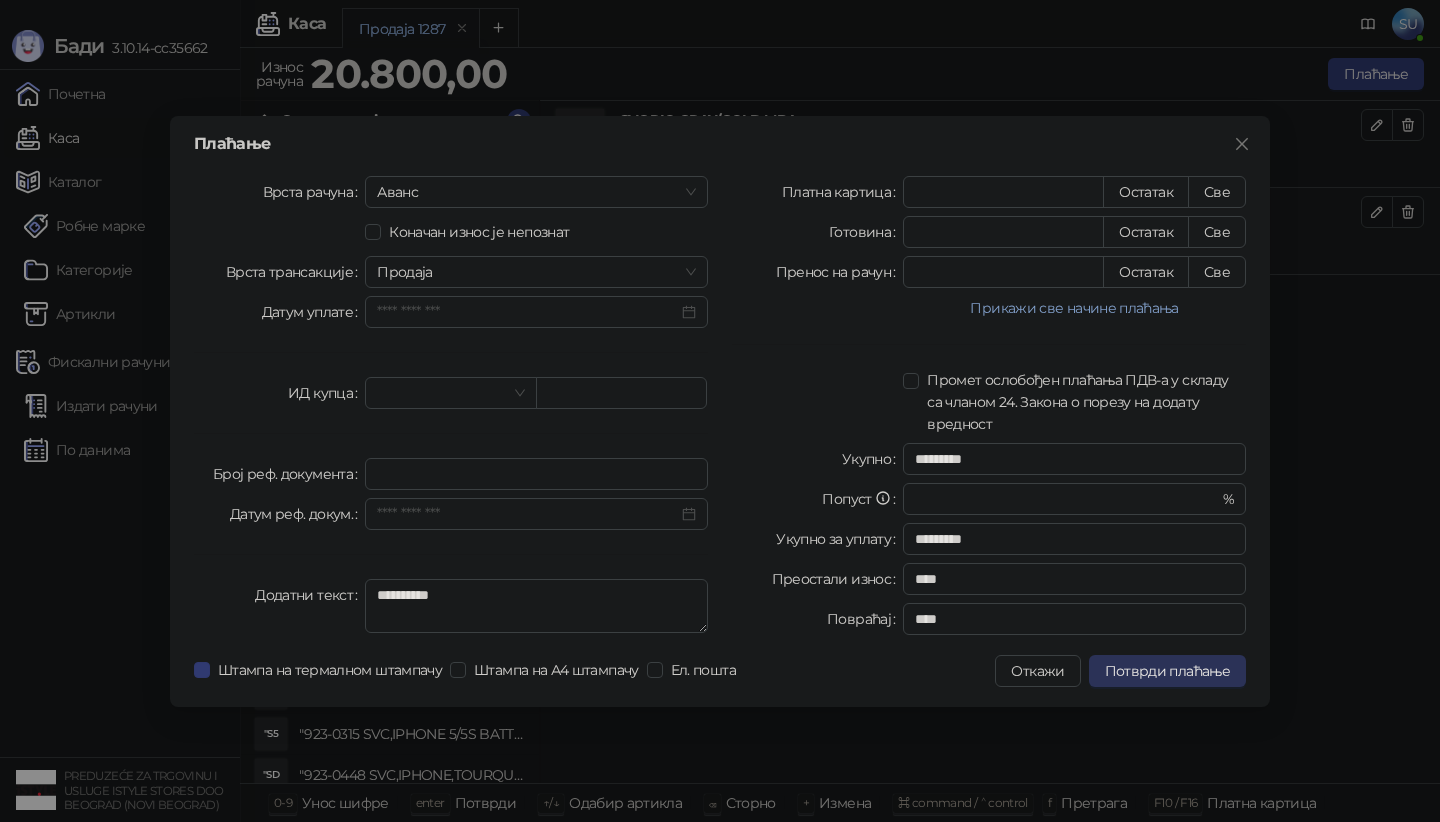 click on "Потврди плаћање" at bounding box center [1167, 671] 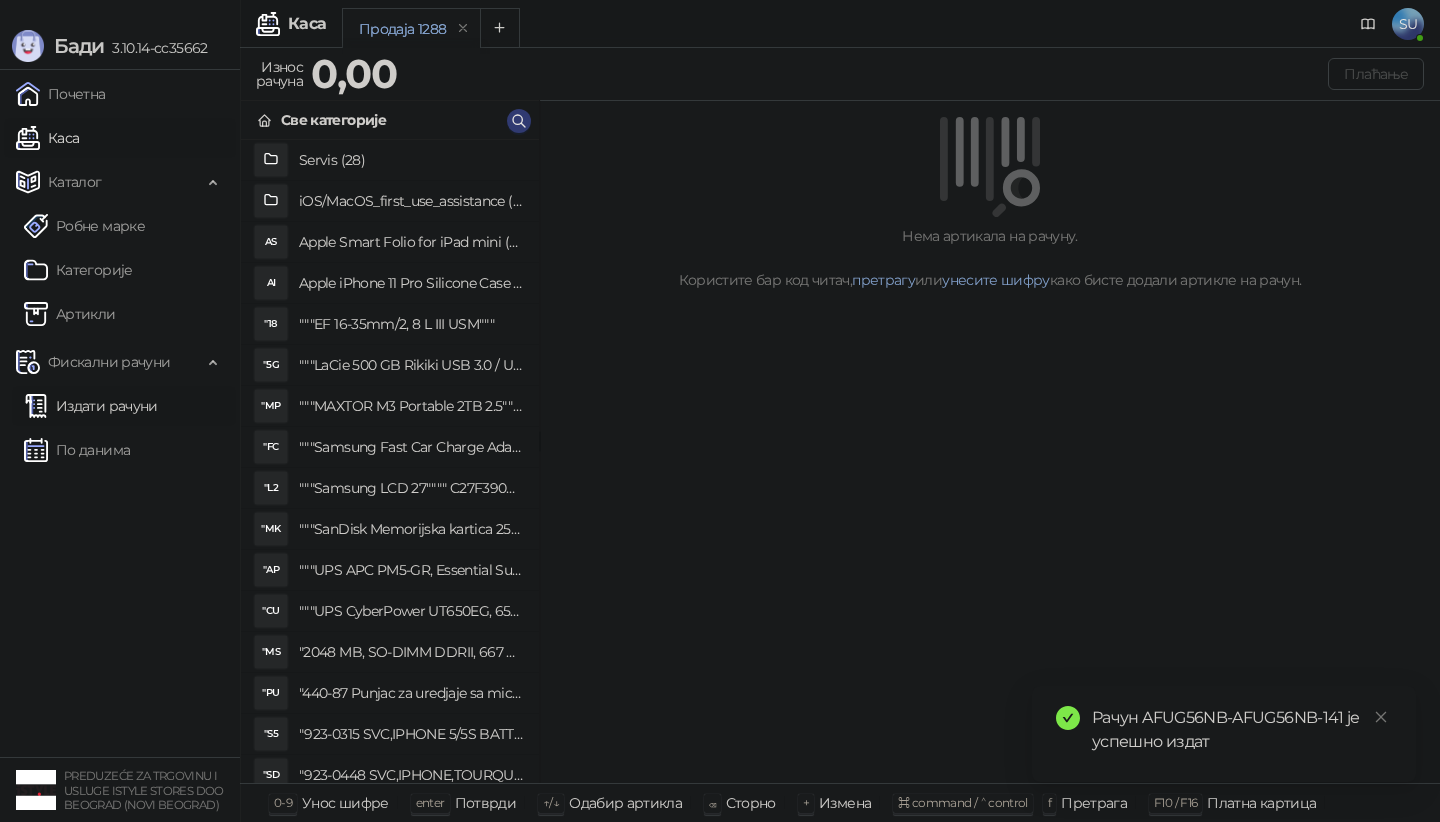 click on "Издати рачуни" at bounding box center (91, 406) 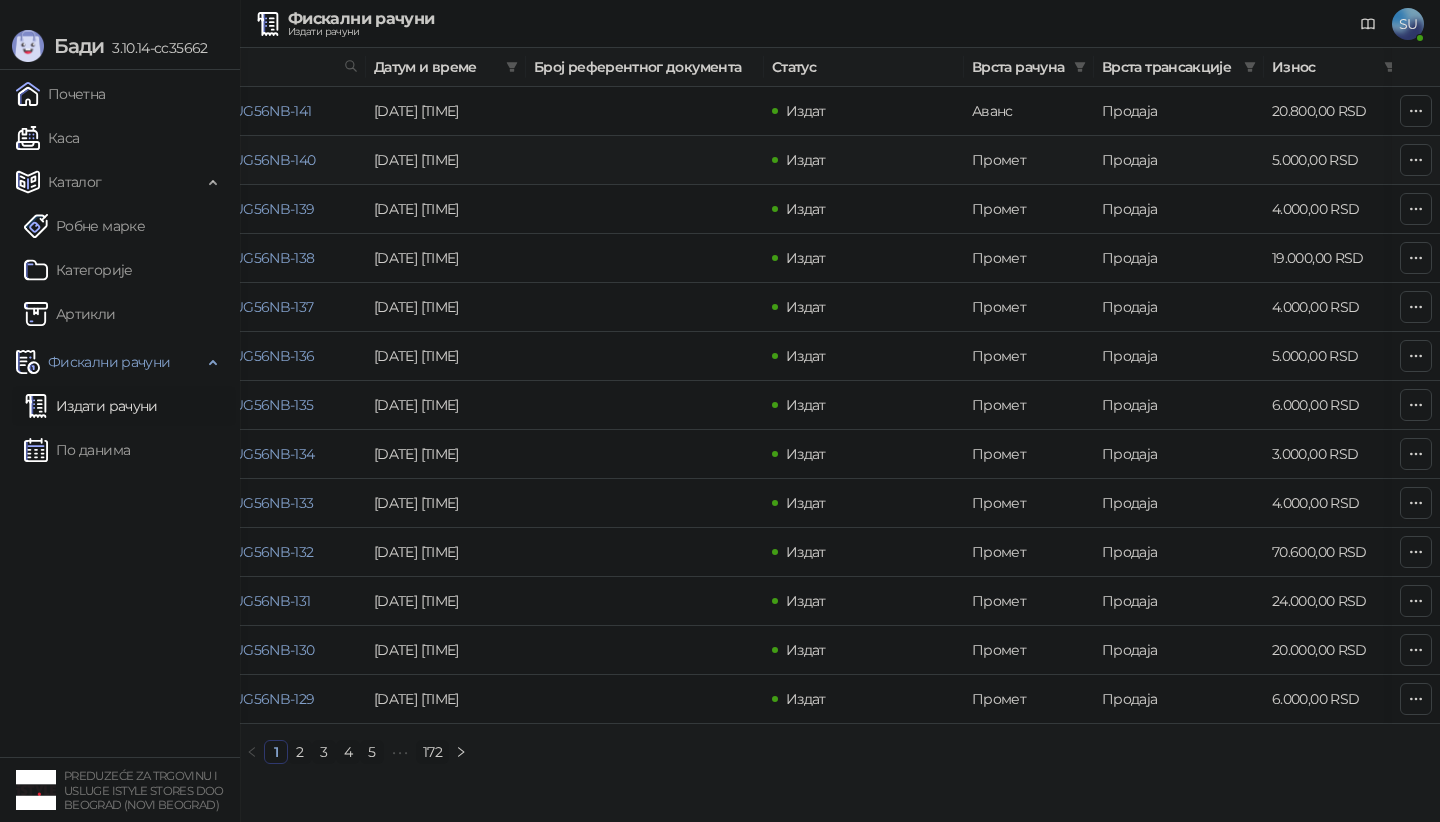 scroll, scrollTop: 0, scrollLeft: 0, axis: both 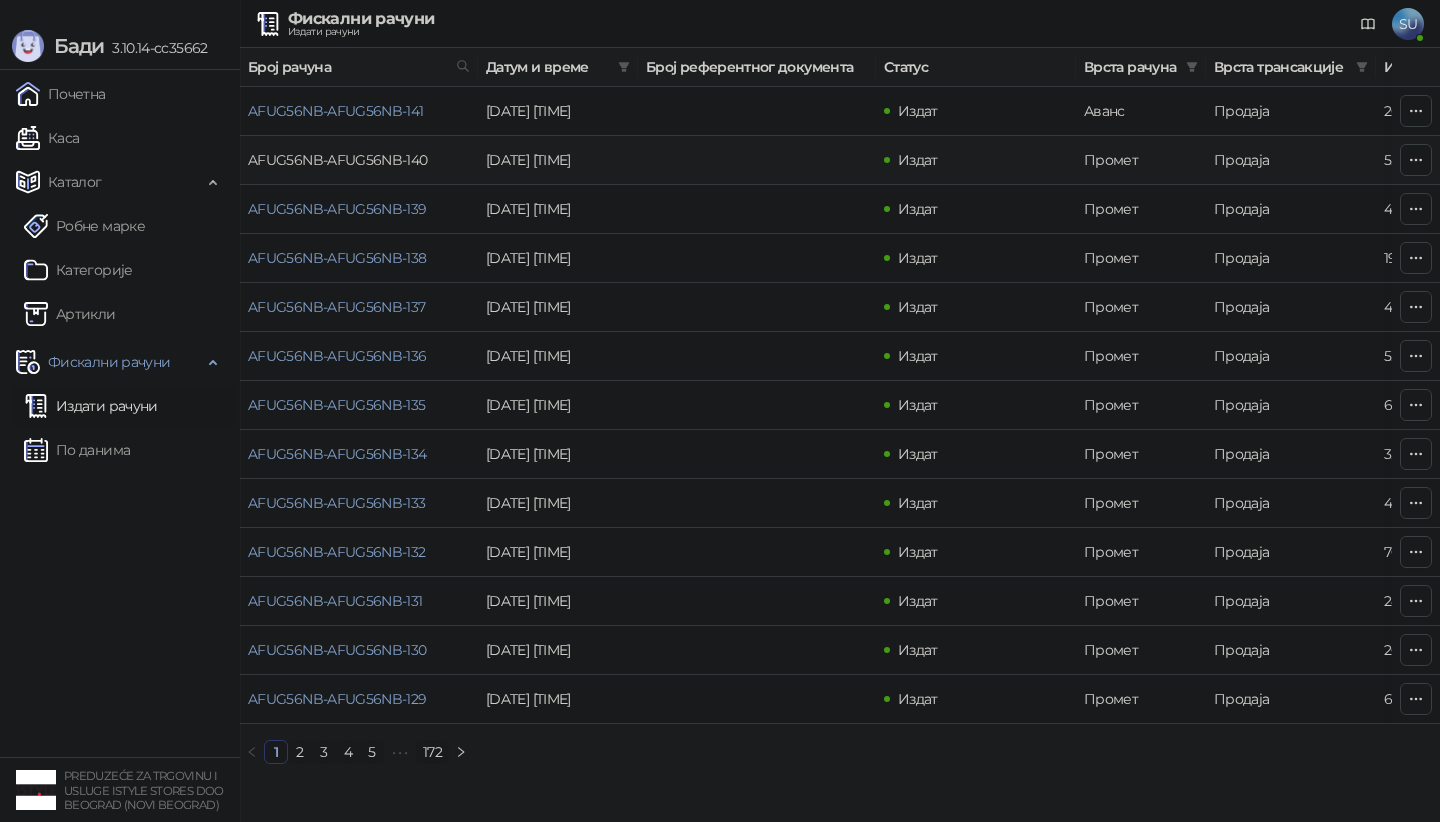click on "AFUG56NB-AFUG56NB-140" at bounding box center (338, 160) 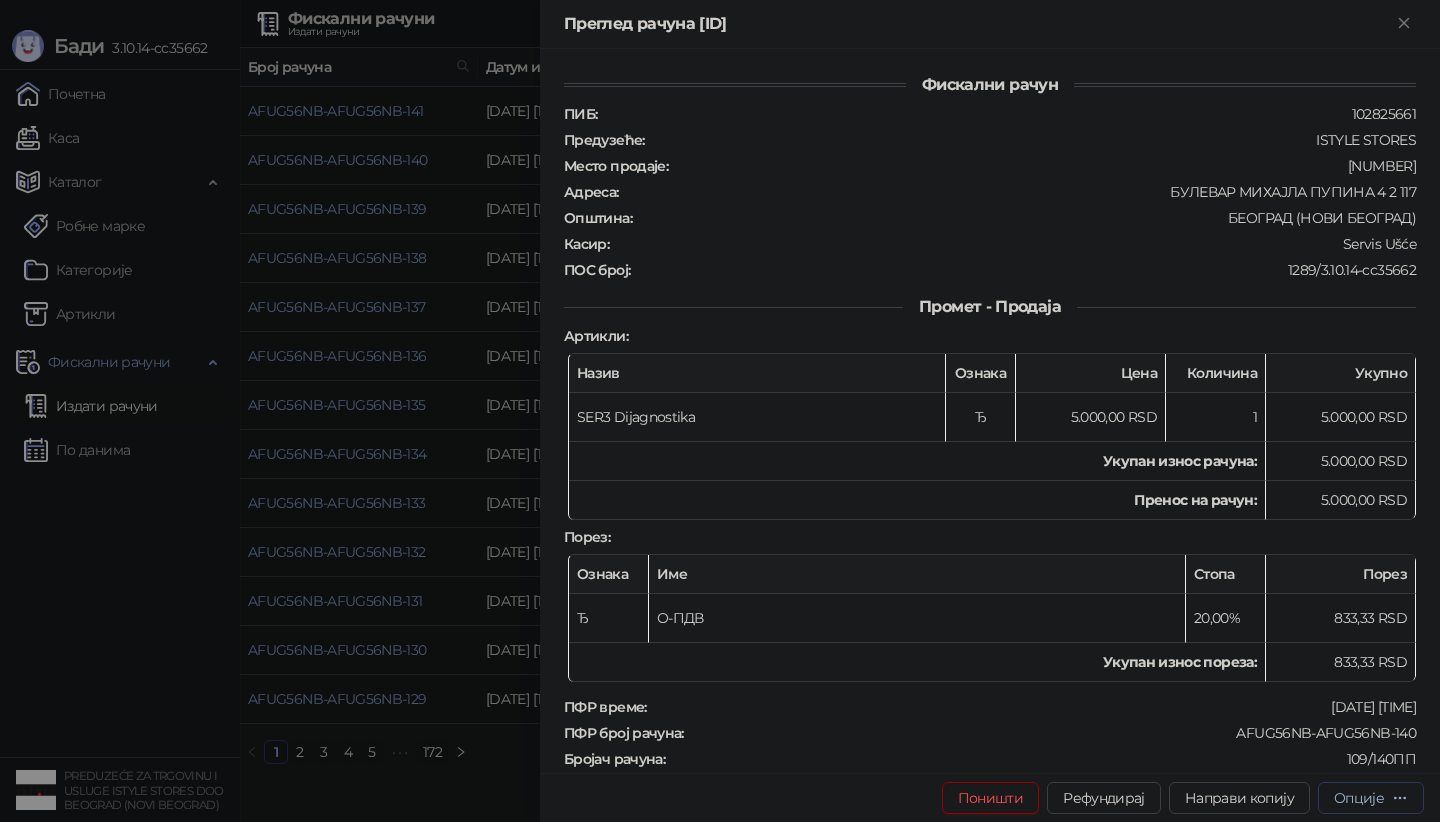 click 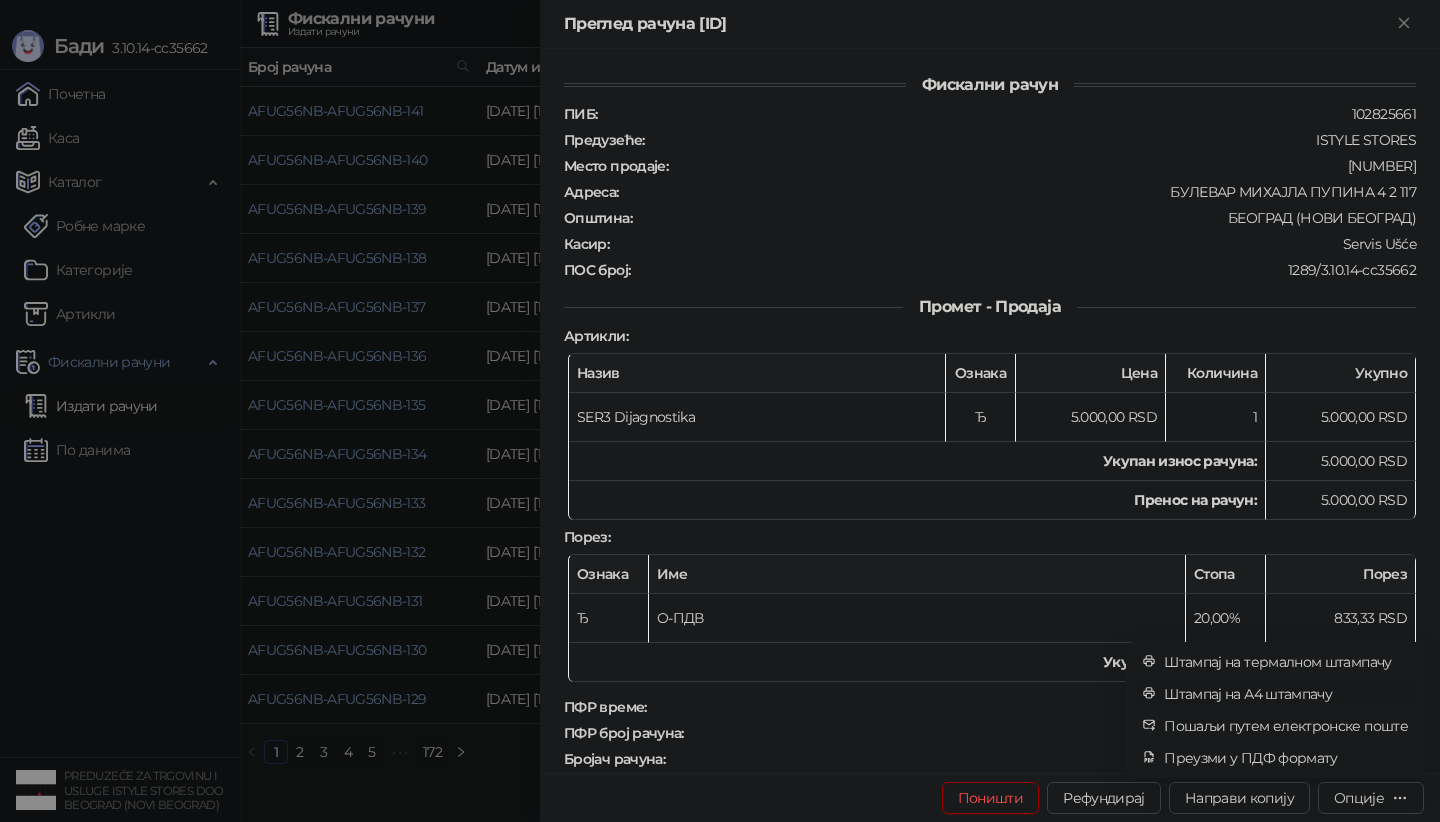 click on "Штампај на А4 штампачу" at bounding box center (1286, 694) 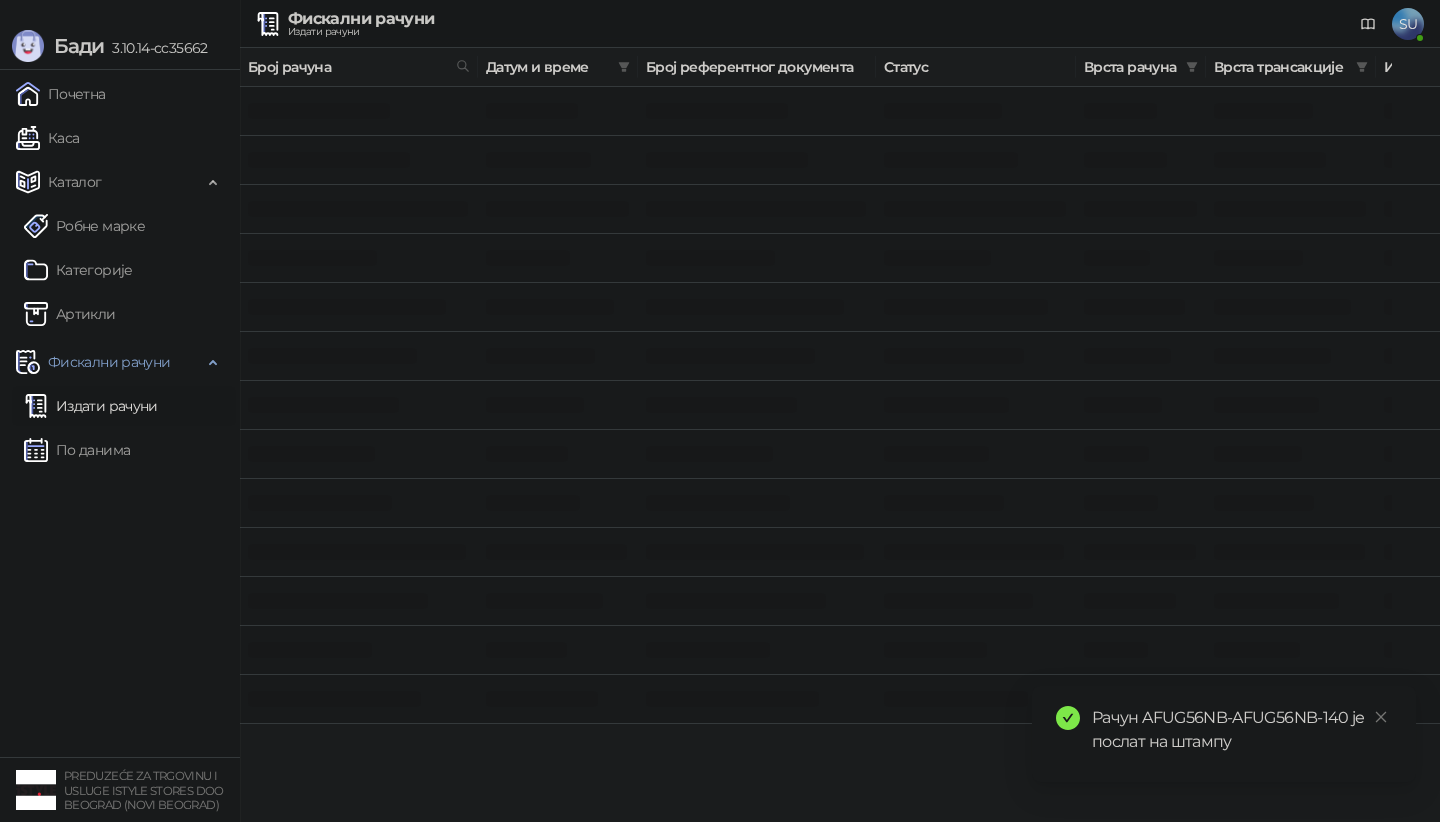 click at bounding box center (359, 454) 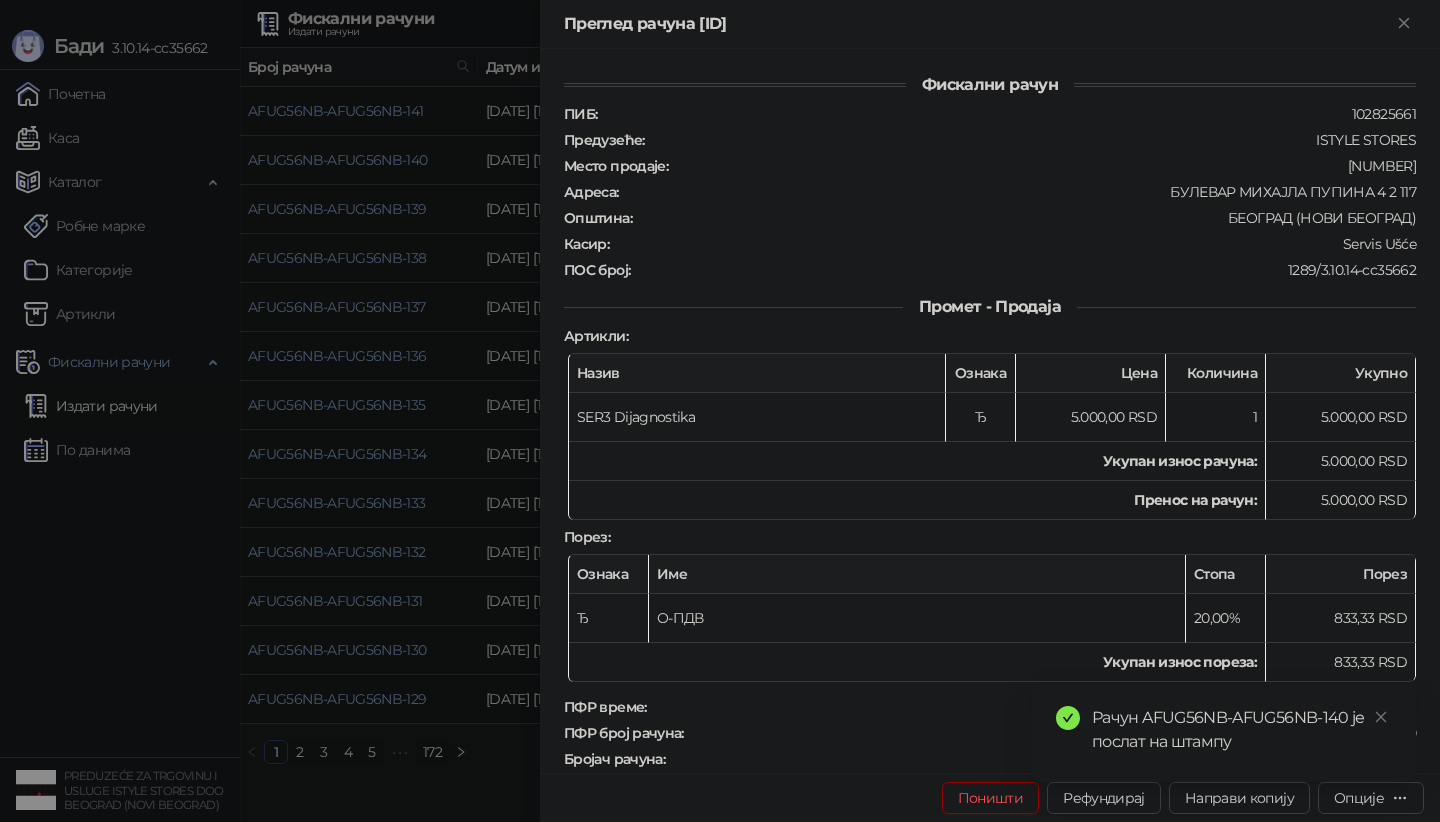 click at bounding box center (720, 411) 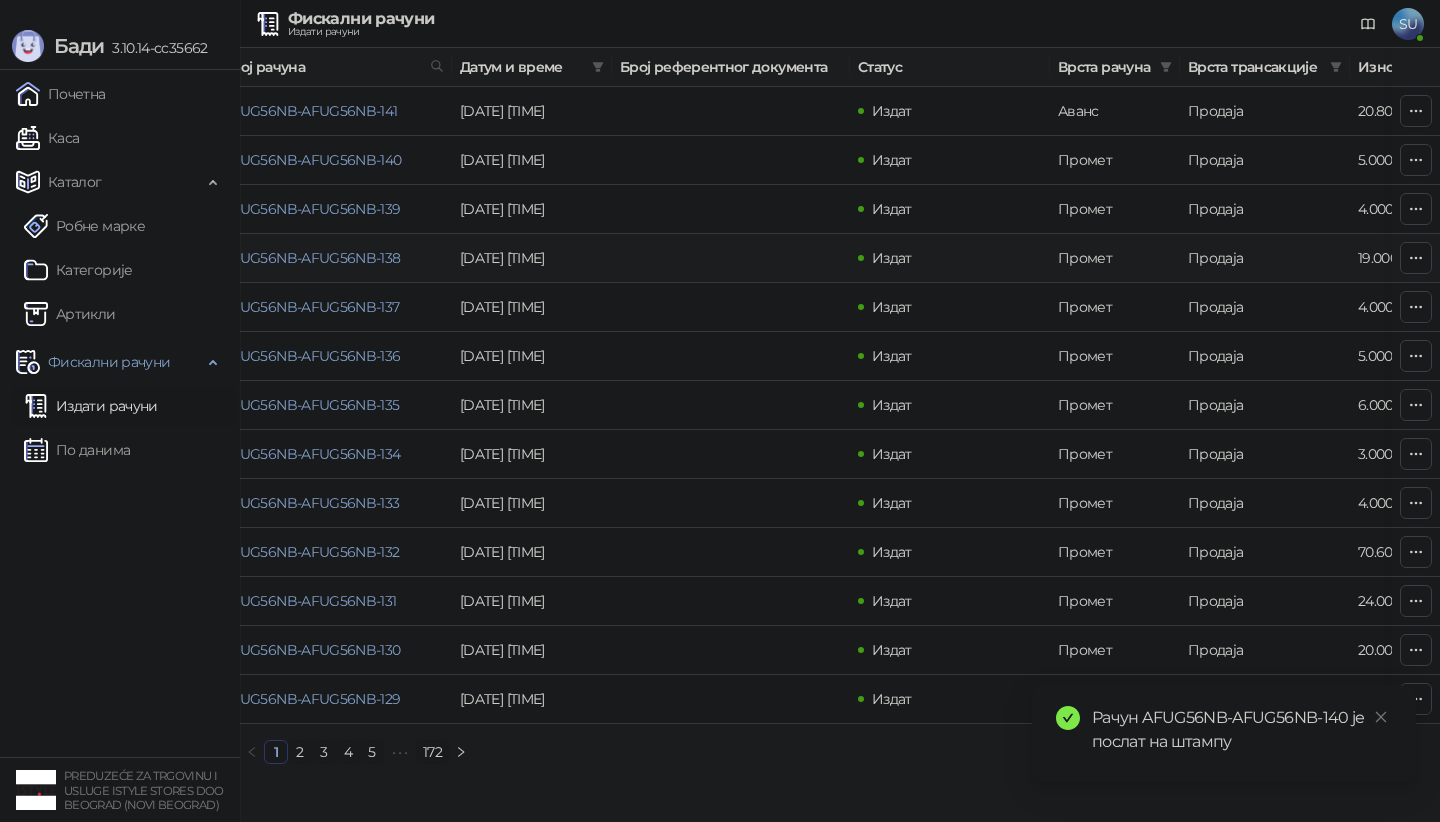 scroll, scrollTop: 0, scrollLeft: 0, axis: both 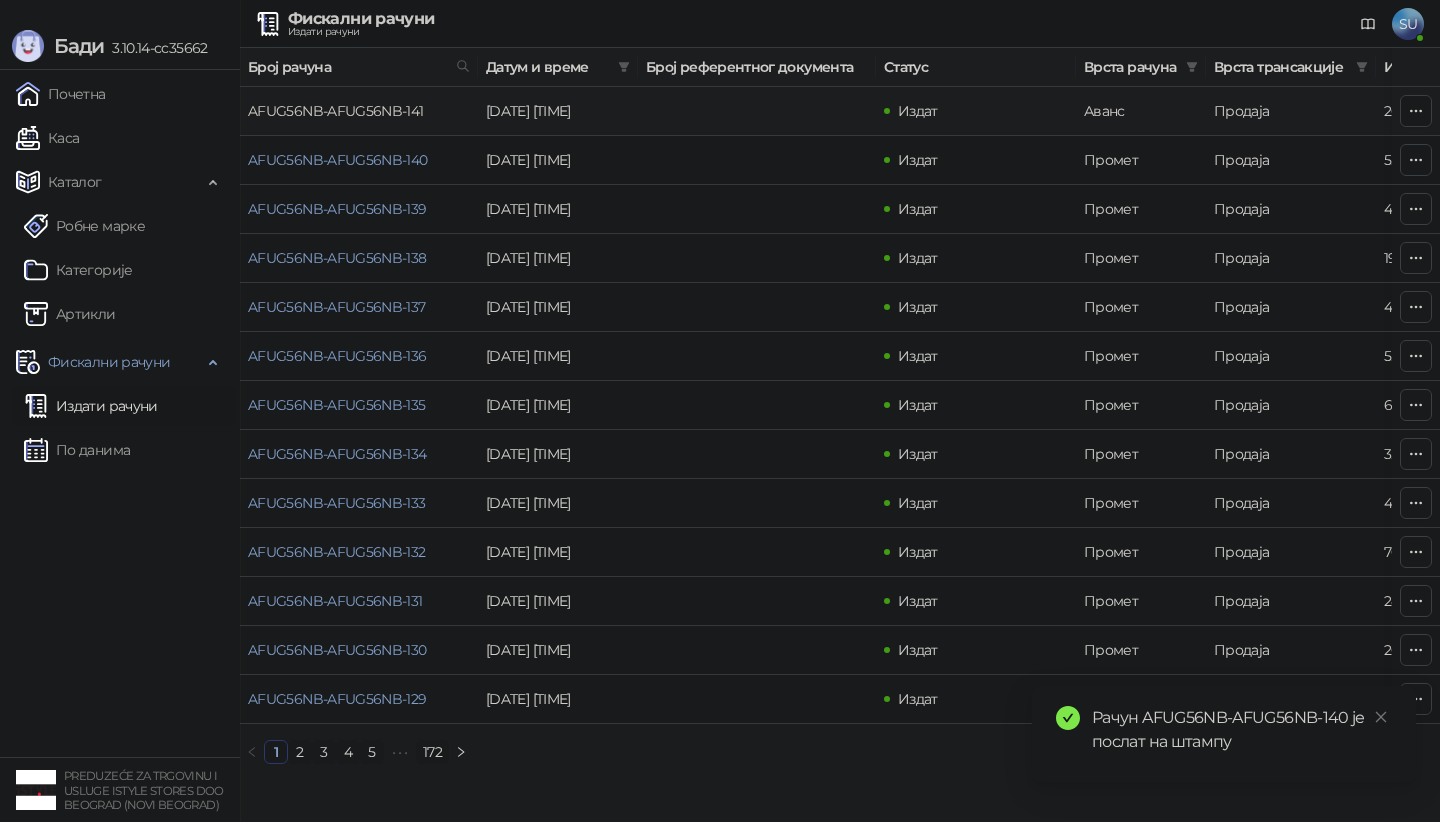 click on "AFUG56NB-AFUG56NB-141" at bounding box center [336, 111] 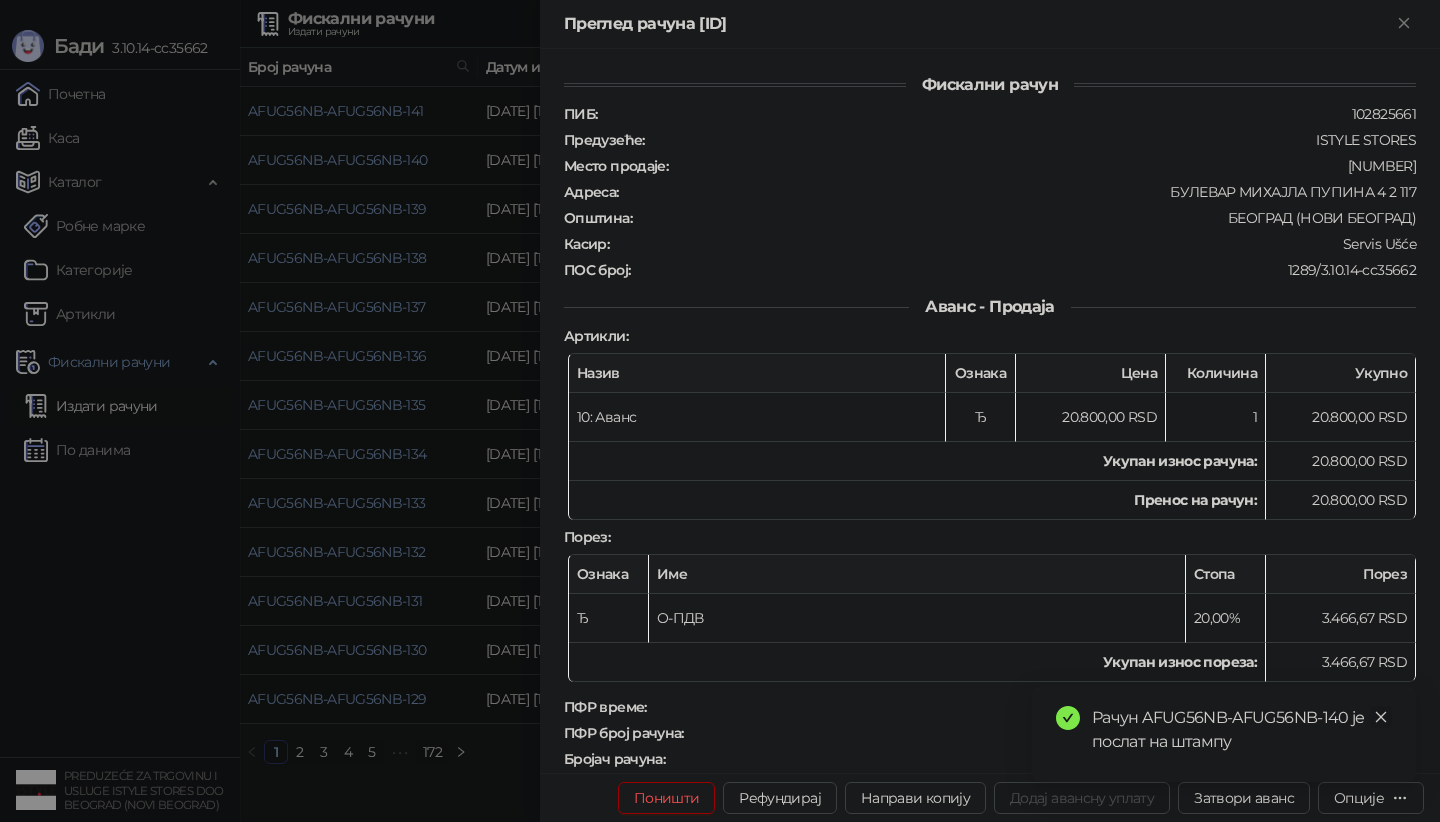 click 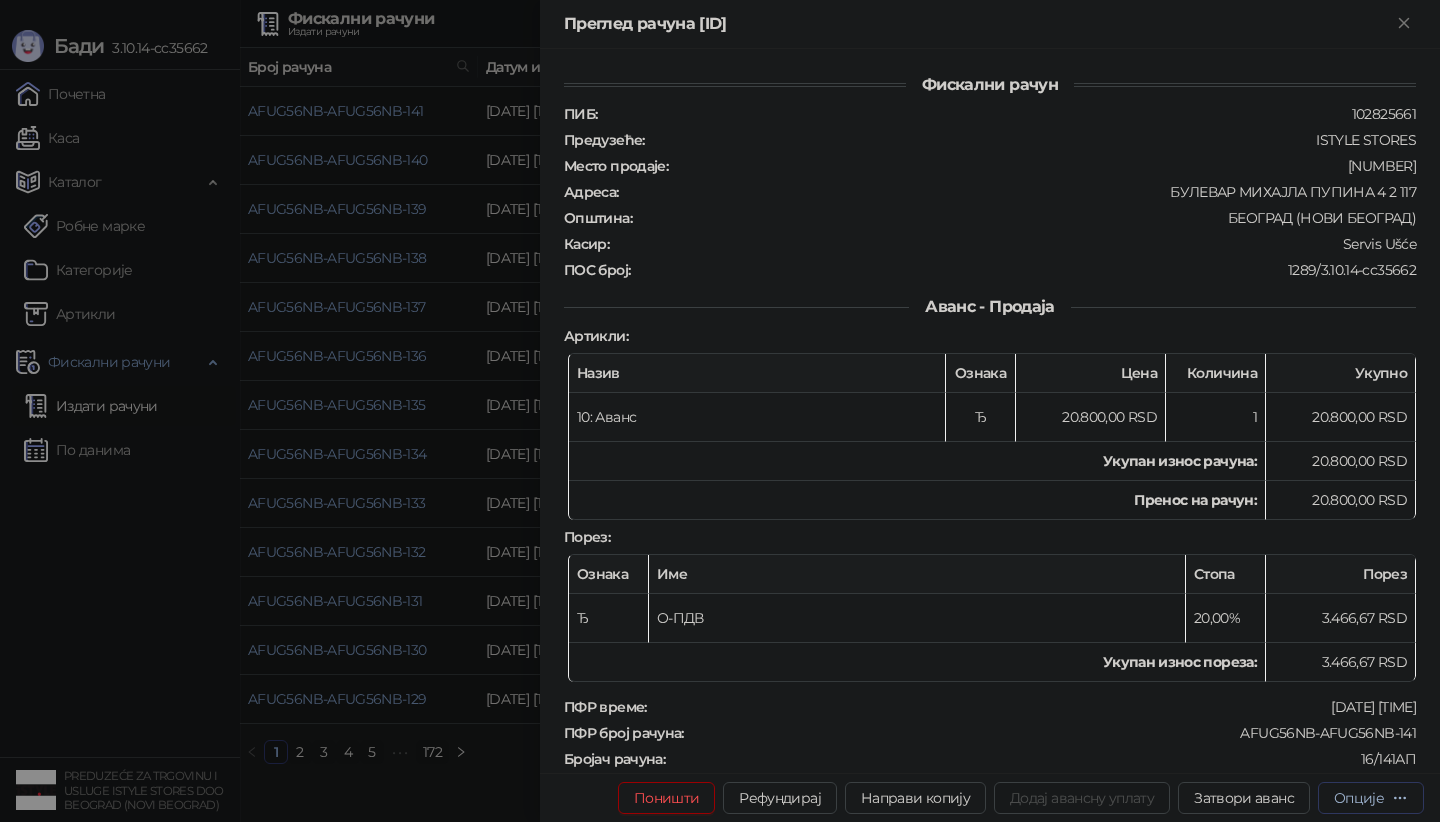 click on "Опције" at bounding box center [1359, 798] 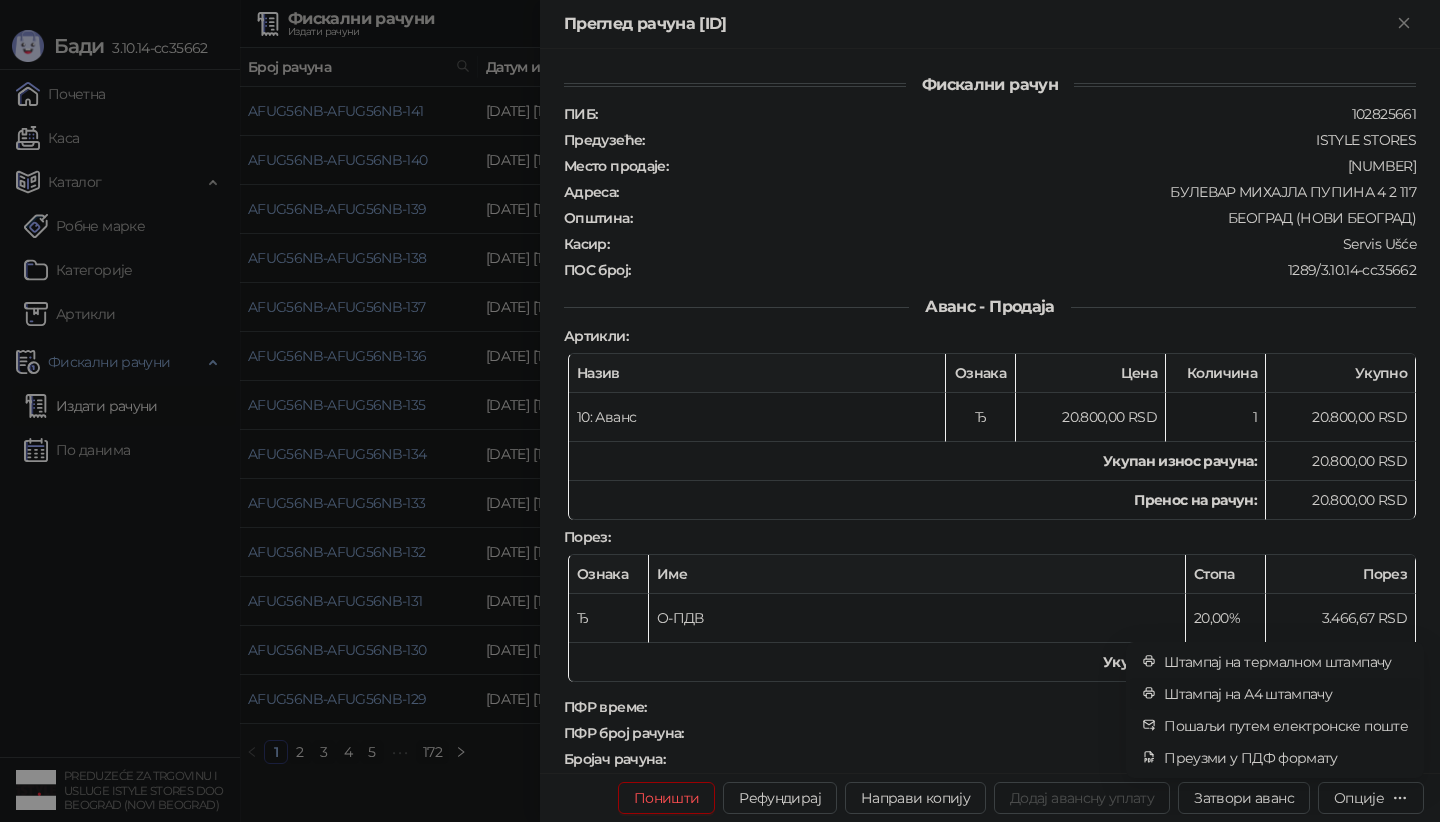 click on "Штампај на А4 штампачу" at bounding box center [1286, 694] 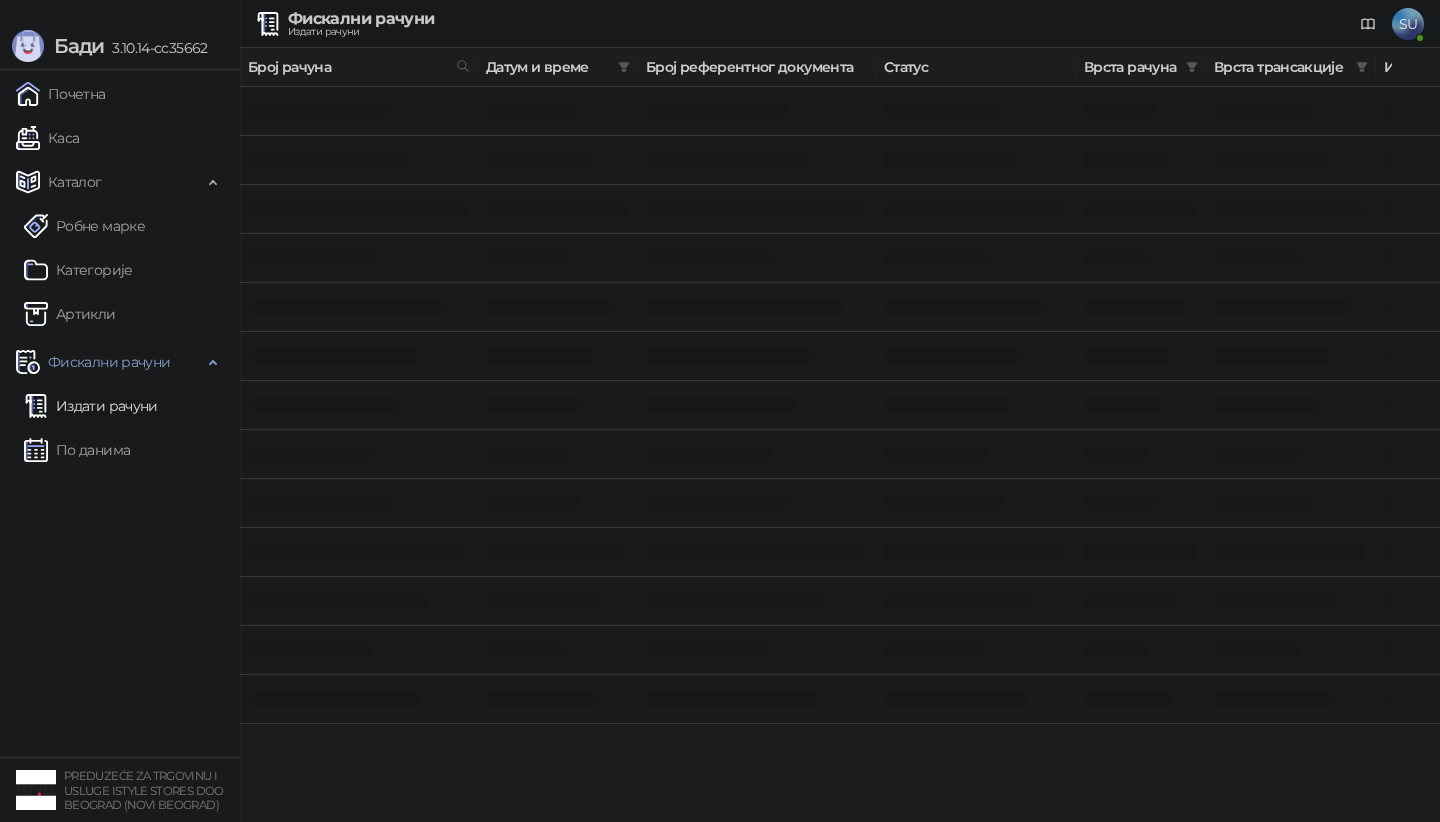 click on "Почетна Каса Каталог Робне марке Категорије Артикли Фискални рачуни Издати рачуни По данима" at bounding box center (120, 413) 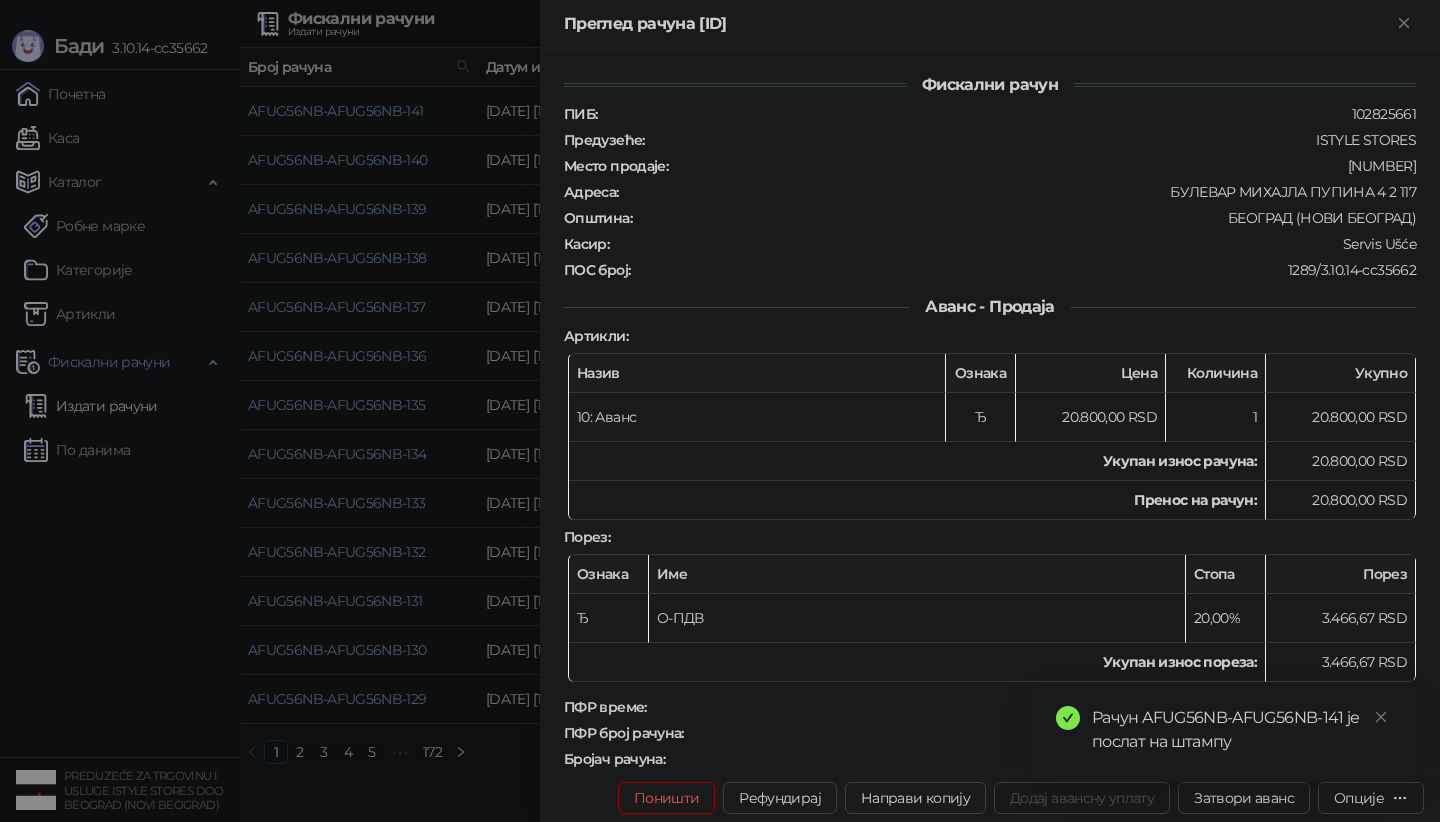 click at bounding box center (720, 411) 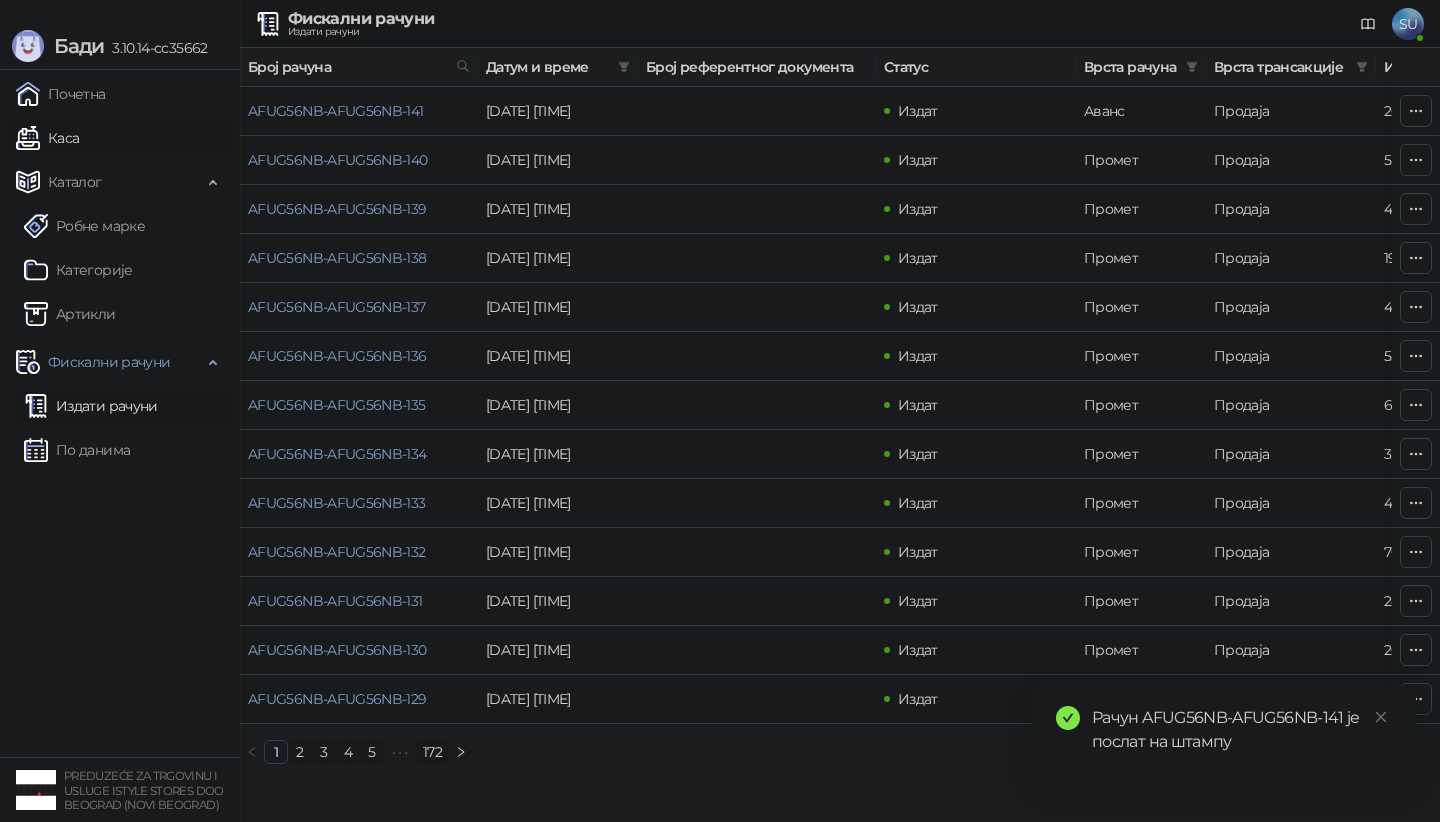 click on "Каса" at bounding box center (47, 138) 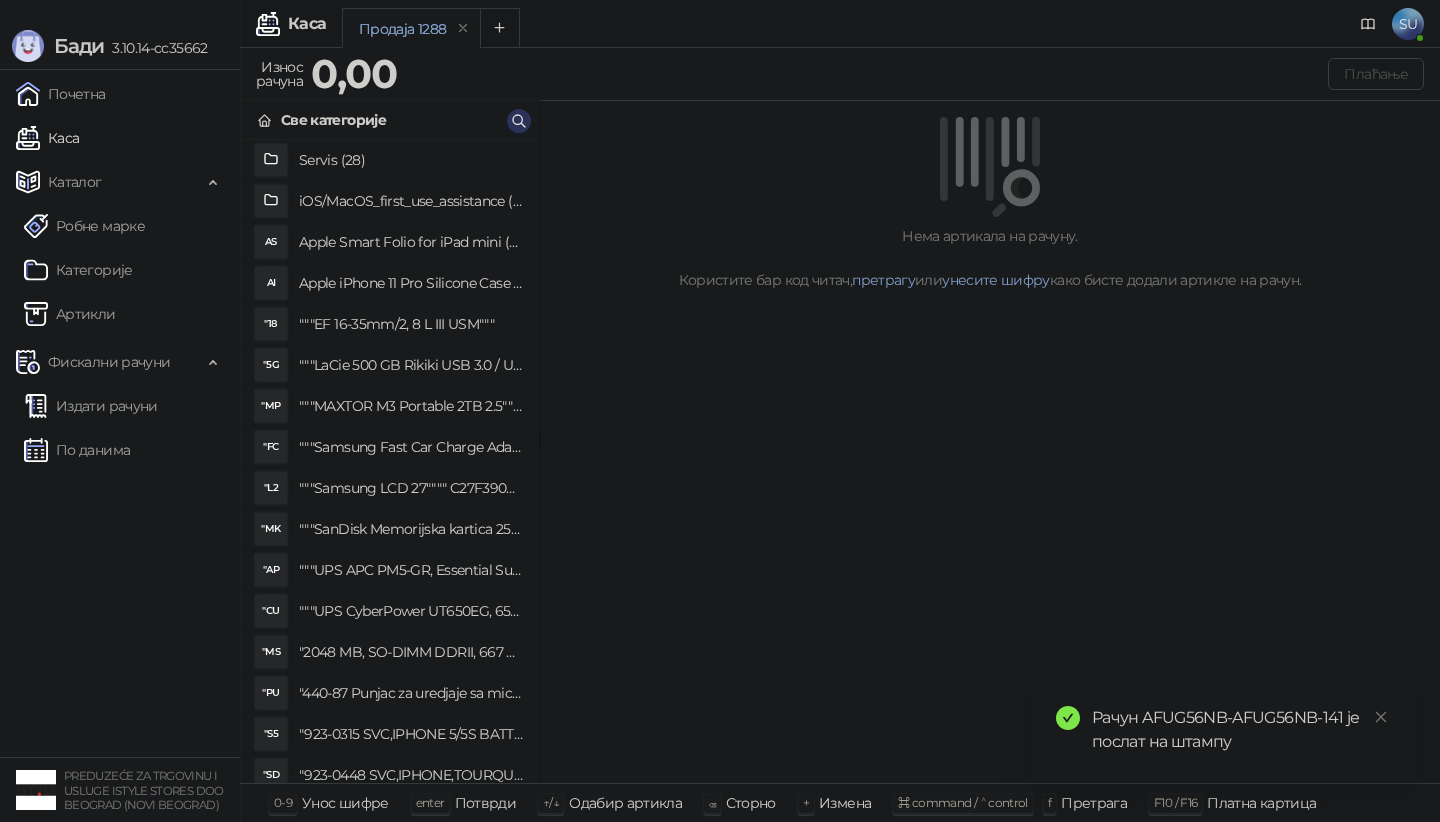 click 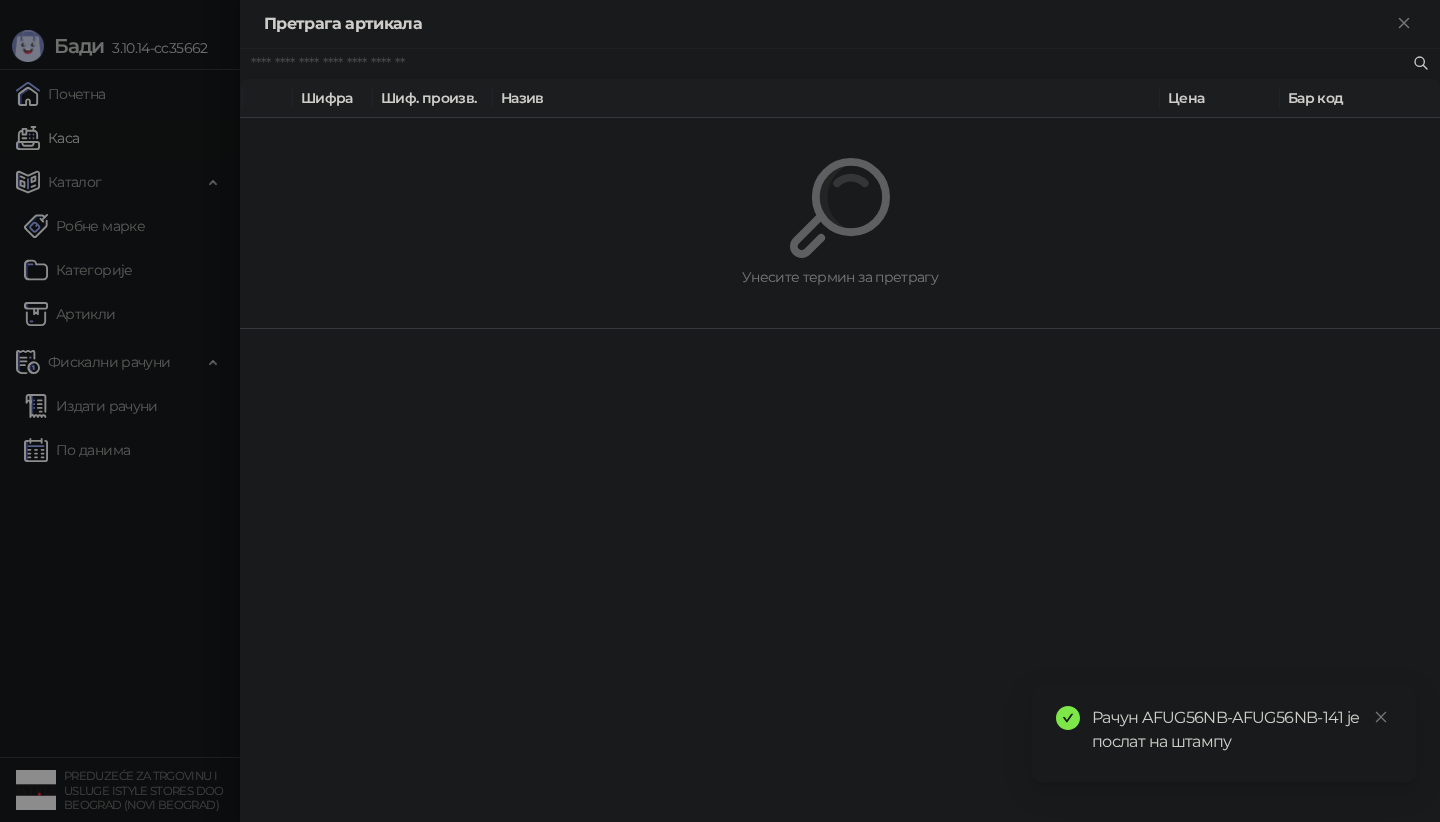 paste on "*********" 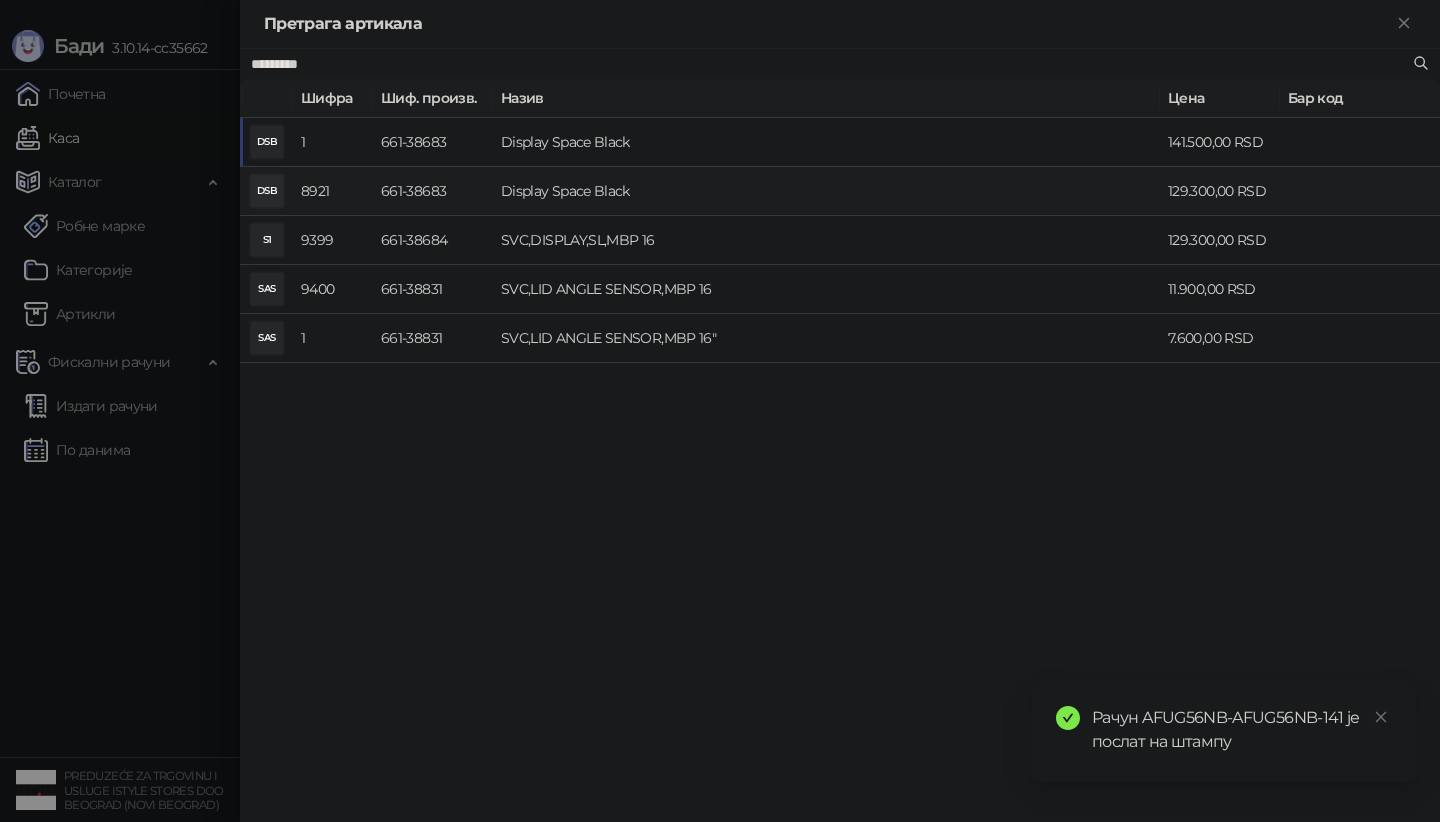 type on "*********" 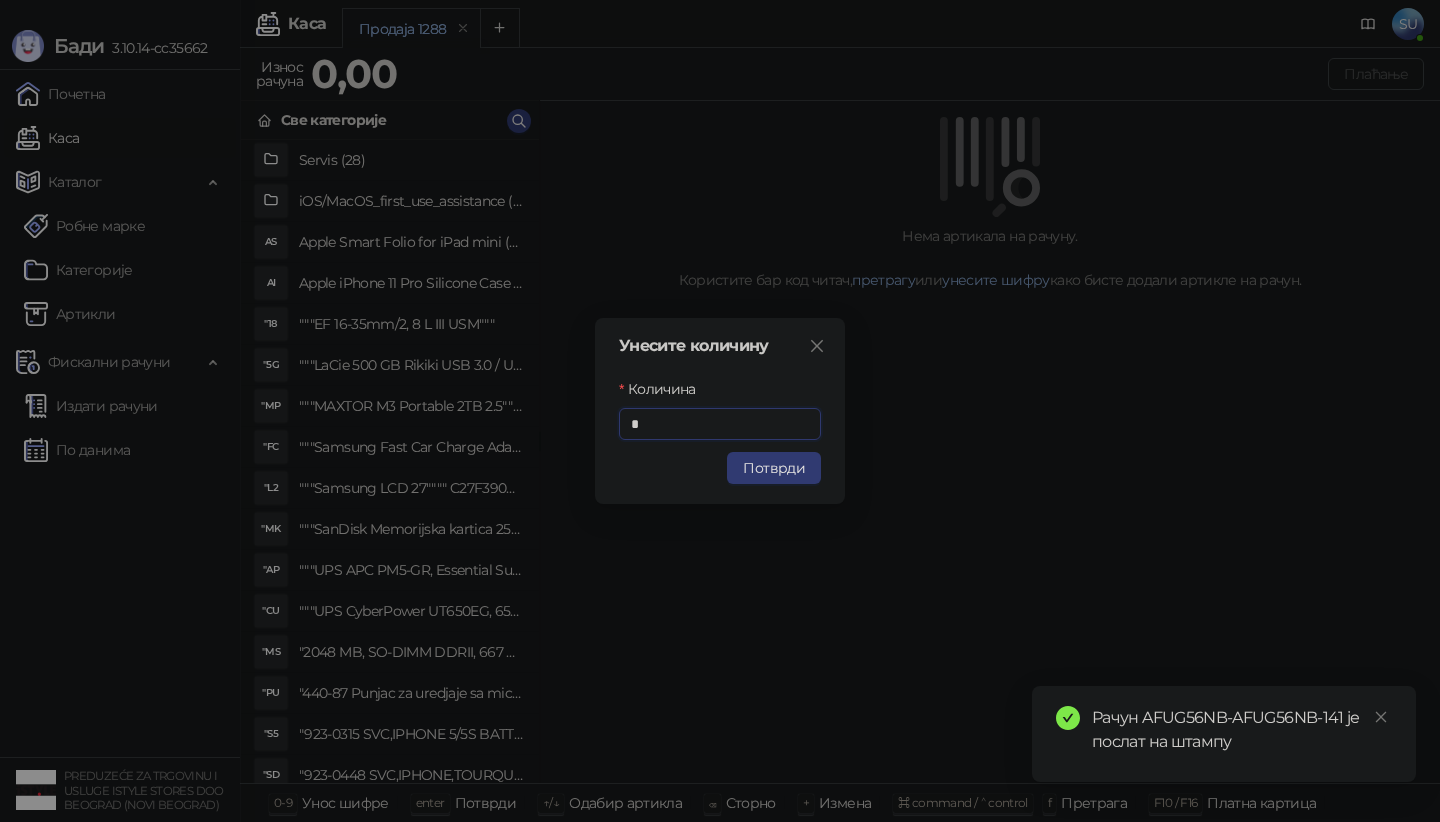 click on "Унесите количину Количина * Потврди" at bounding box center (720, 411) 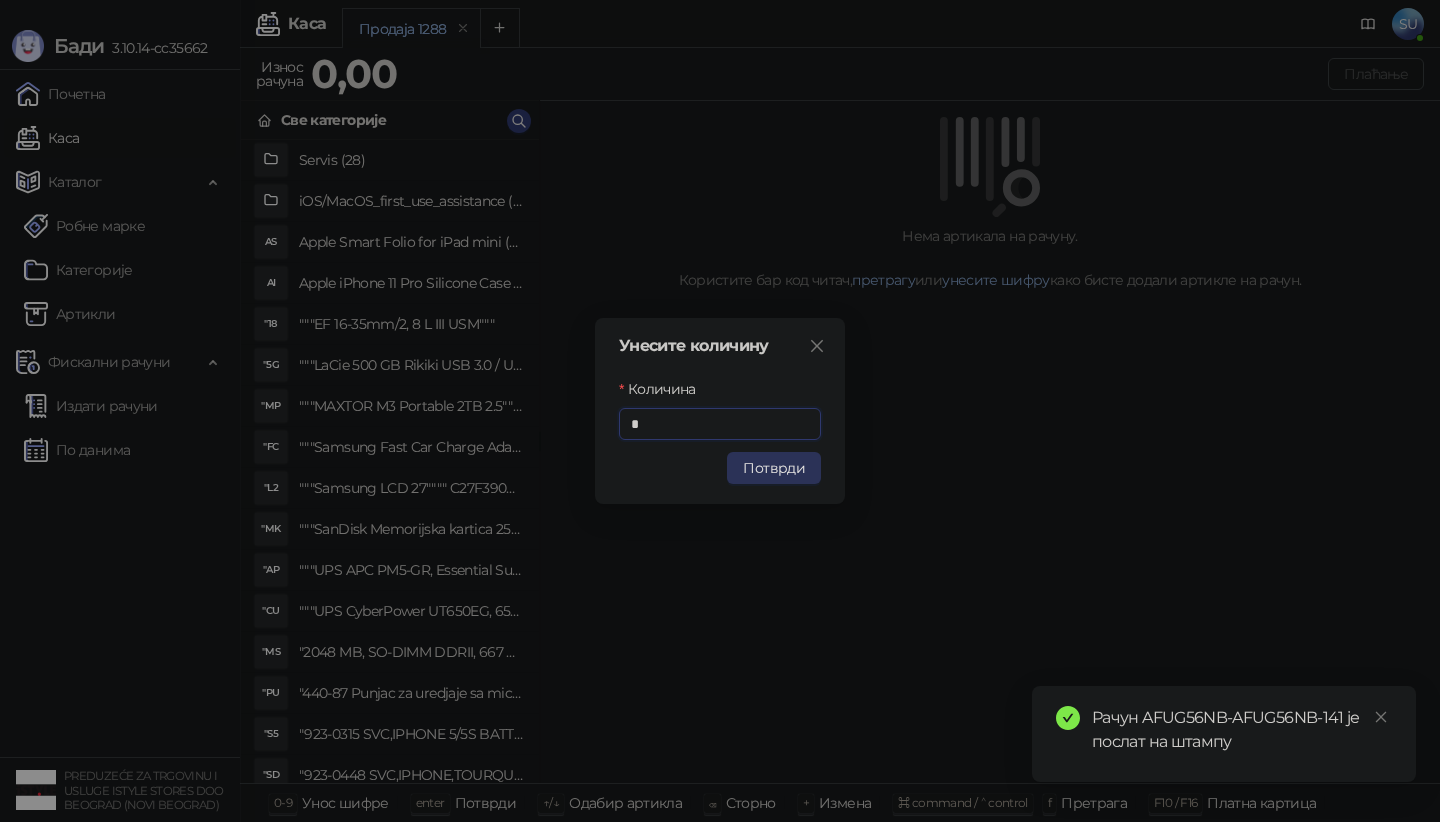 click on "Потврди" at bounding box center [774, 468] 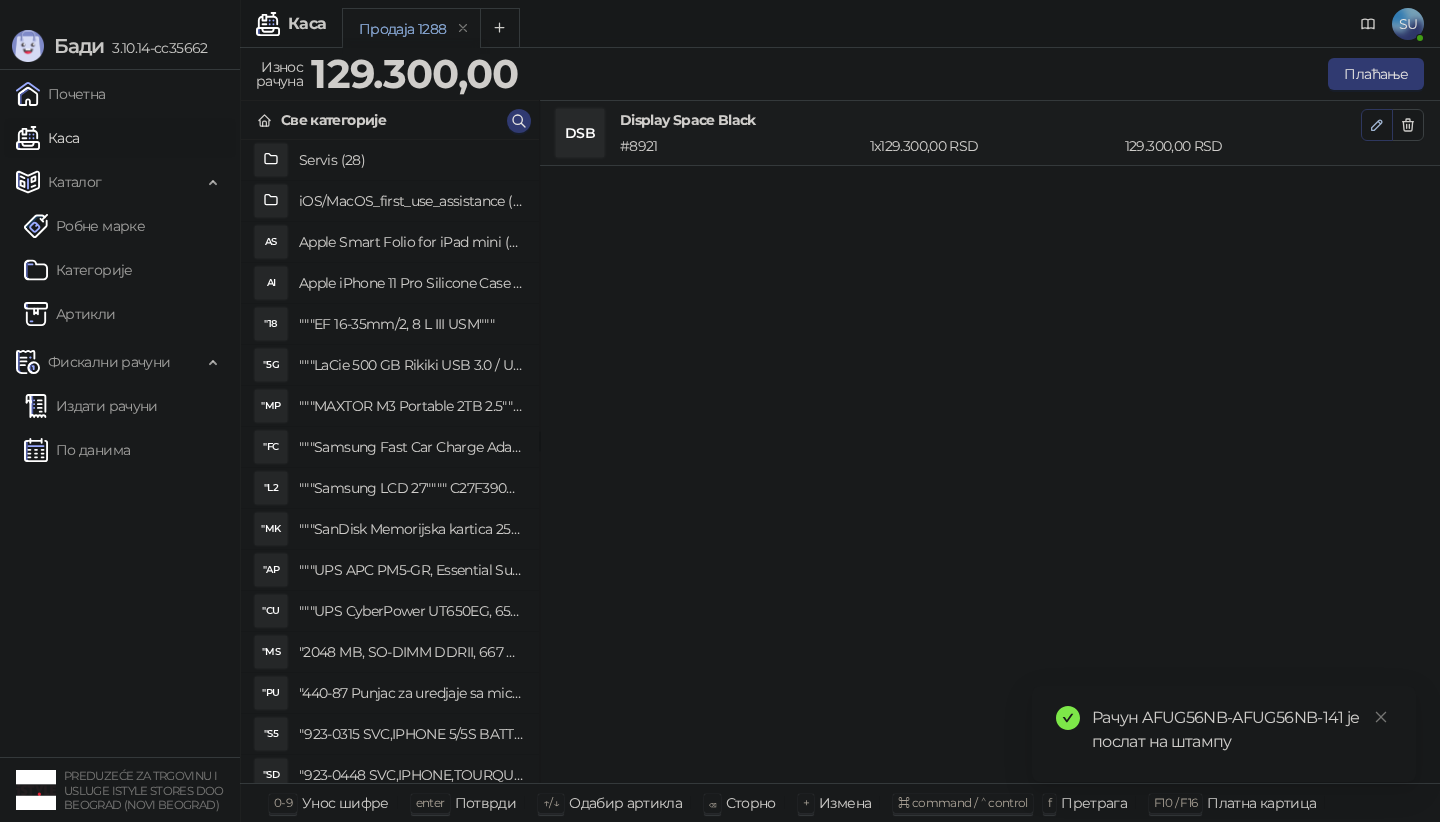 click 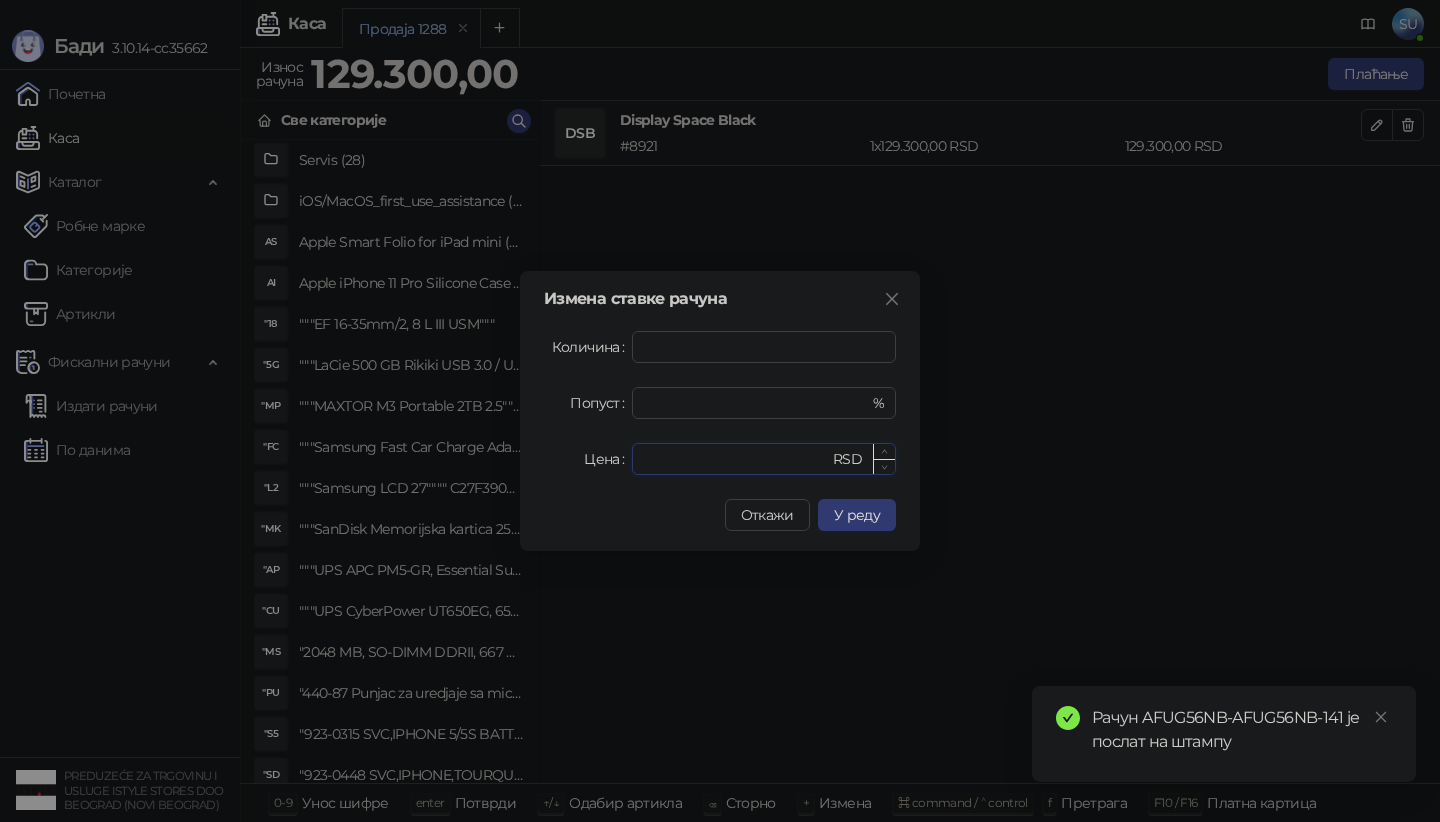 click on "******" at bounding box center (736, 459) 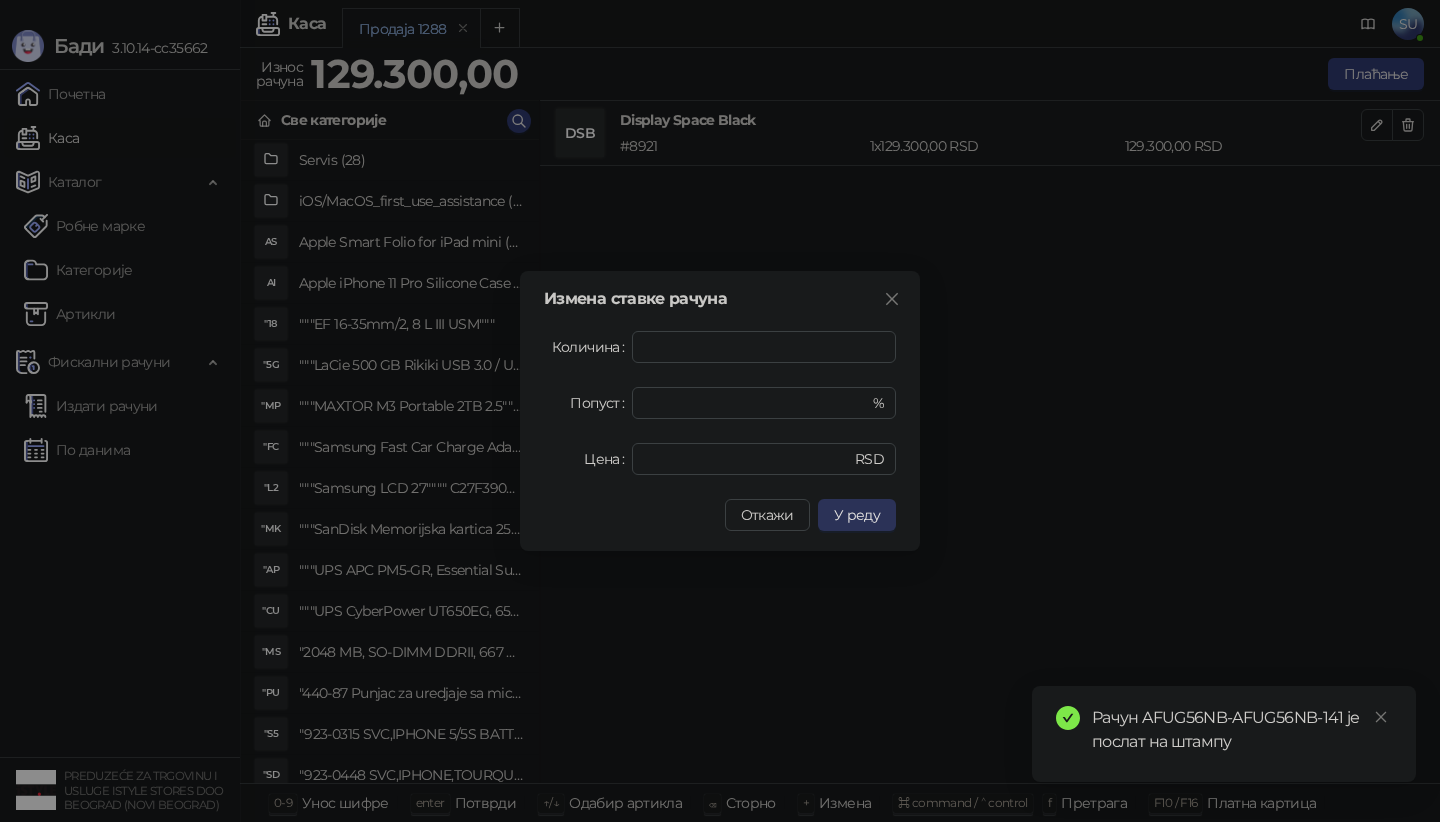 type on "******" 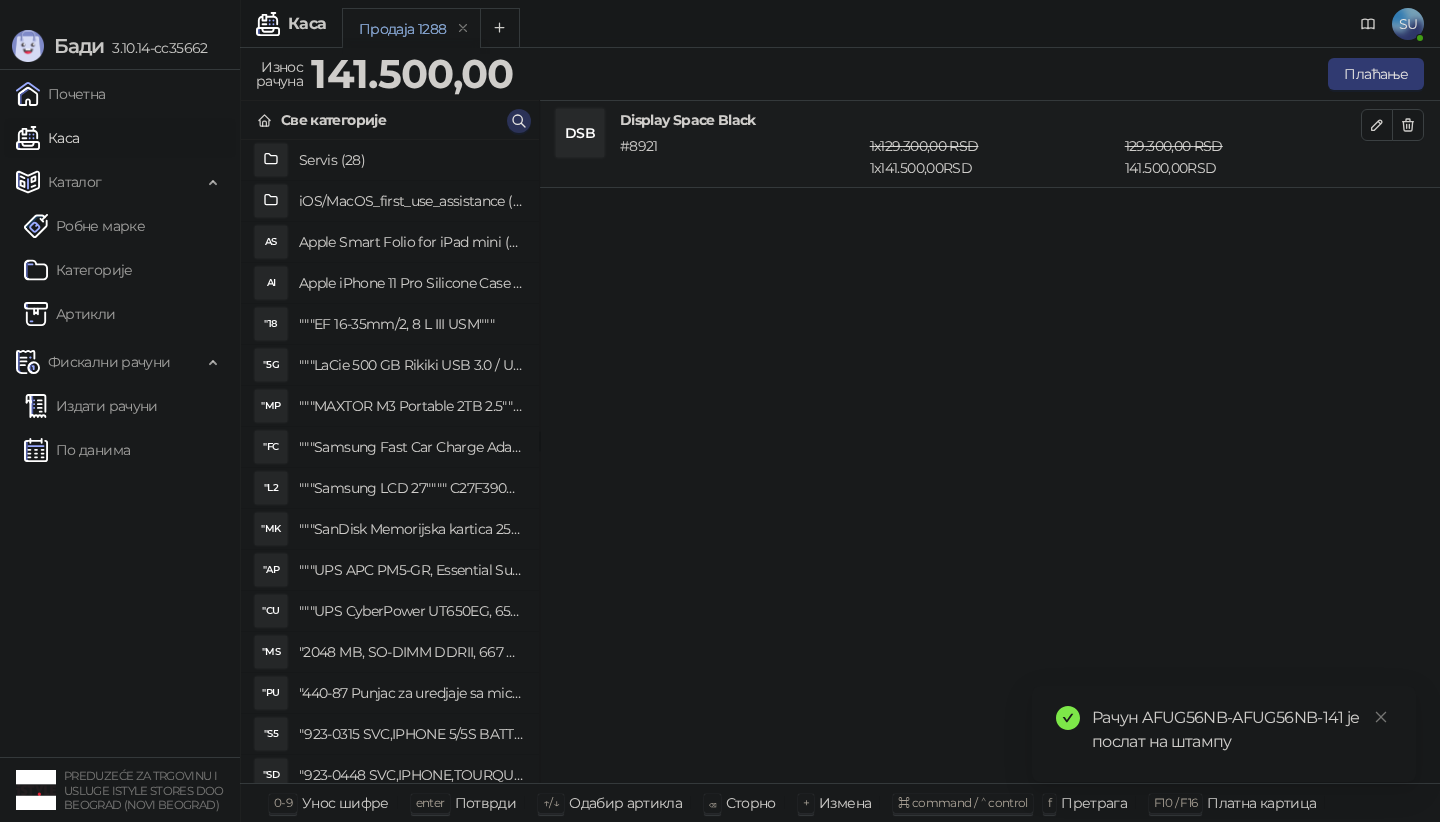 click 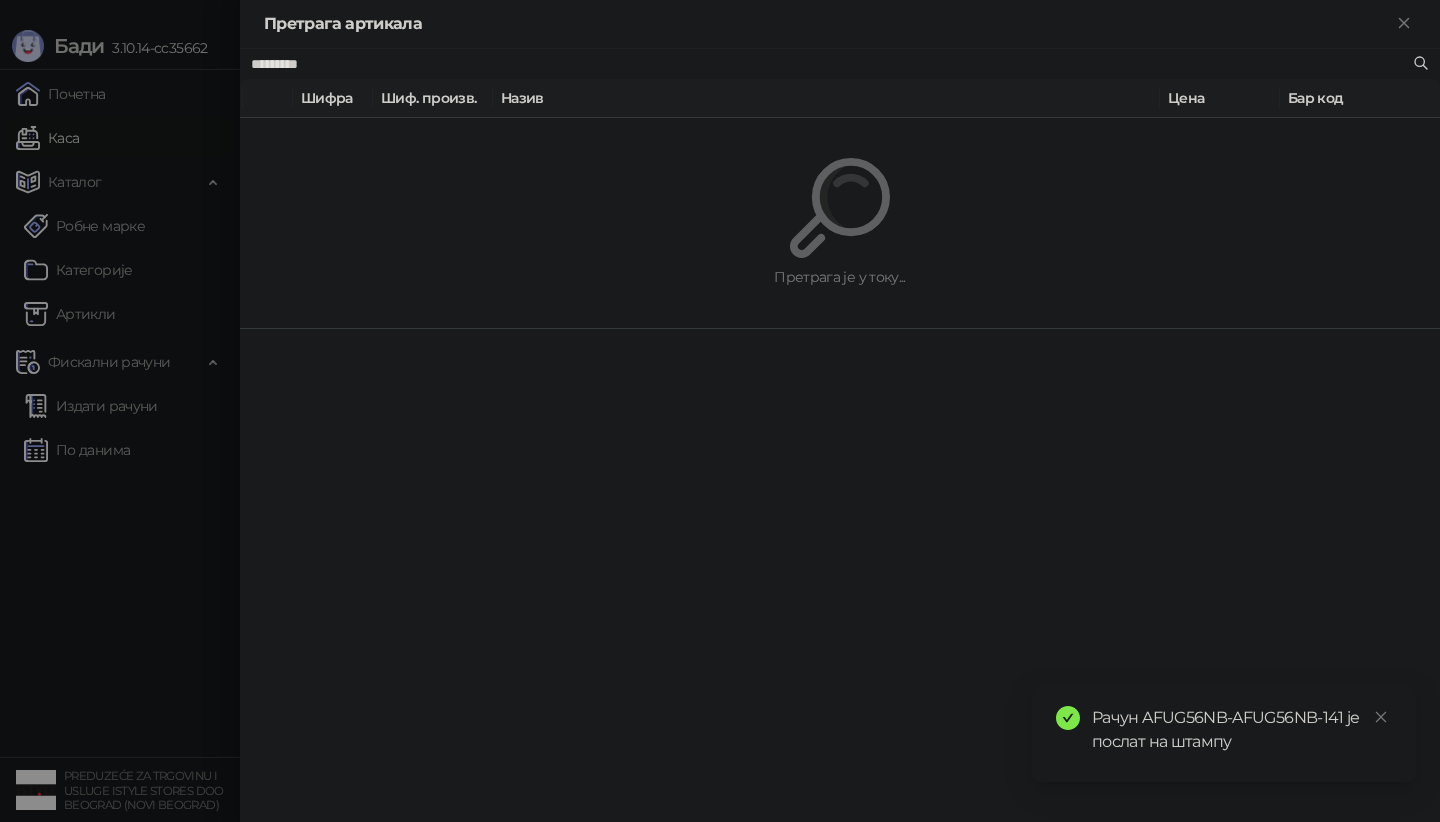 paste 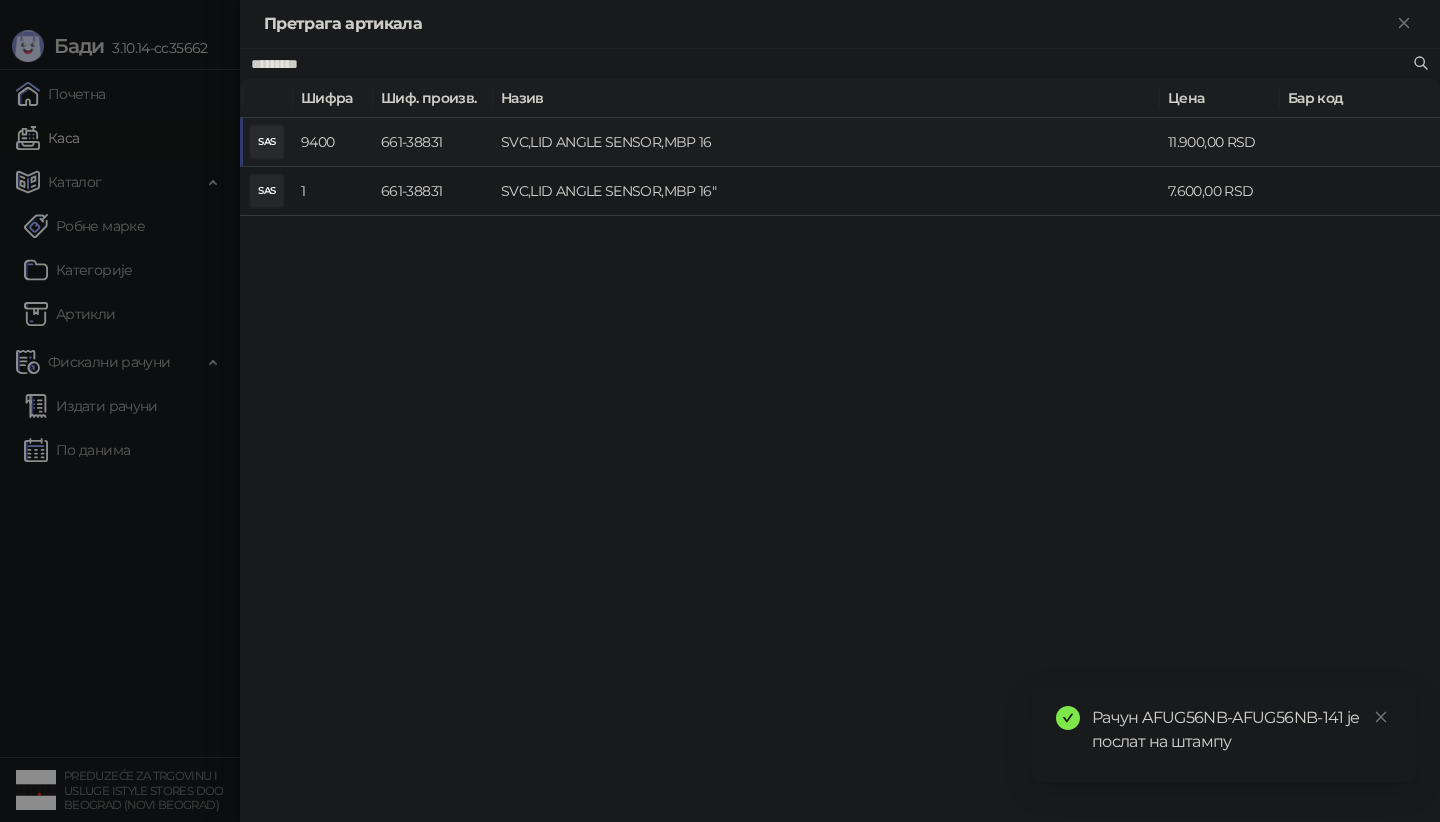 type on "*********" 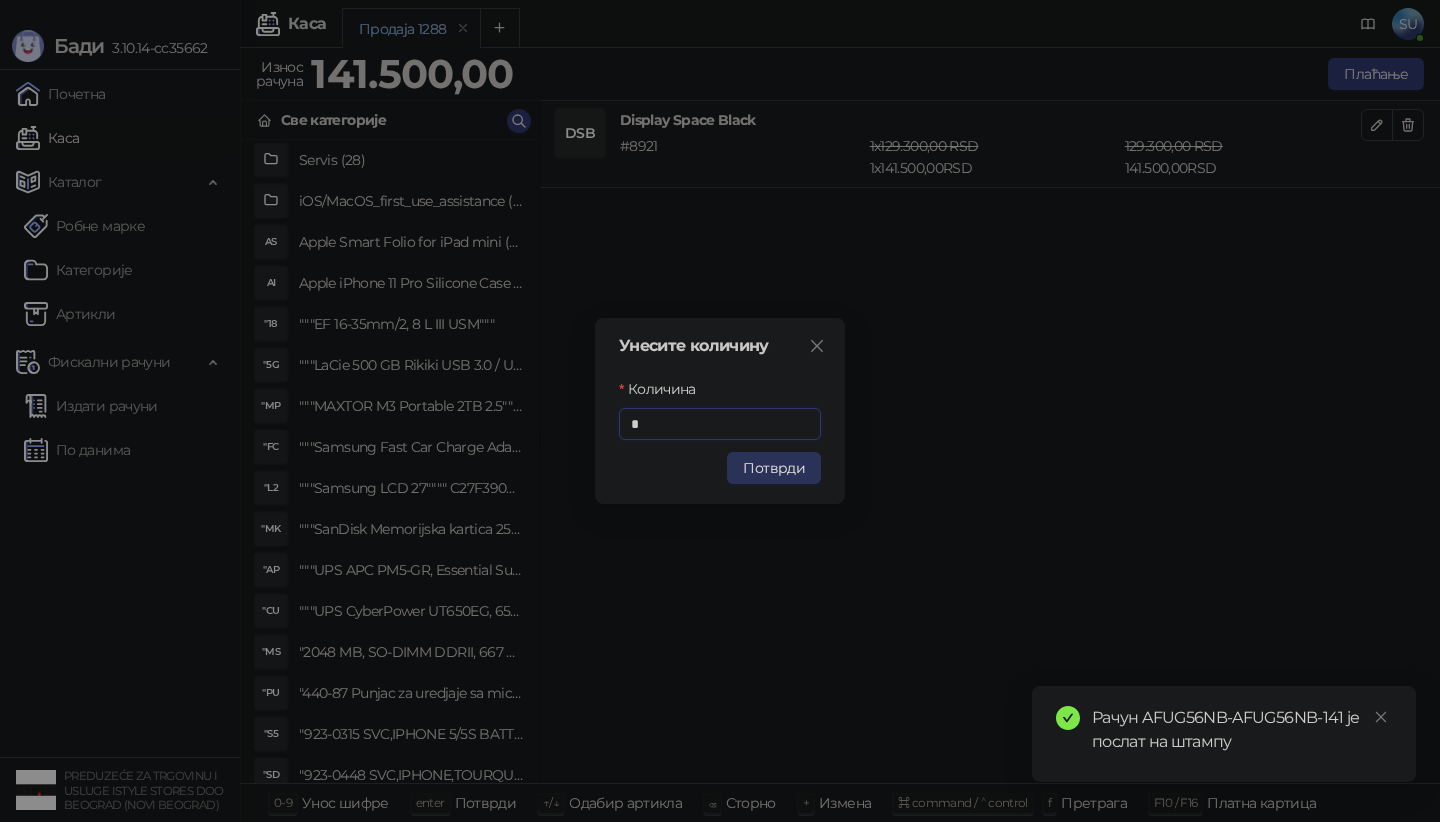 click on "Потврди" at bounding box center [774, 468] 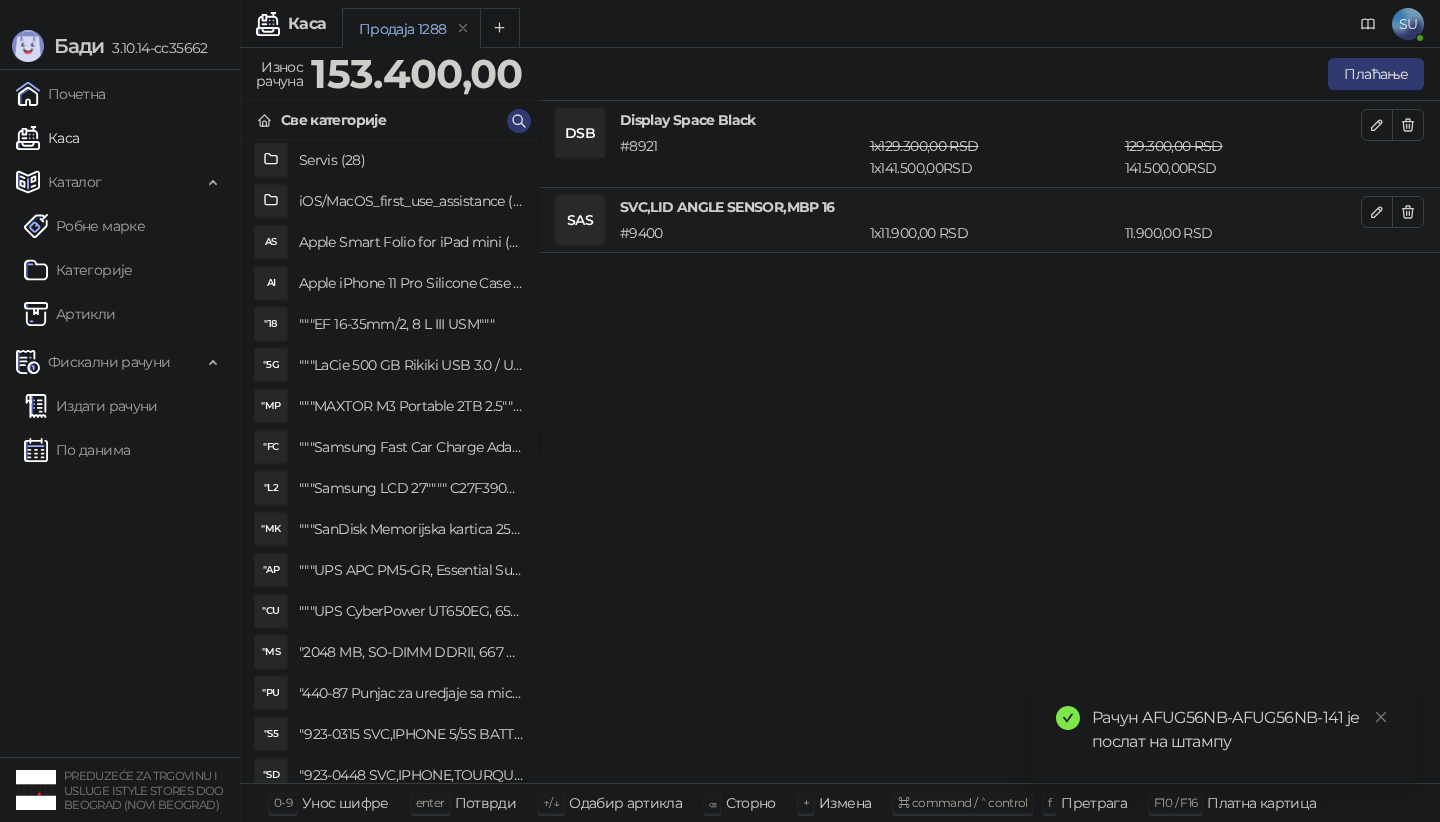 click on "Рачун AFUG56NB-AFUG56NB-141 је послат на штампу" at bounding box center (1242, 730) 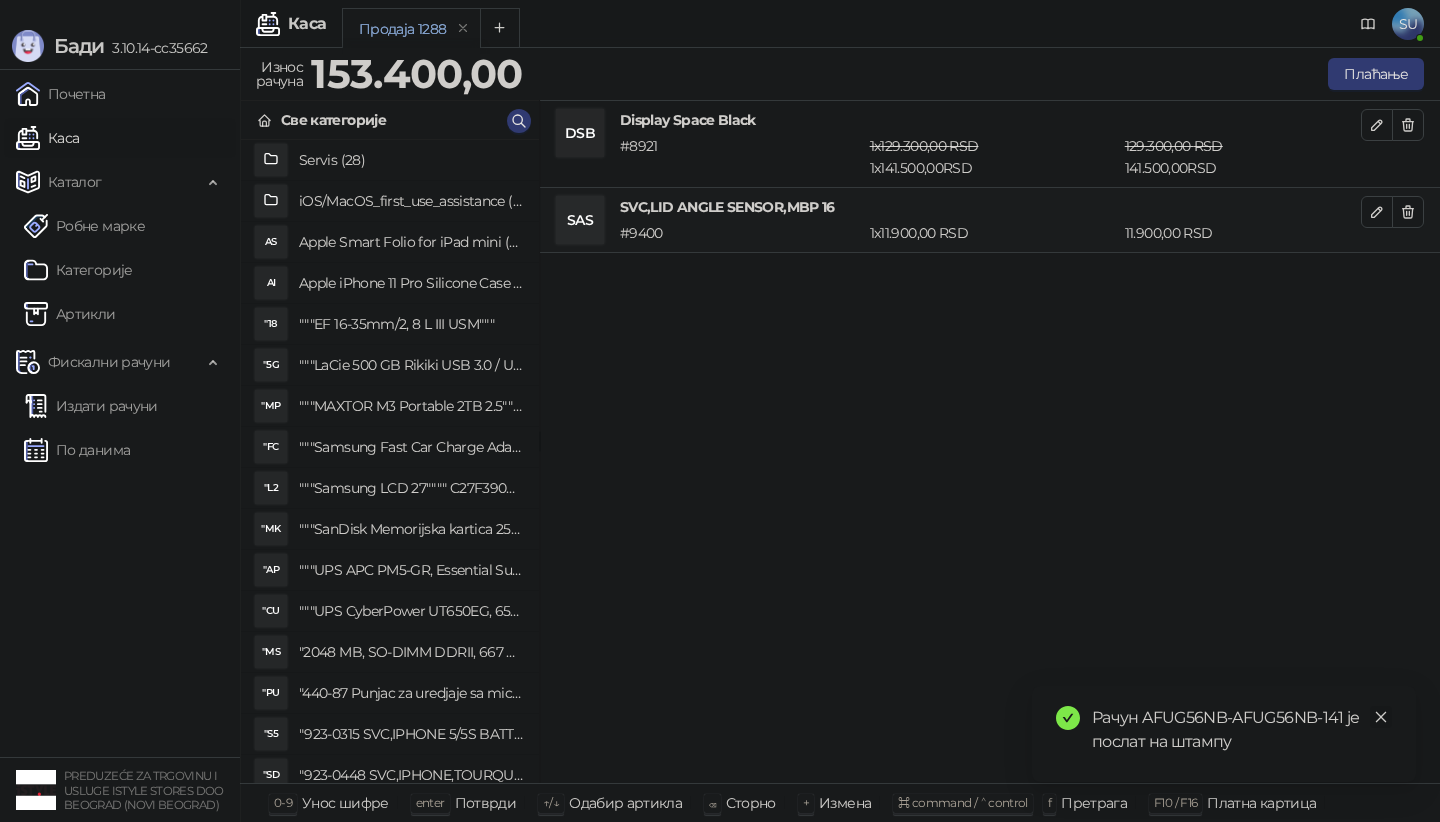 click 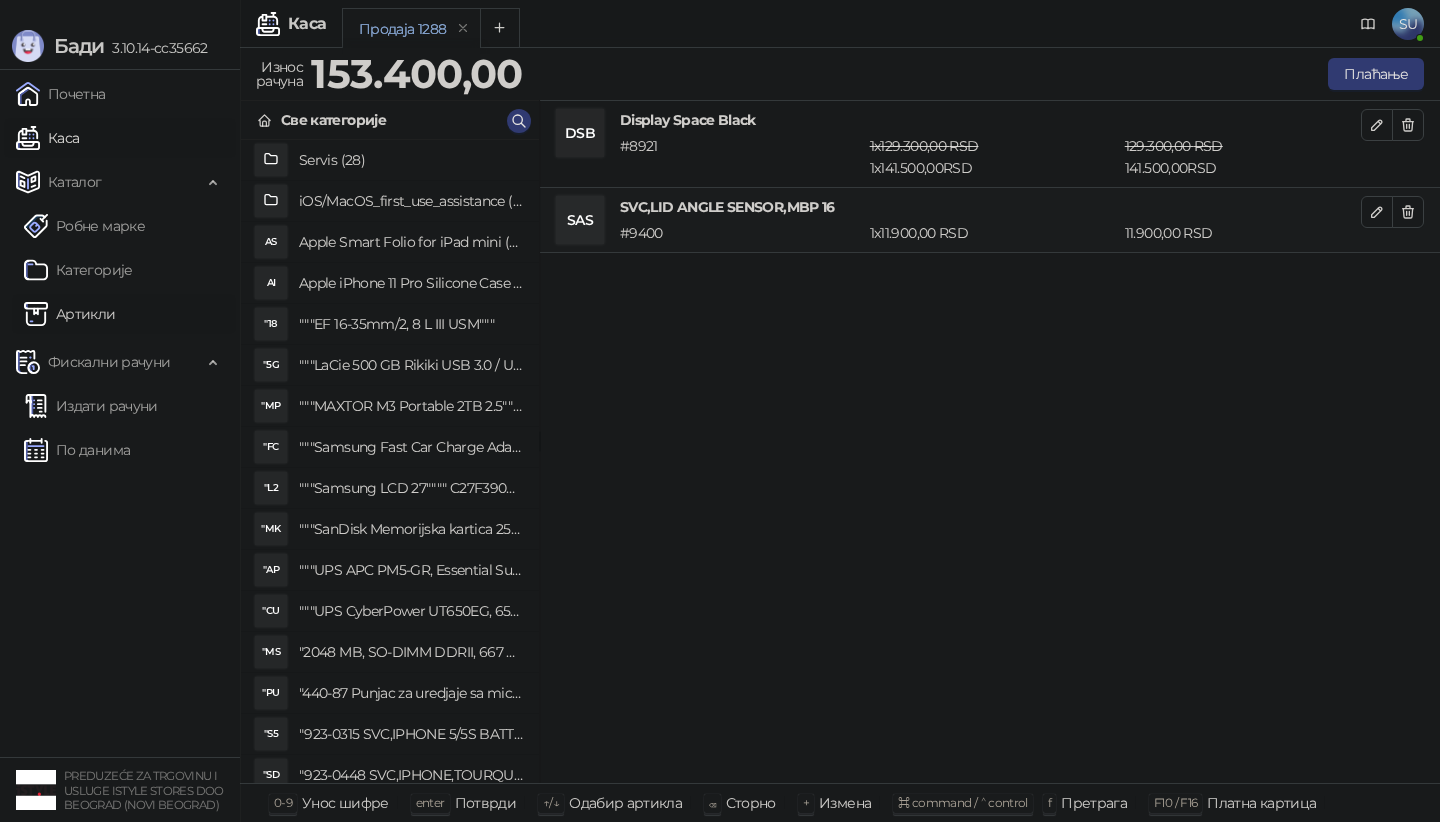 click on "Артикли" at bounding box center (70, 314) 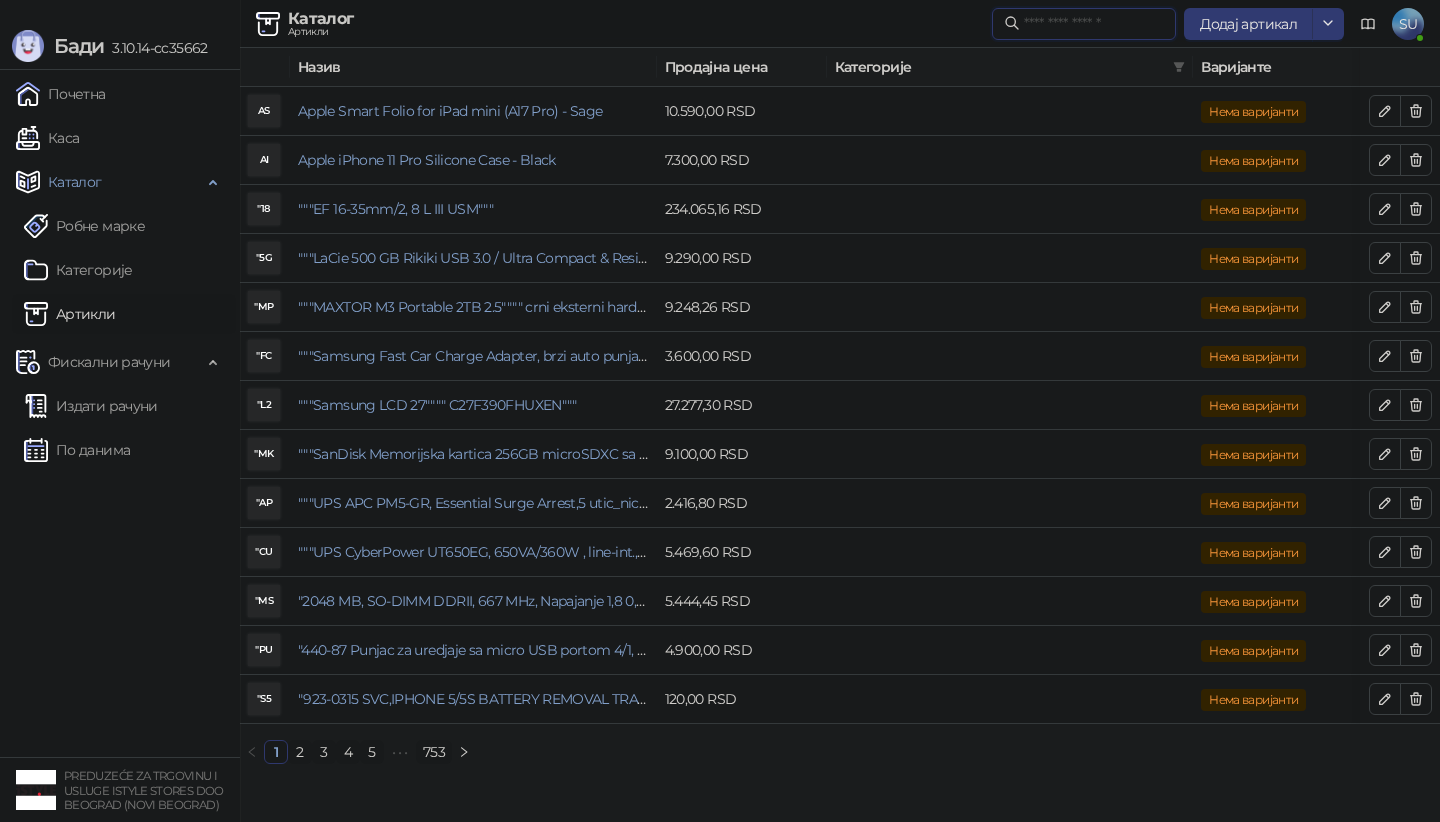 click at bounding box center (1094, 24) 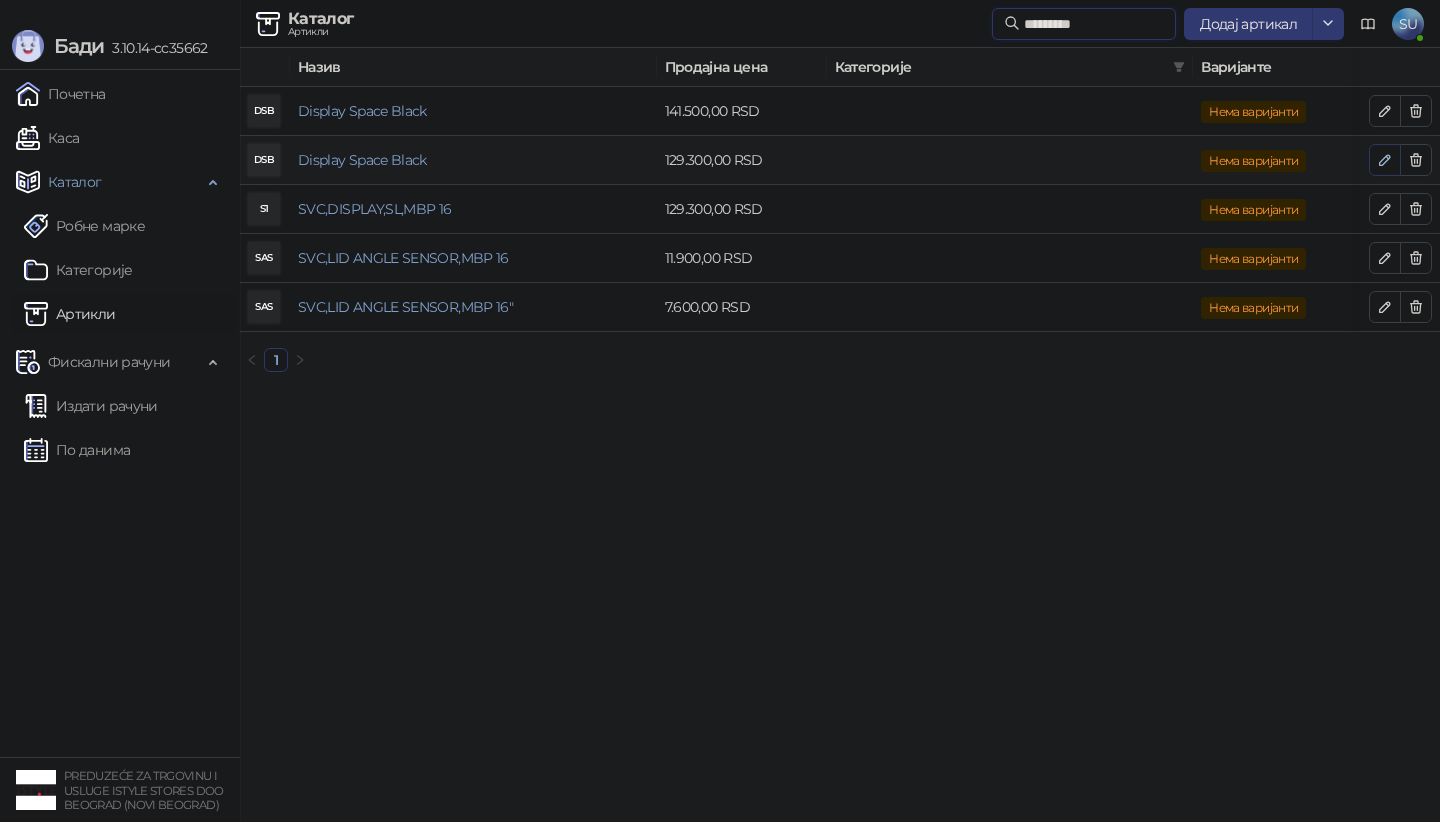 type on "*********" 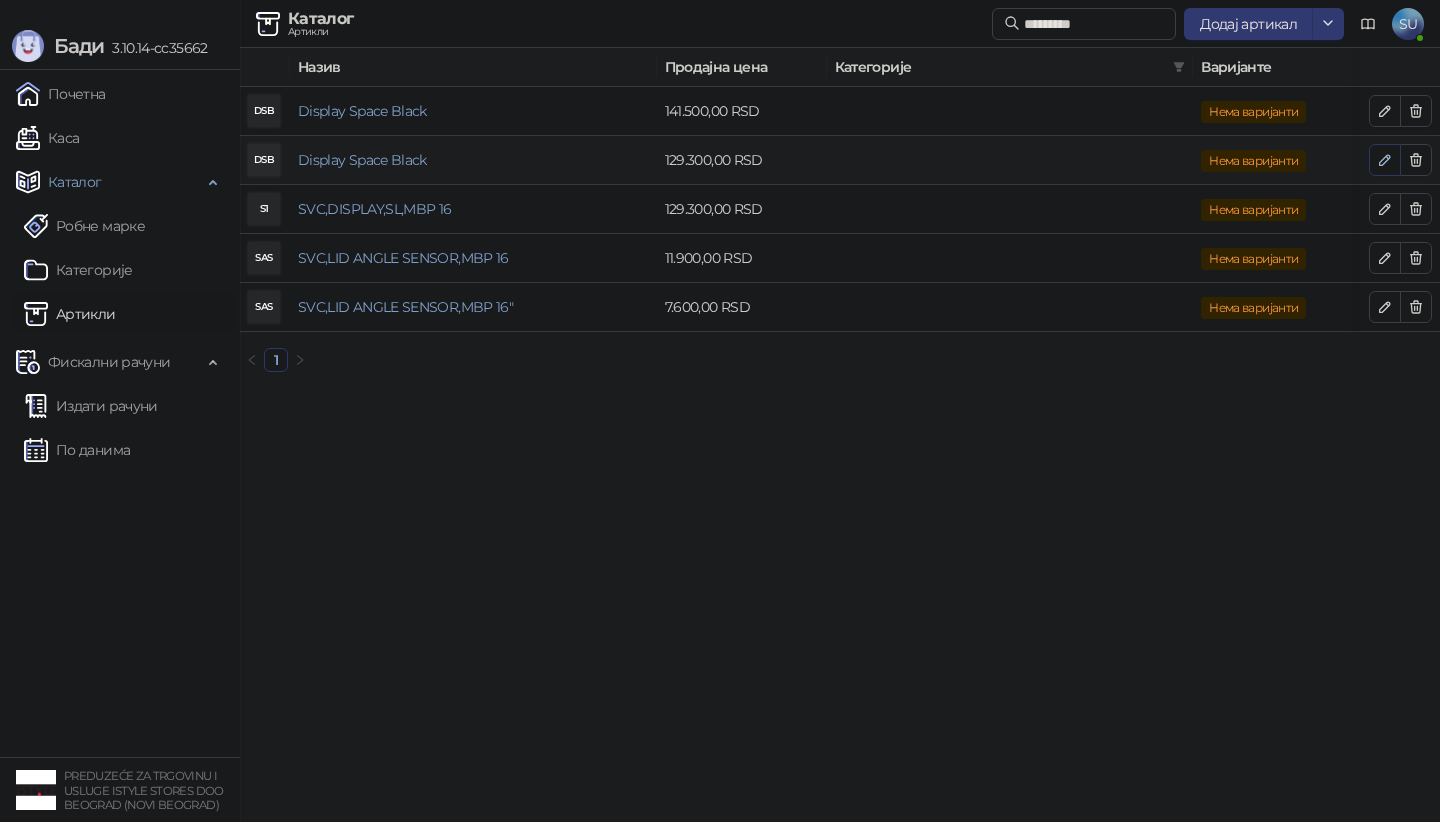 click 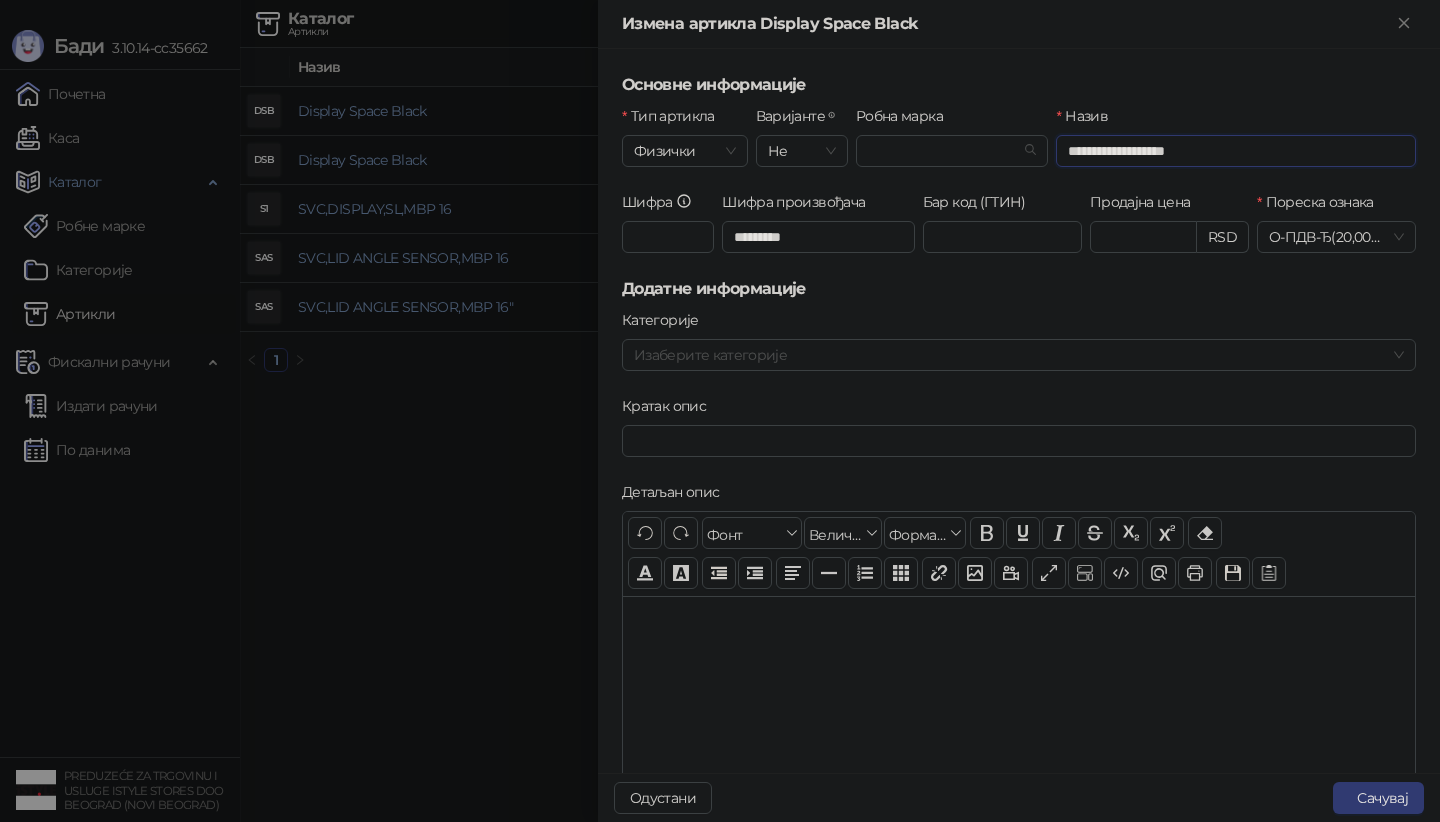 click on "**********" at bounding box center (1236, 151) 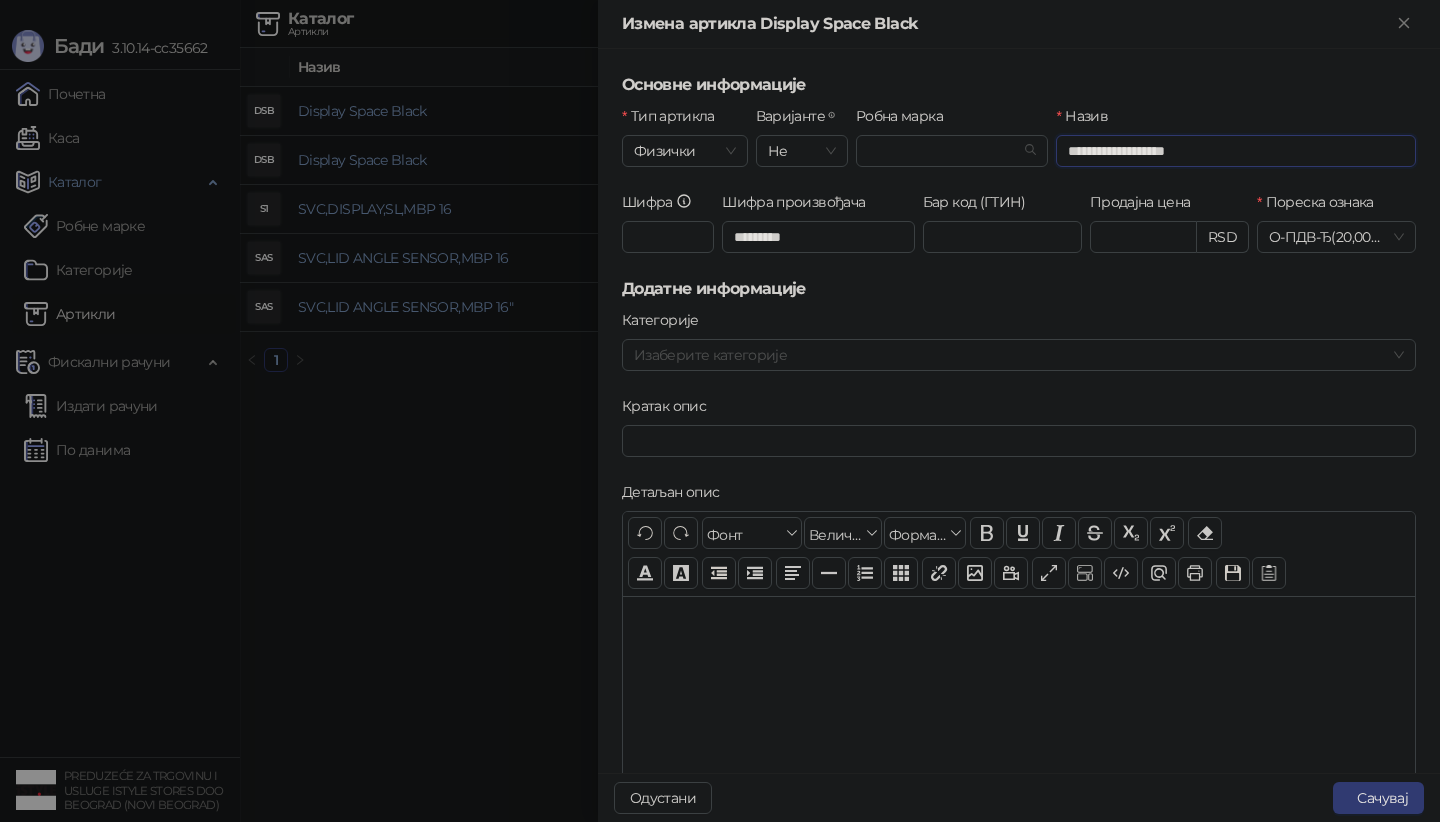 click on "**********" at bounding box center [1236, 151] 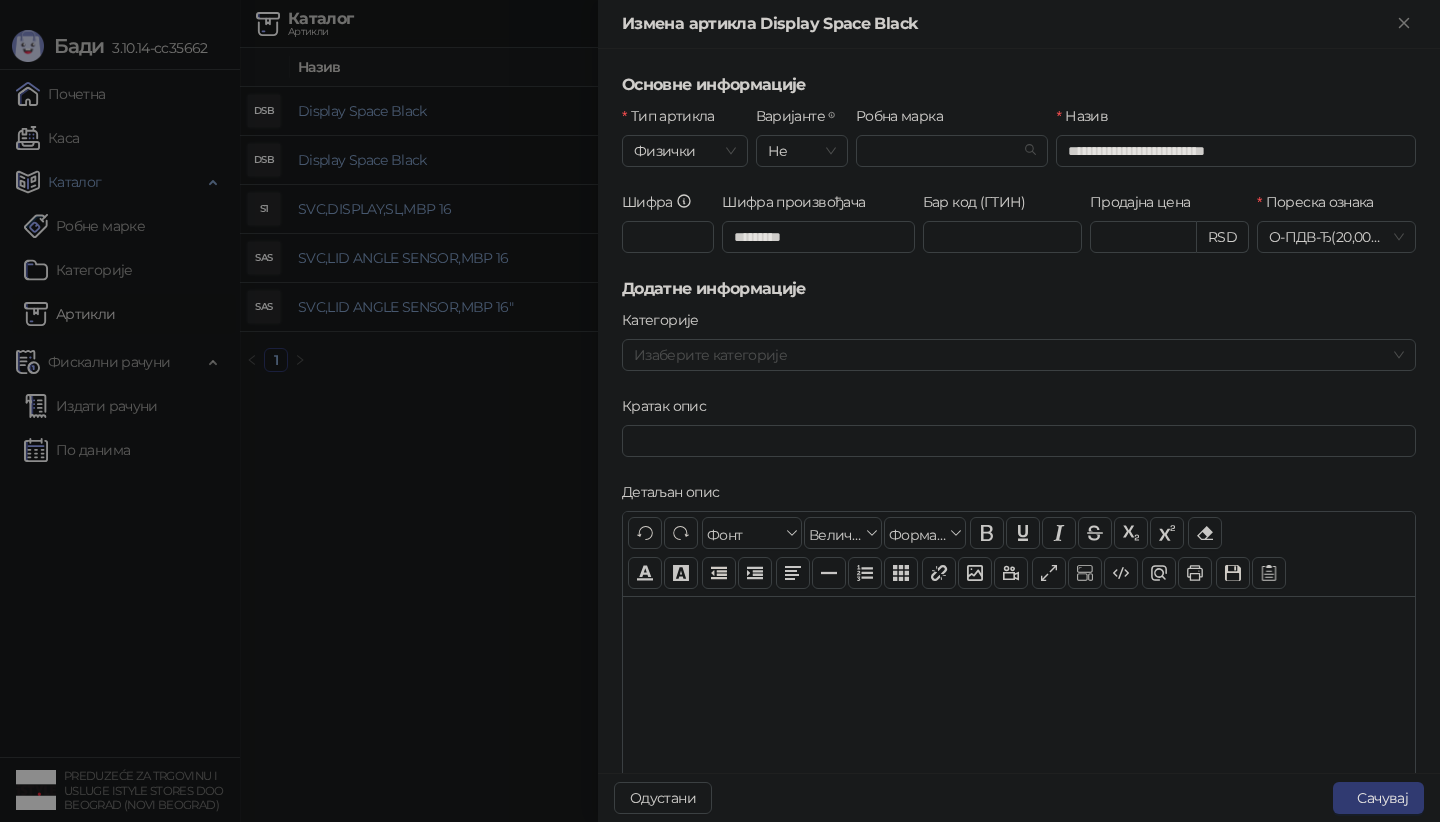 click on "Назив" at bounding box center (1236, 120) 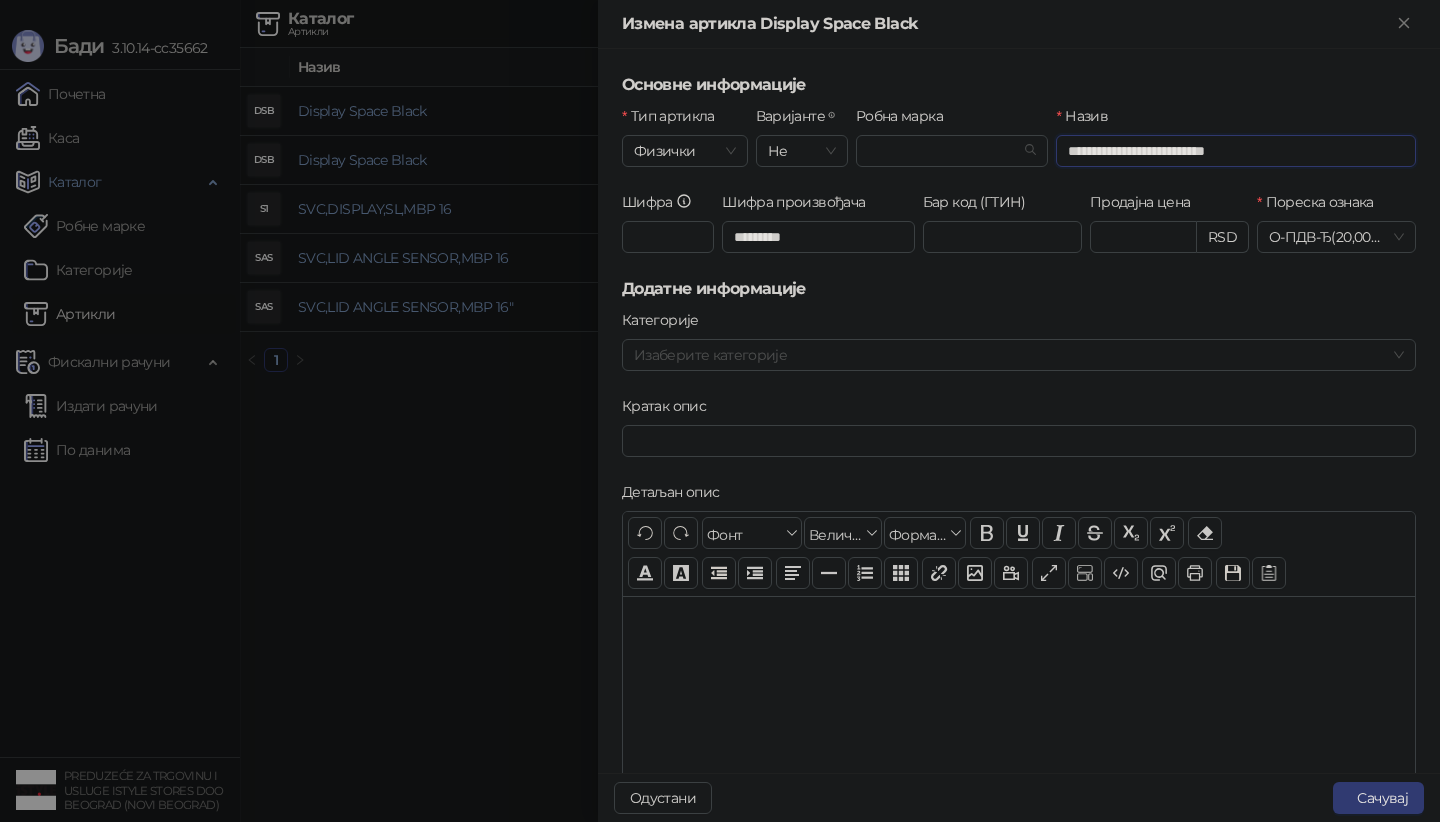 click on "**********" at bounding box center (1236, 151) 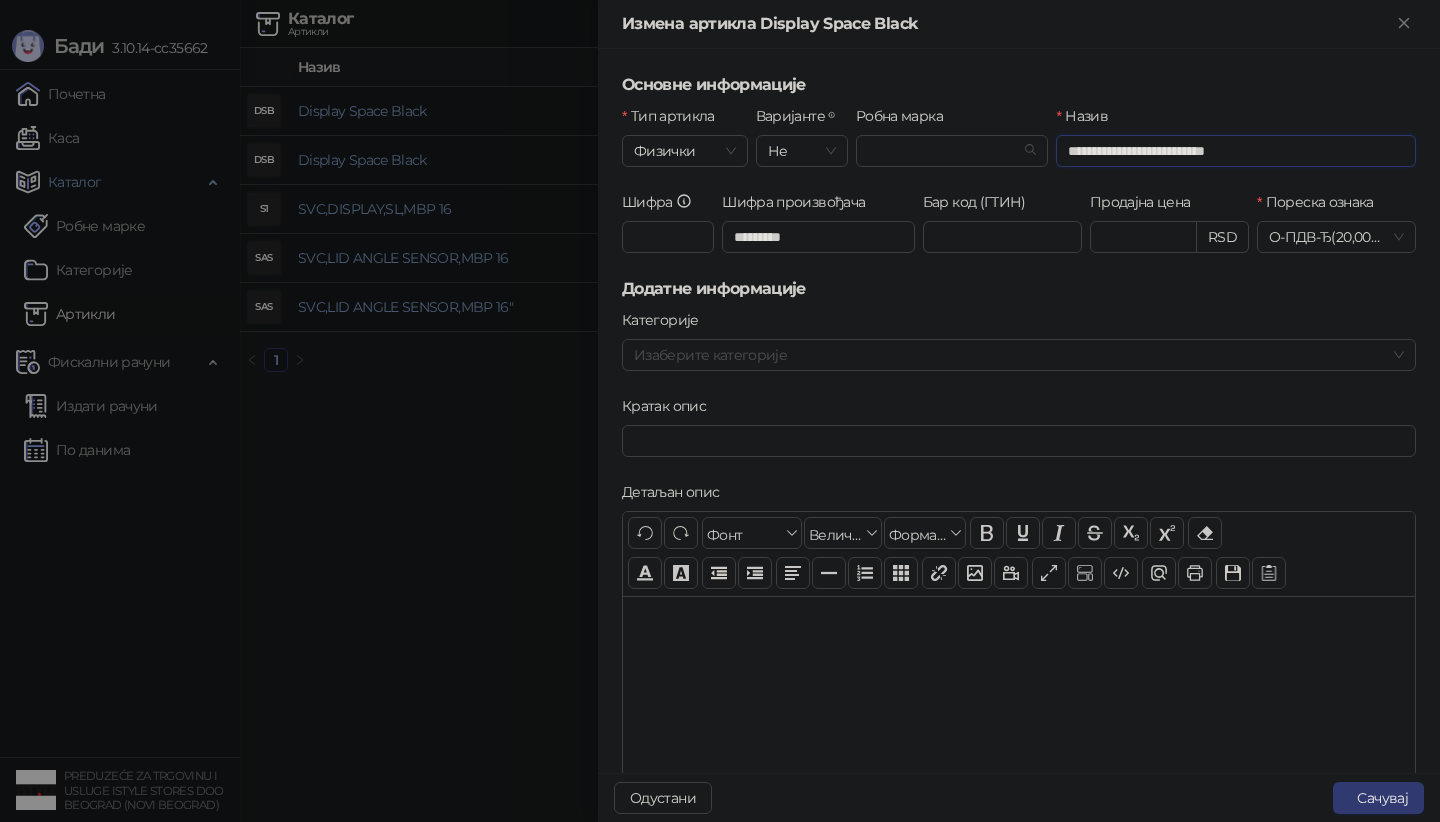 click on "**********" at bounding box center [1236, 151] 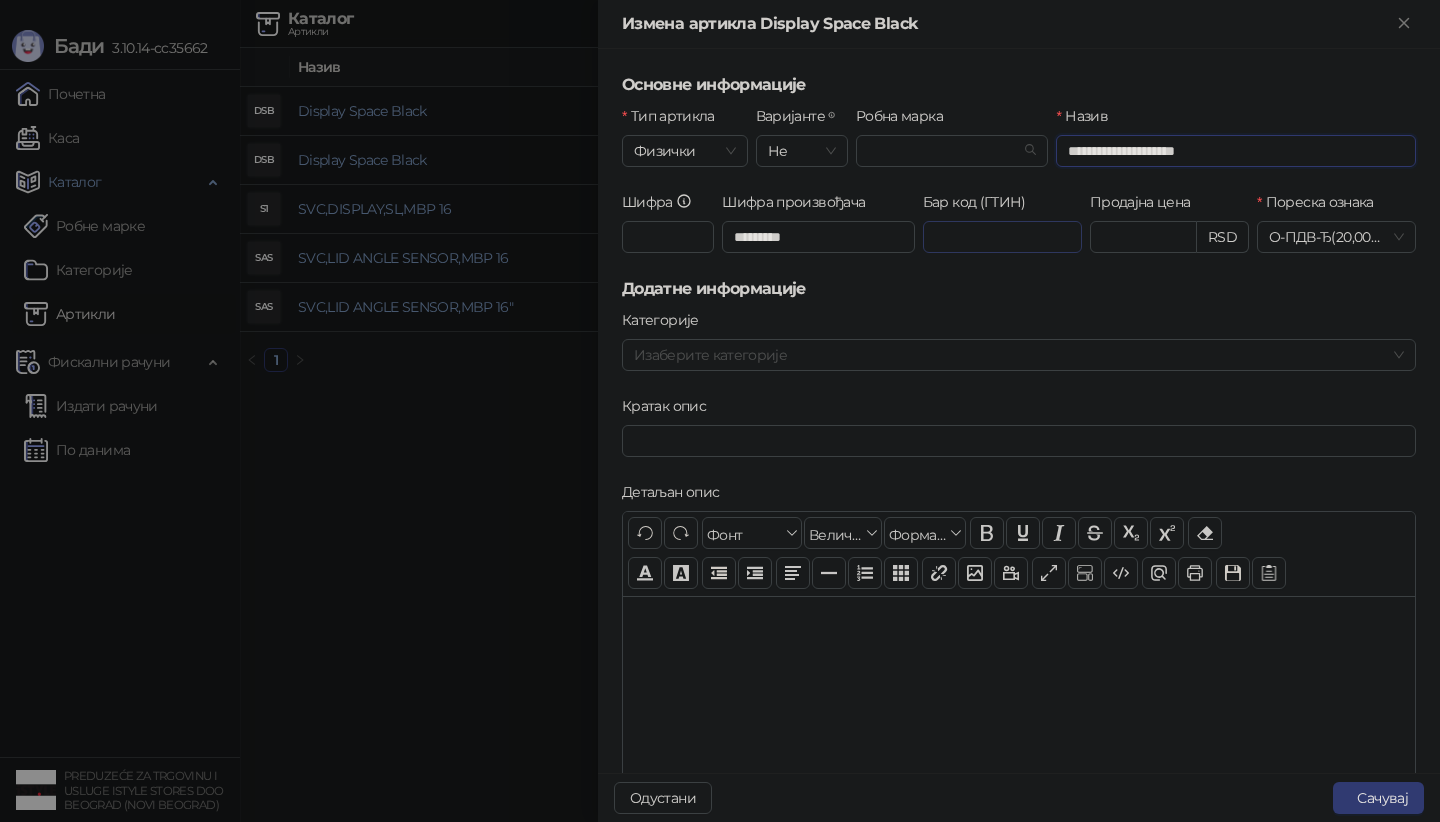 type on "**********" 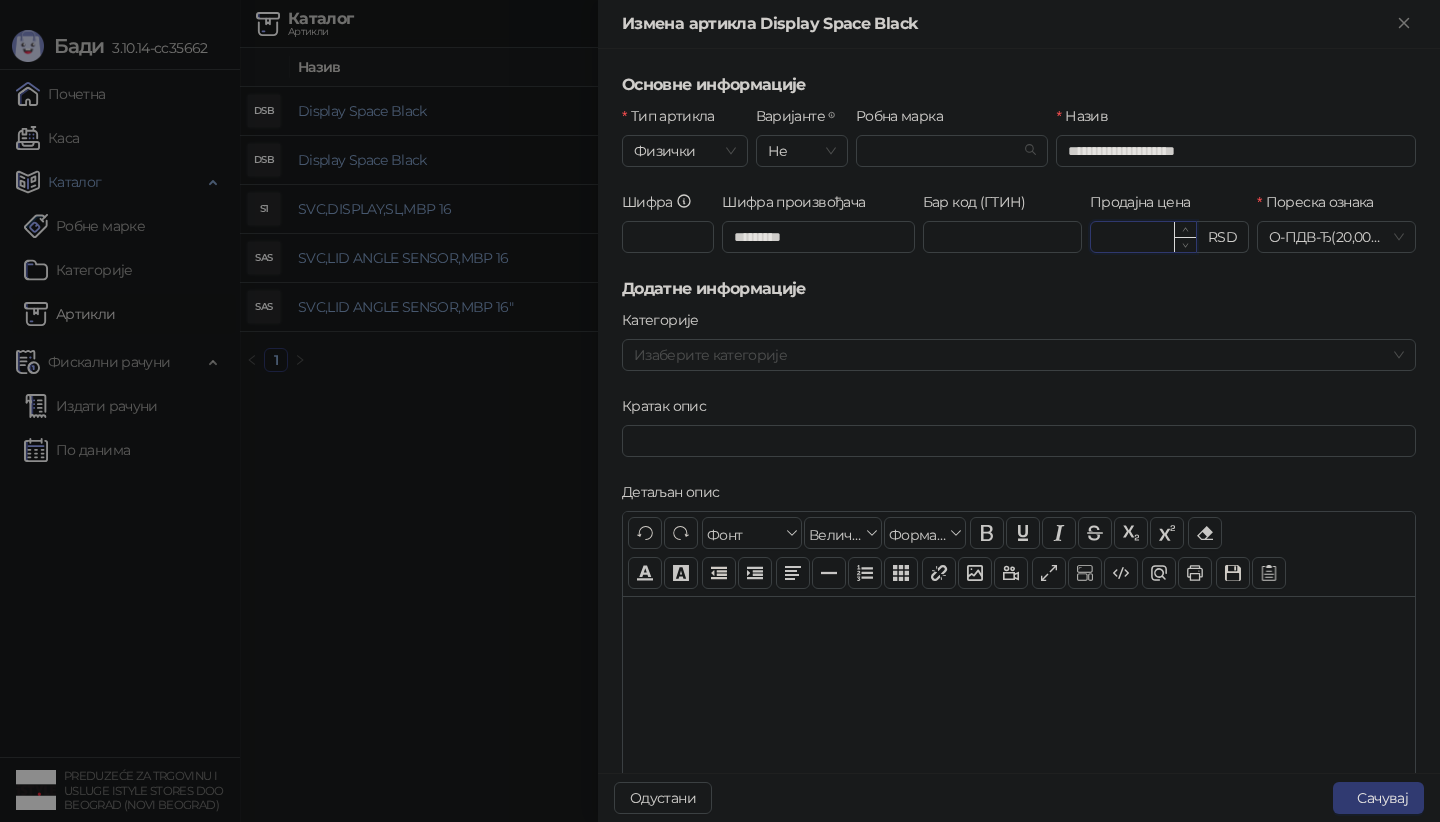 click on "*********" at bounding box center [1143, 237] 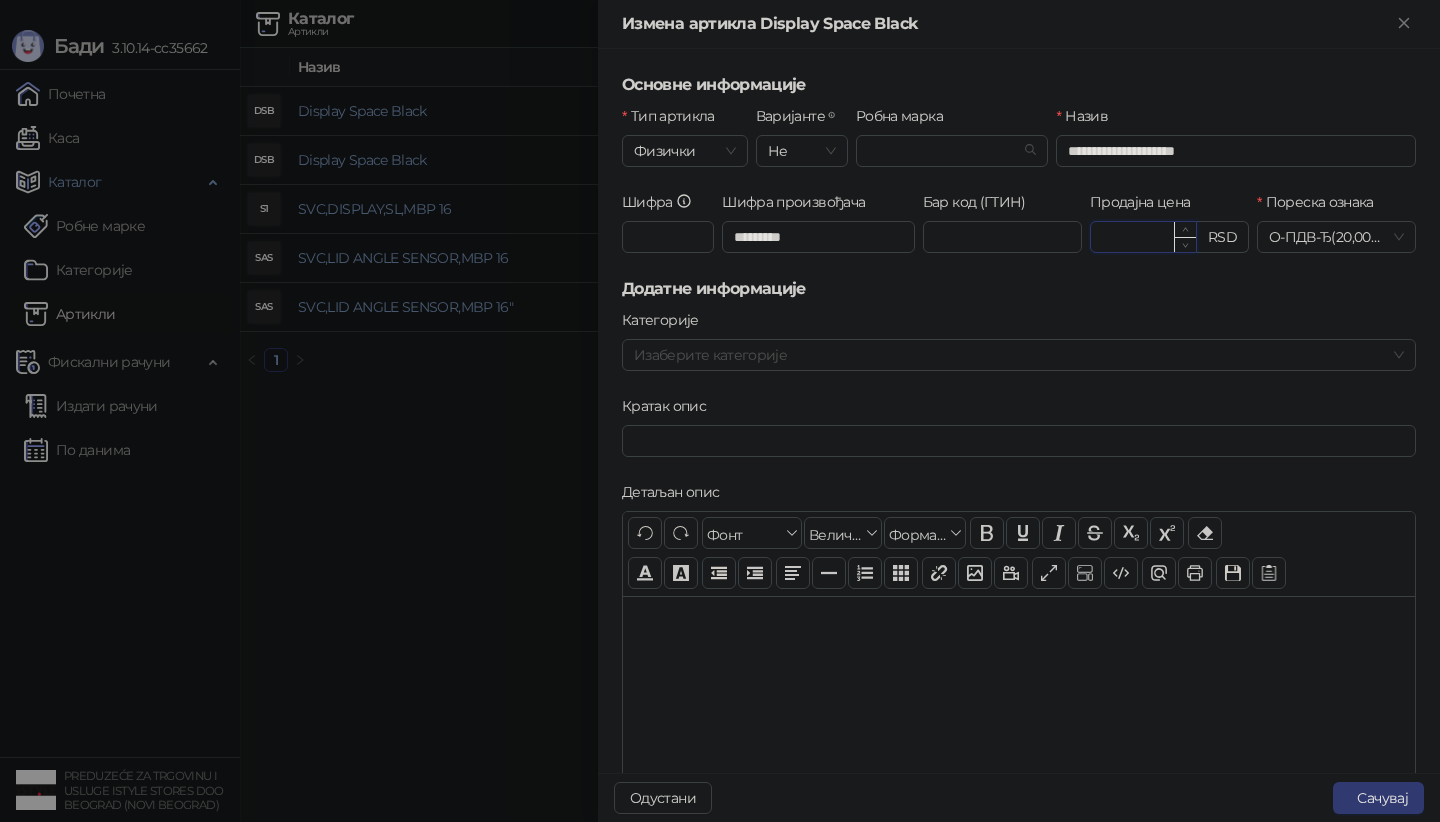 click on "*********" at bounding box center (1143, 237) 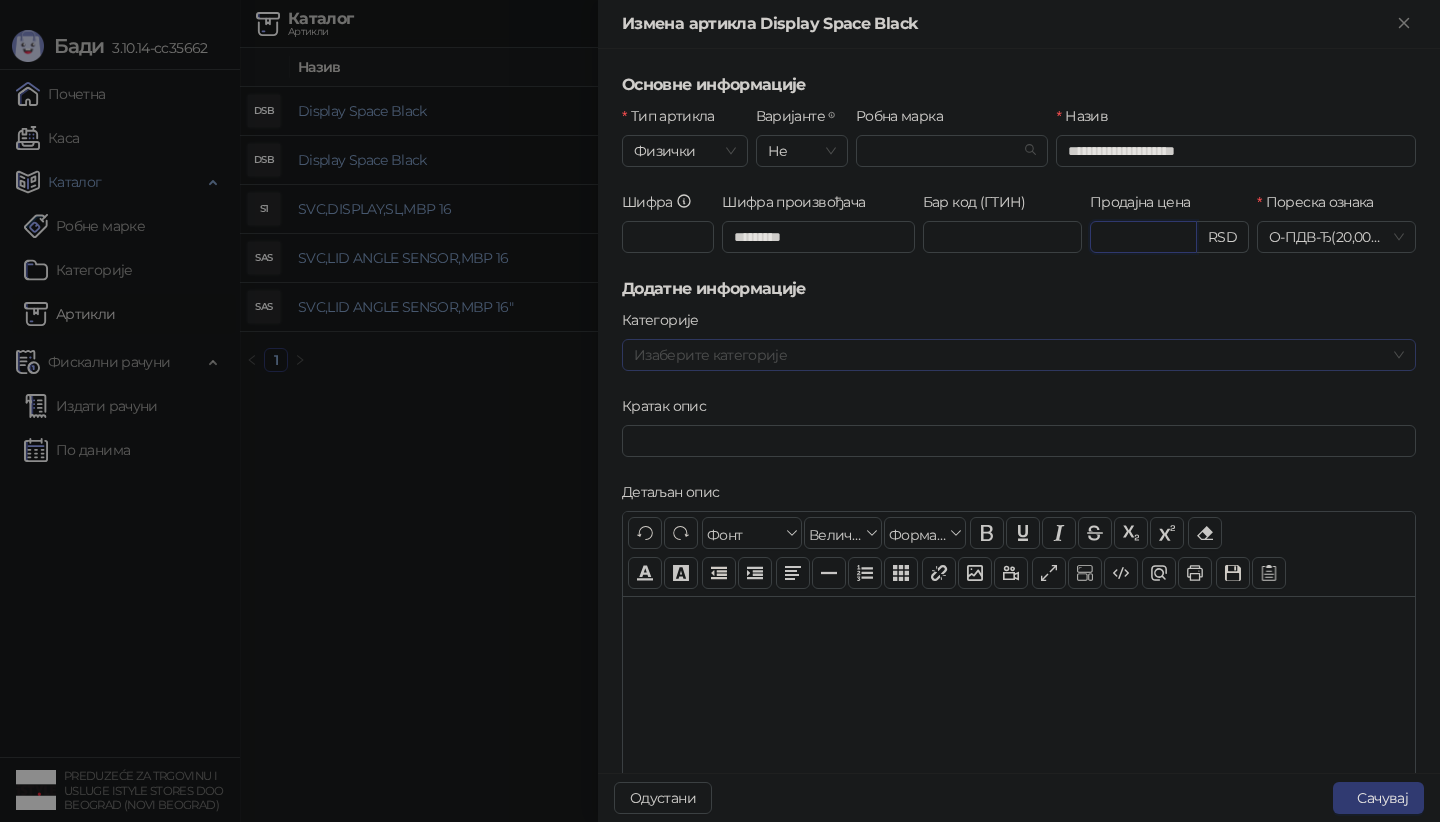 type on "*********" 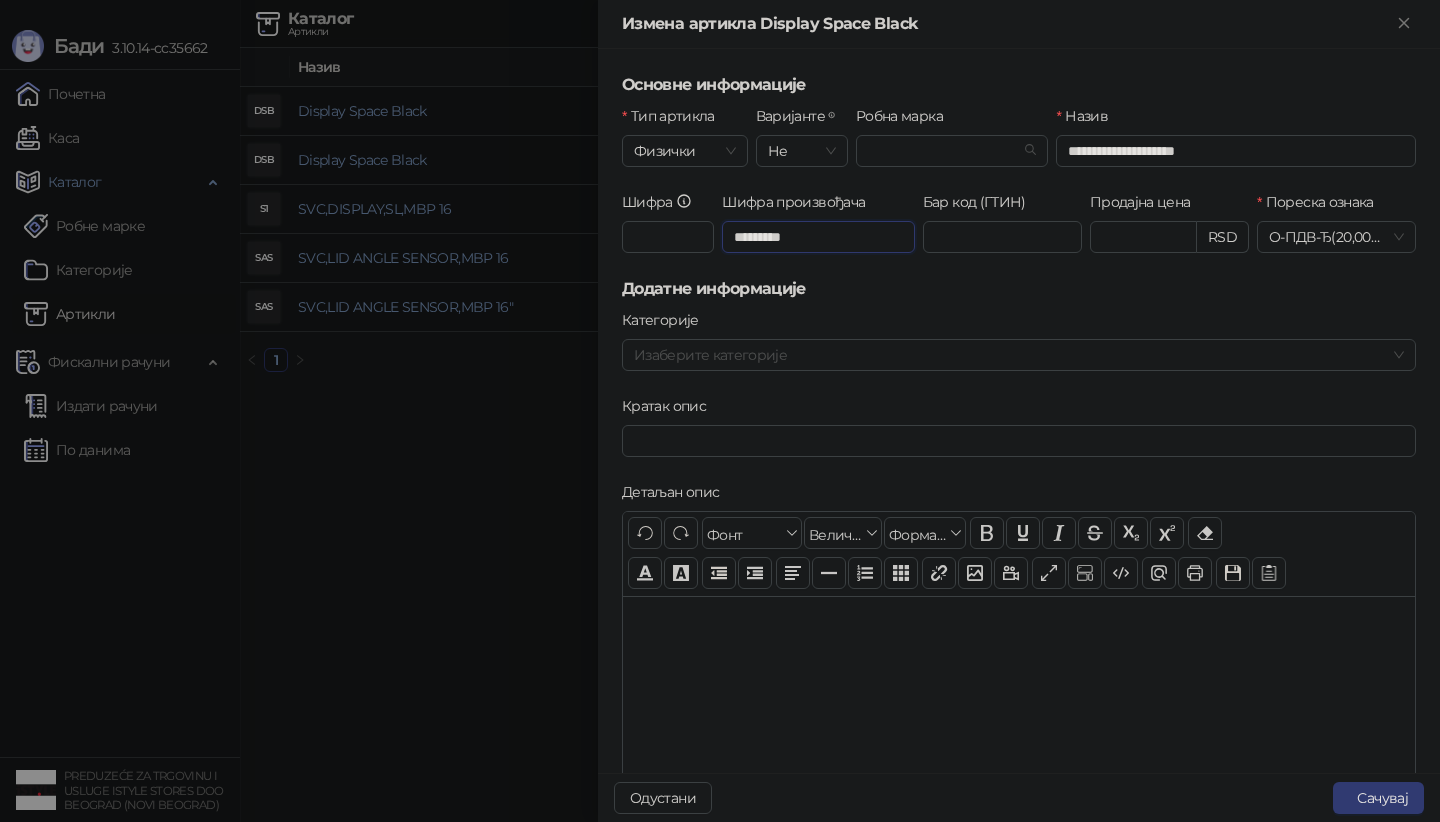 click on "*********" at bounding box center (818, 237) 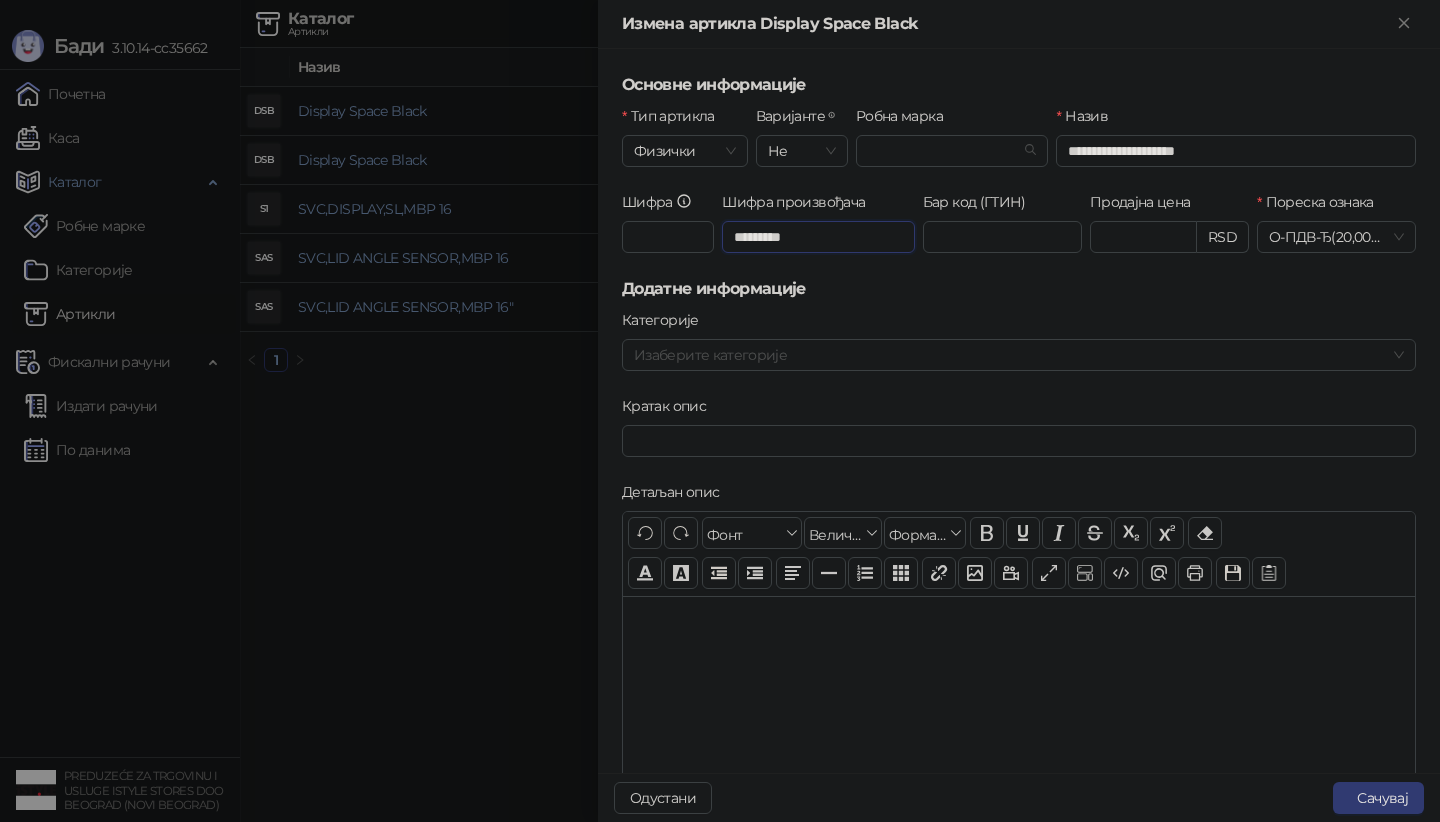 click on "*********" at bounding box center (818, 237) 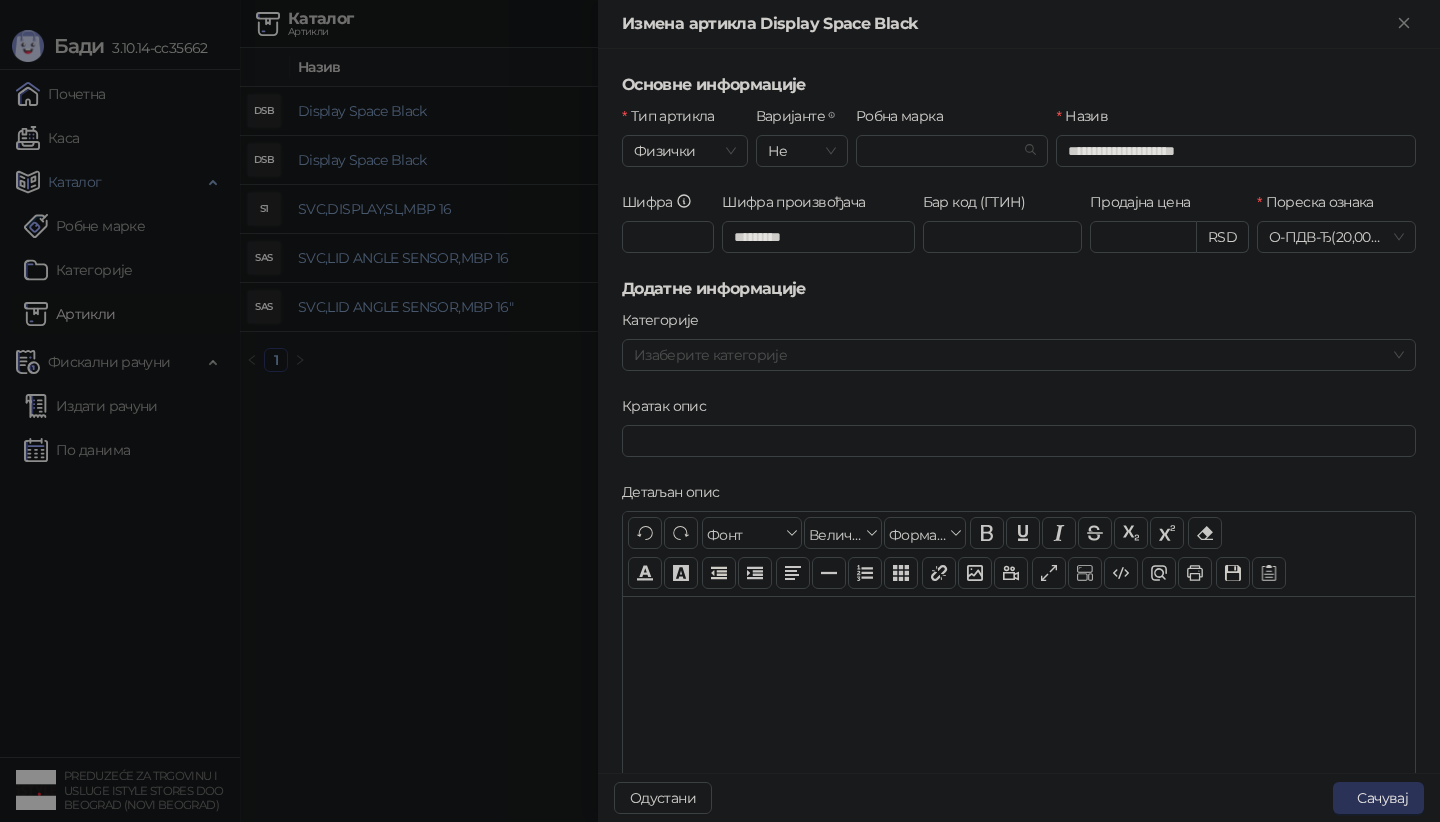 click on "Сачувај" at bounding box center (1378, 798) 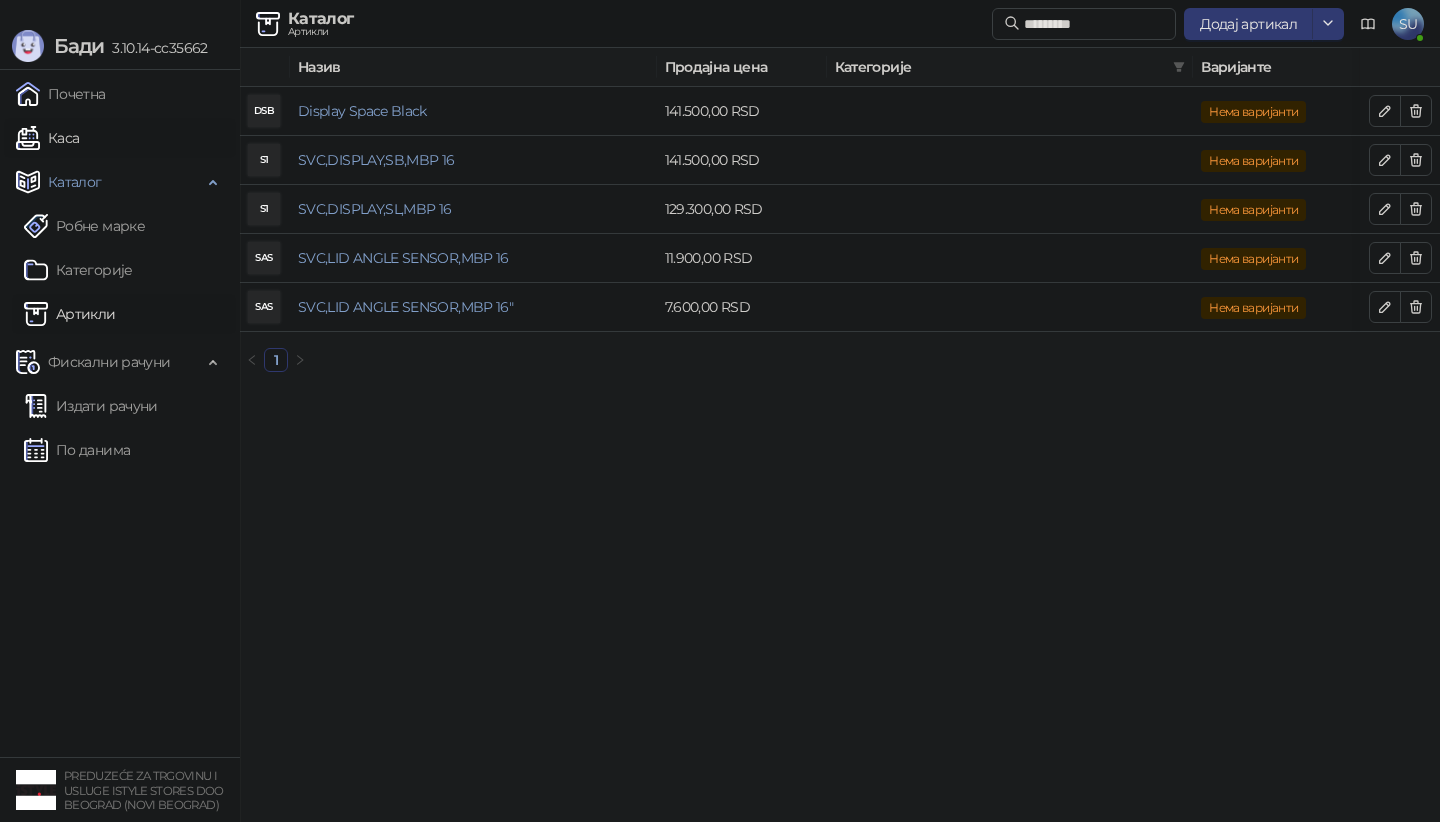 click on "Каса" at bounding box center (47, 138) 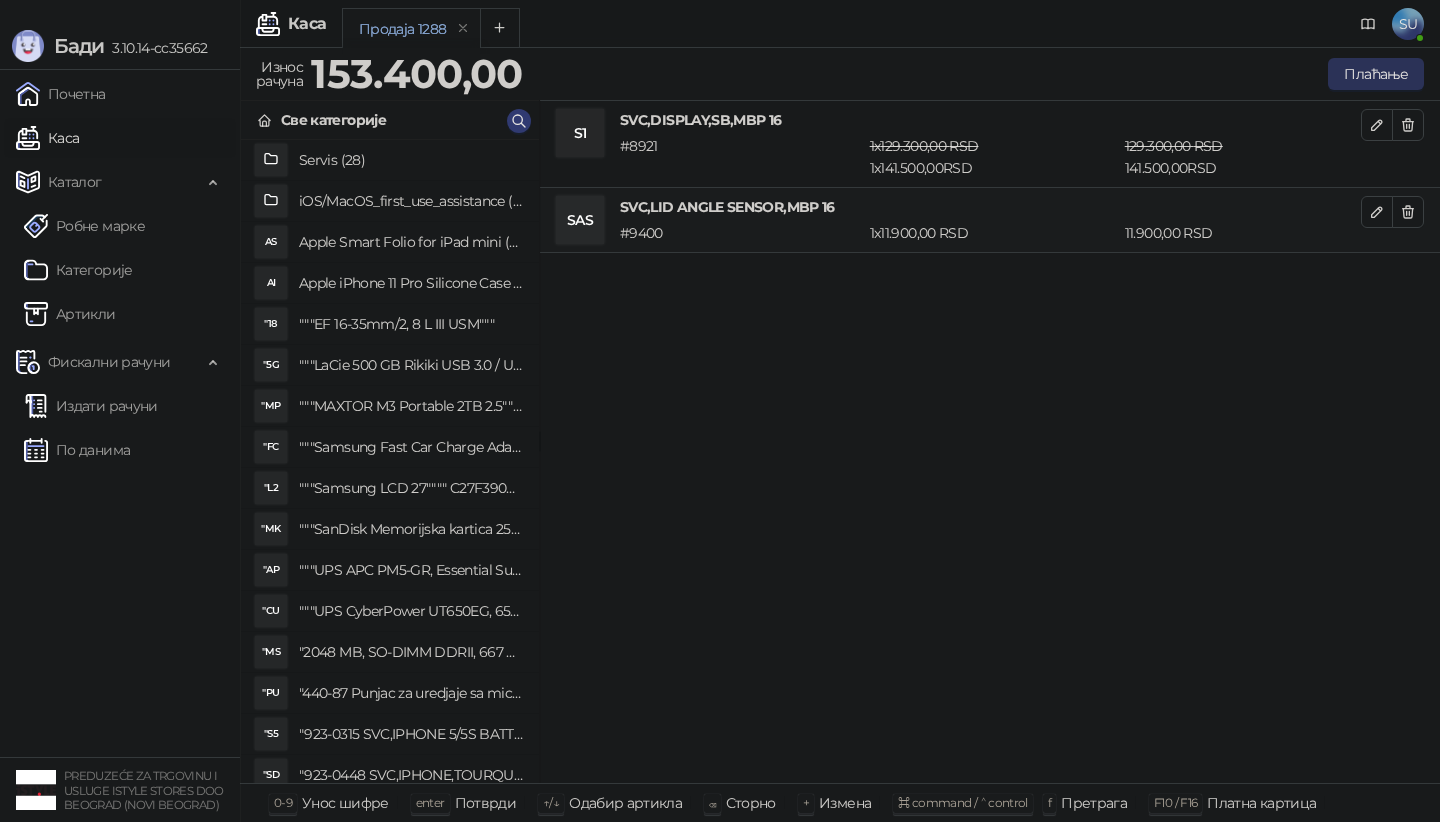 click on "Плаћање" at bounding box center [1376, 74] 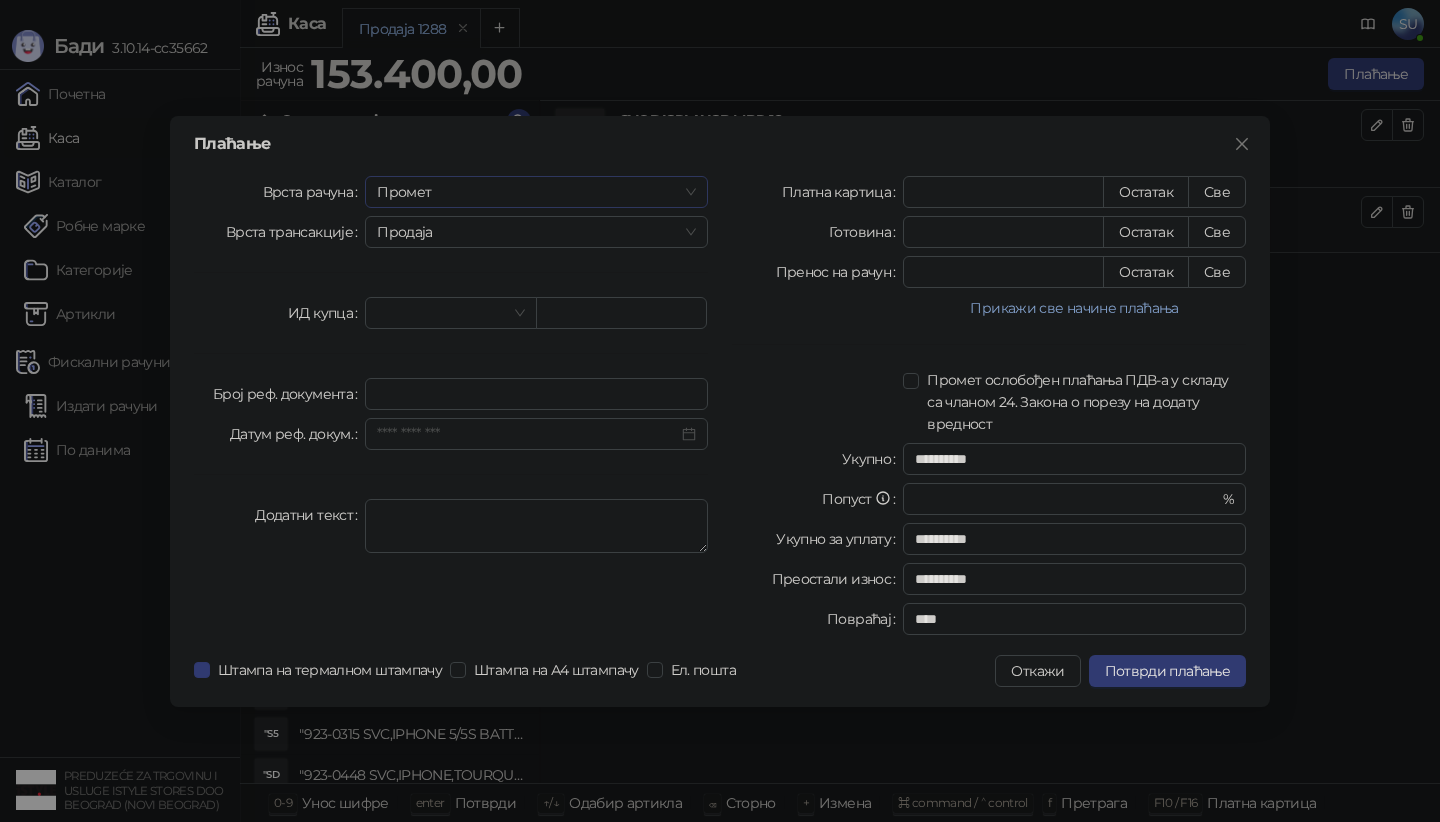 click on "Промет" at bounding box center (536, 192) 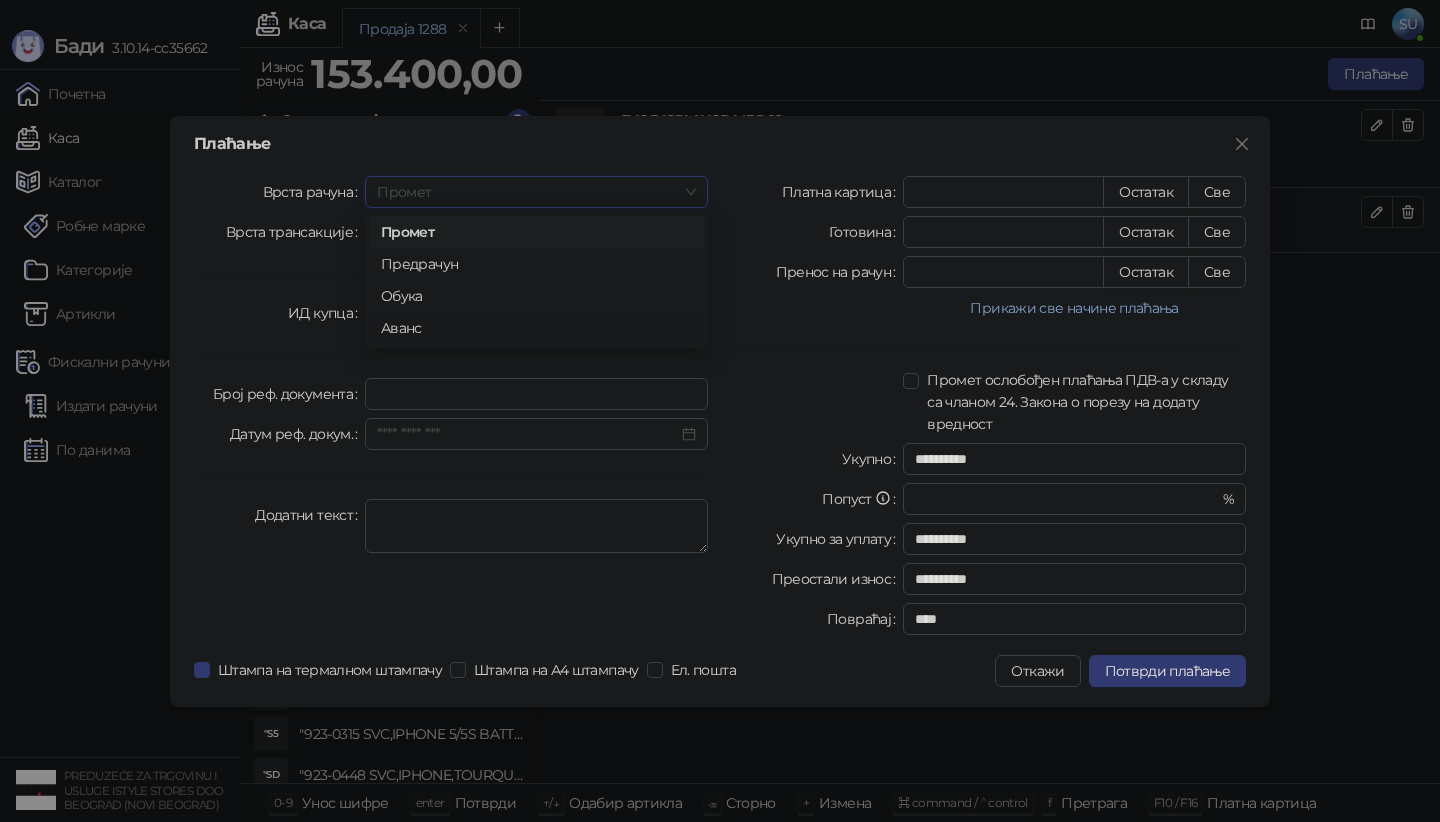 click on "Аванс" at bounding box center (536, 328) 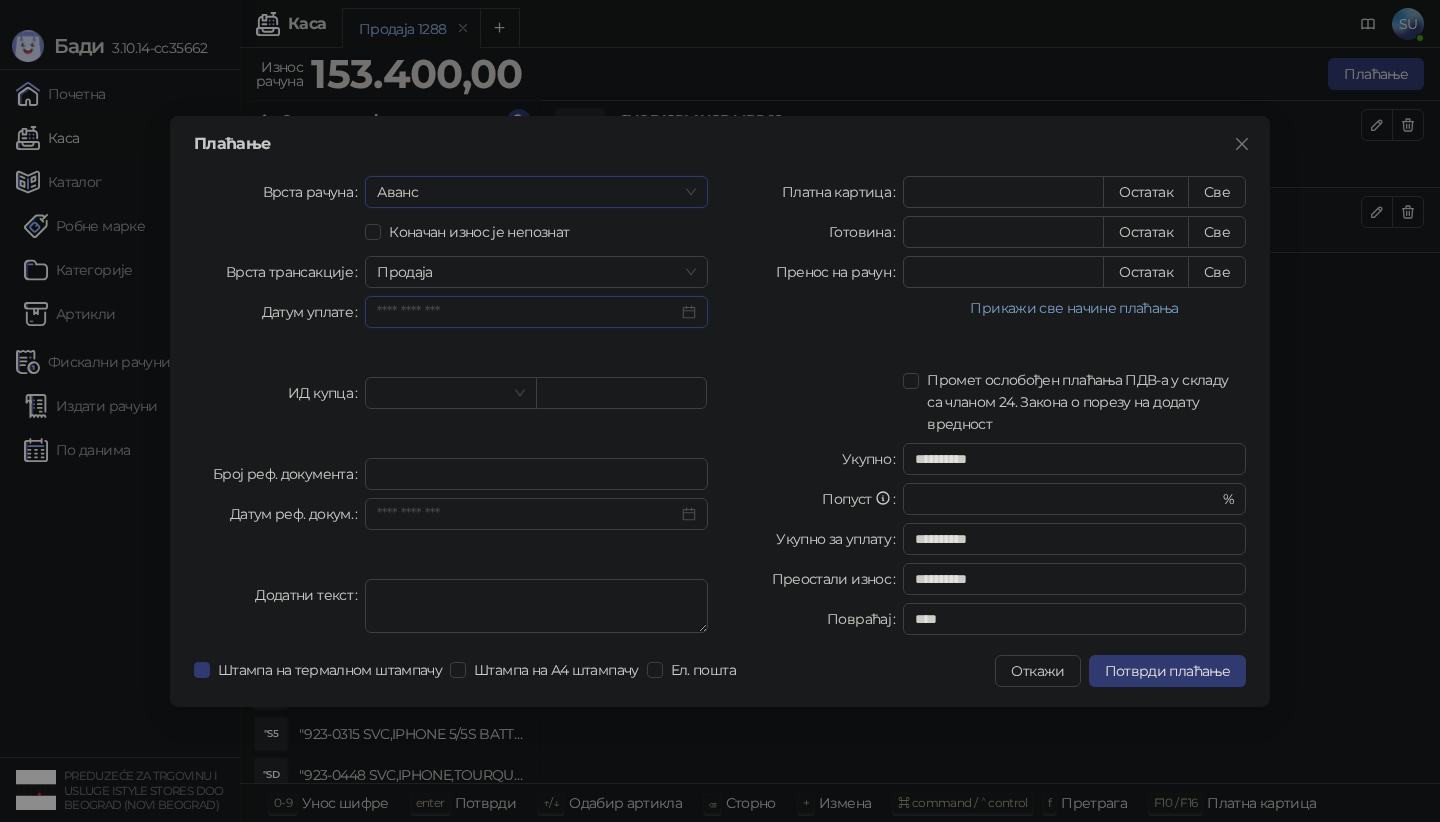click on "Датум уплате" at bounding box center [527, 312] 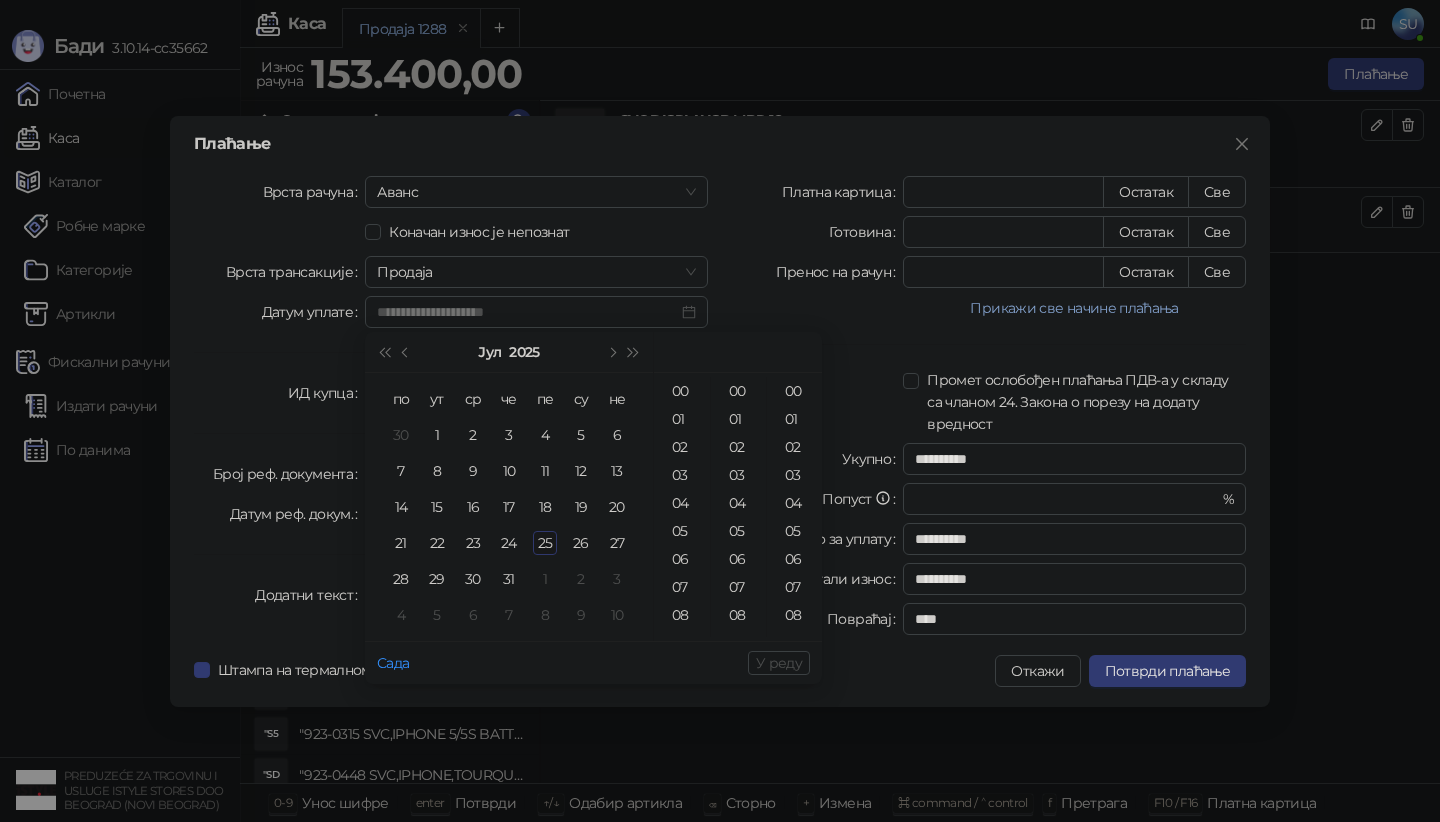 click on "25" at bounding box center [545, 543] 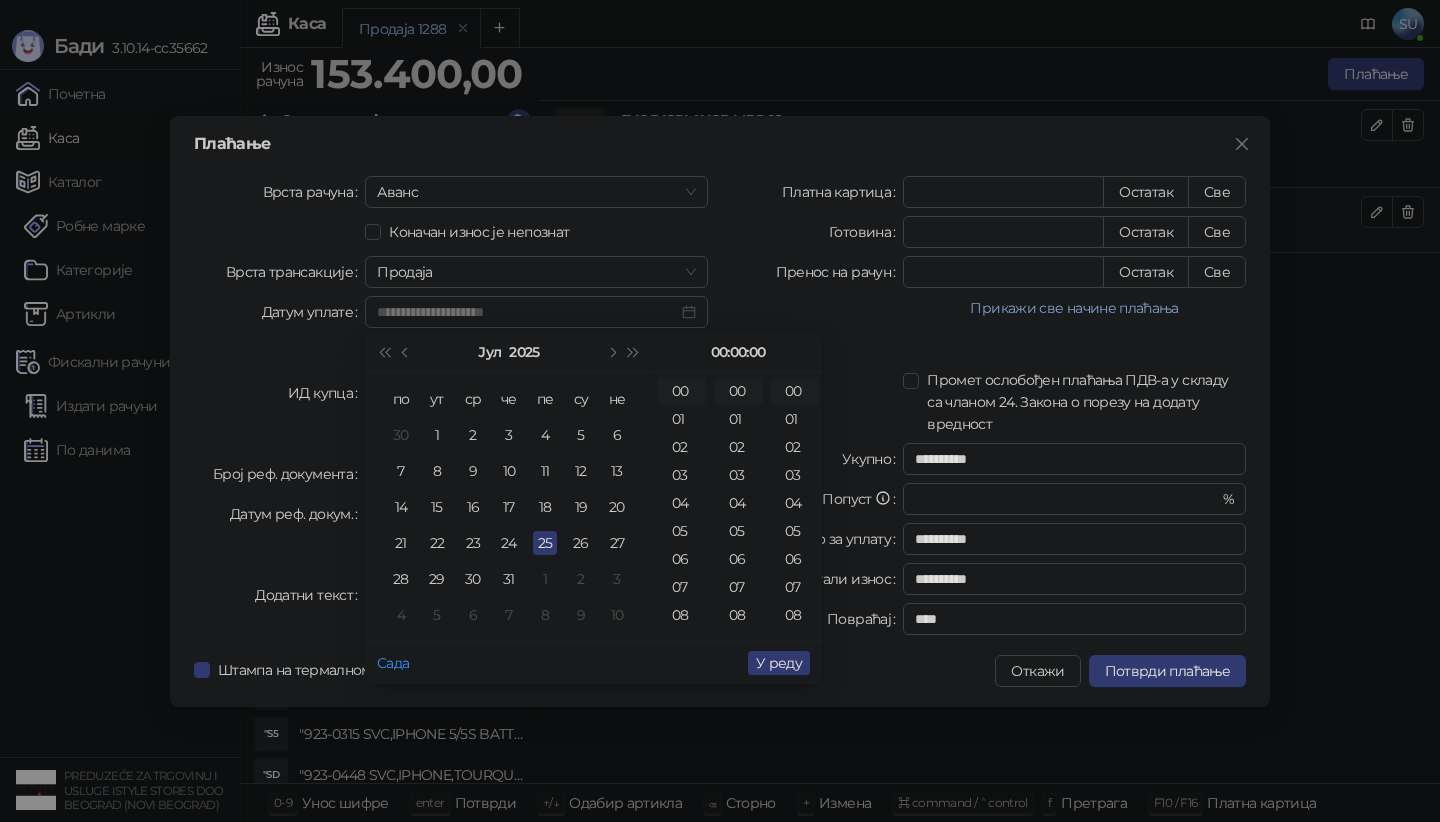 click on "25" at bounding box center (545, 543) 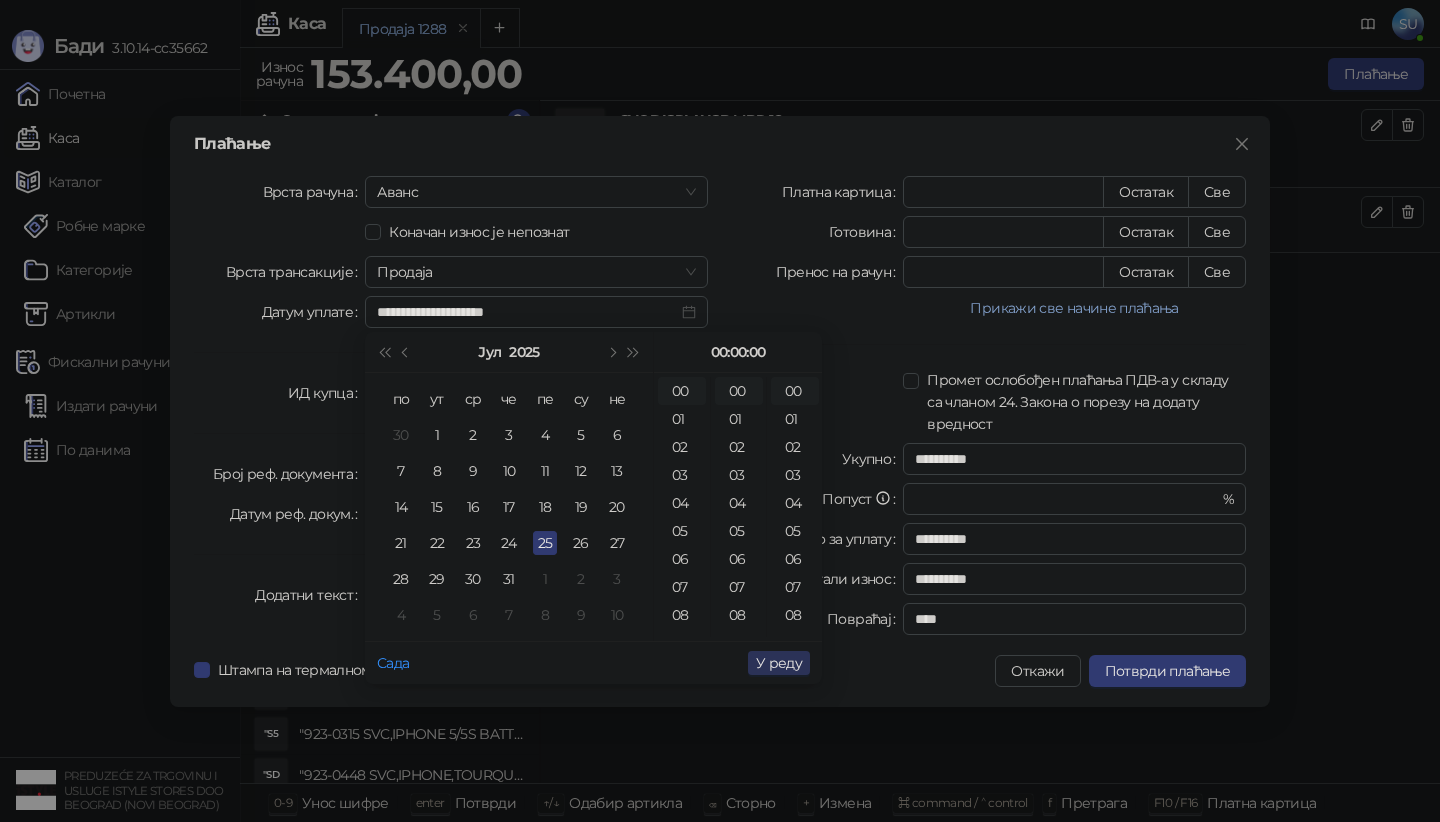 click on "У реду" at bounding box center (779, 663) 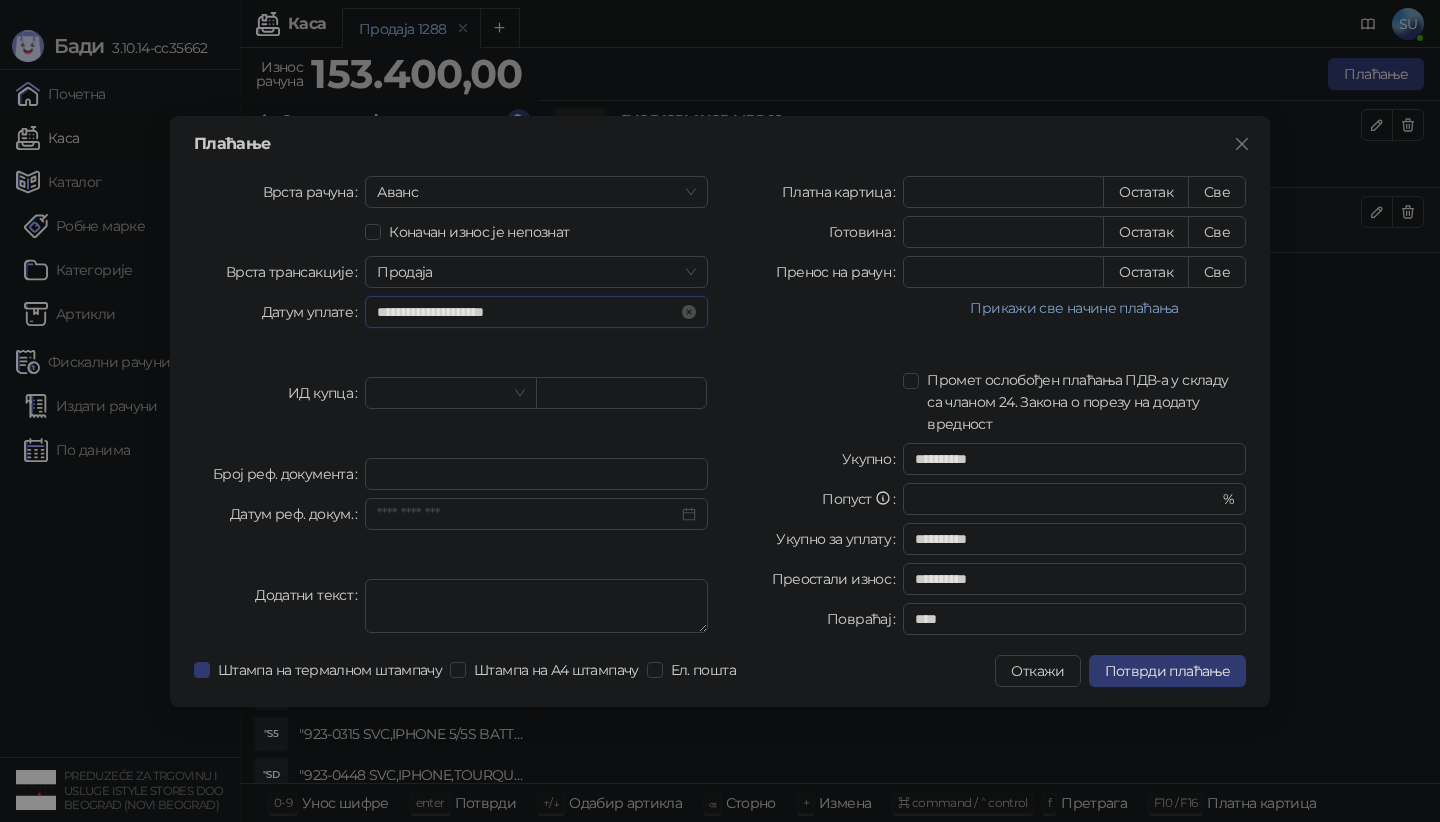 click on "**********" at bounding box center [527, 312] 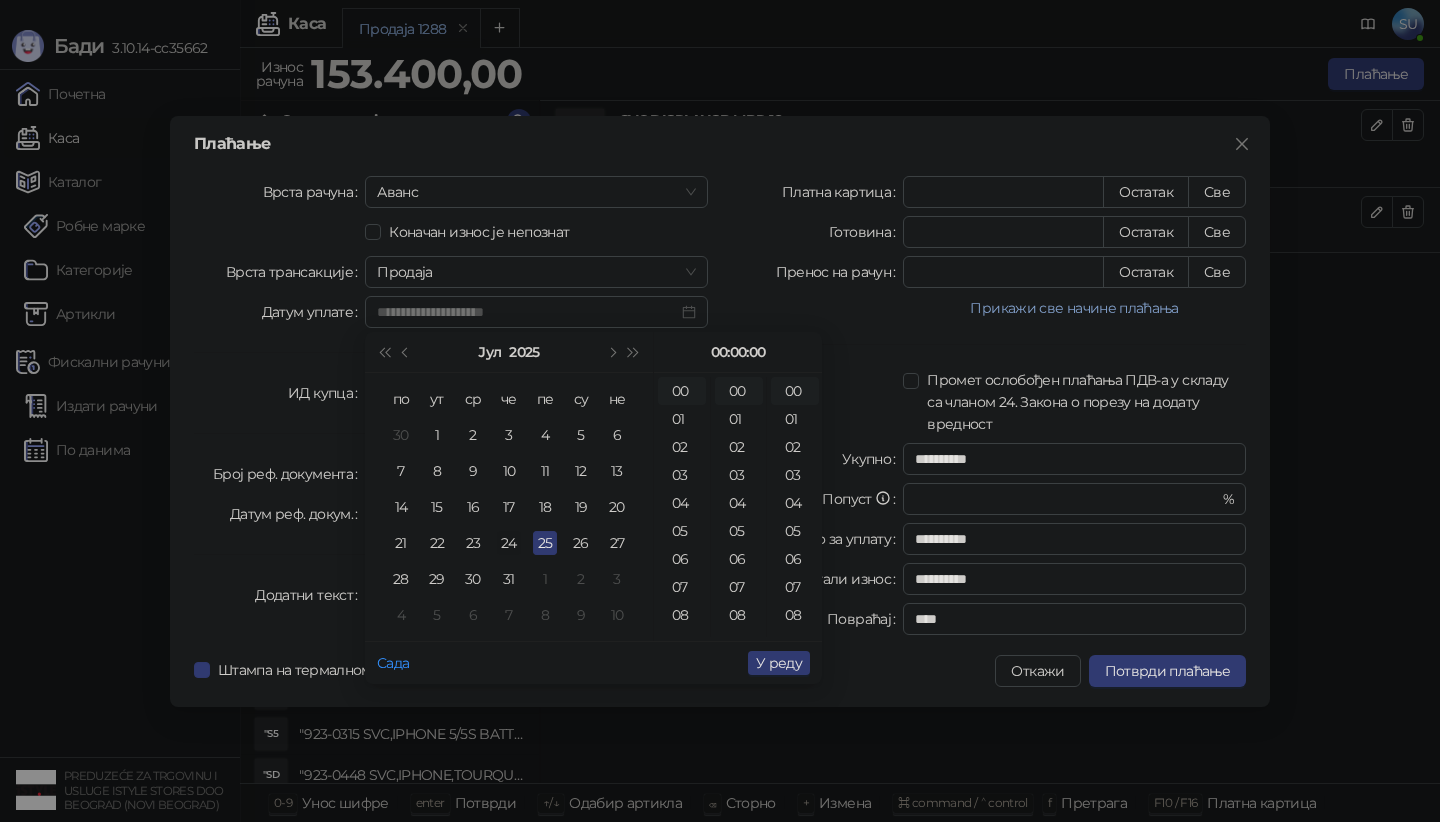 click on "24" at bounding box center (509, 543) 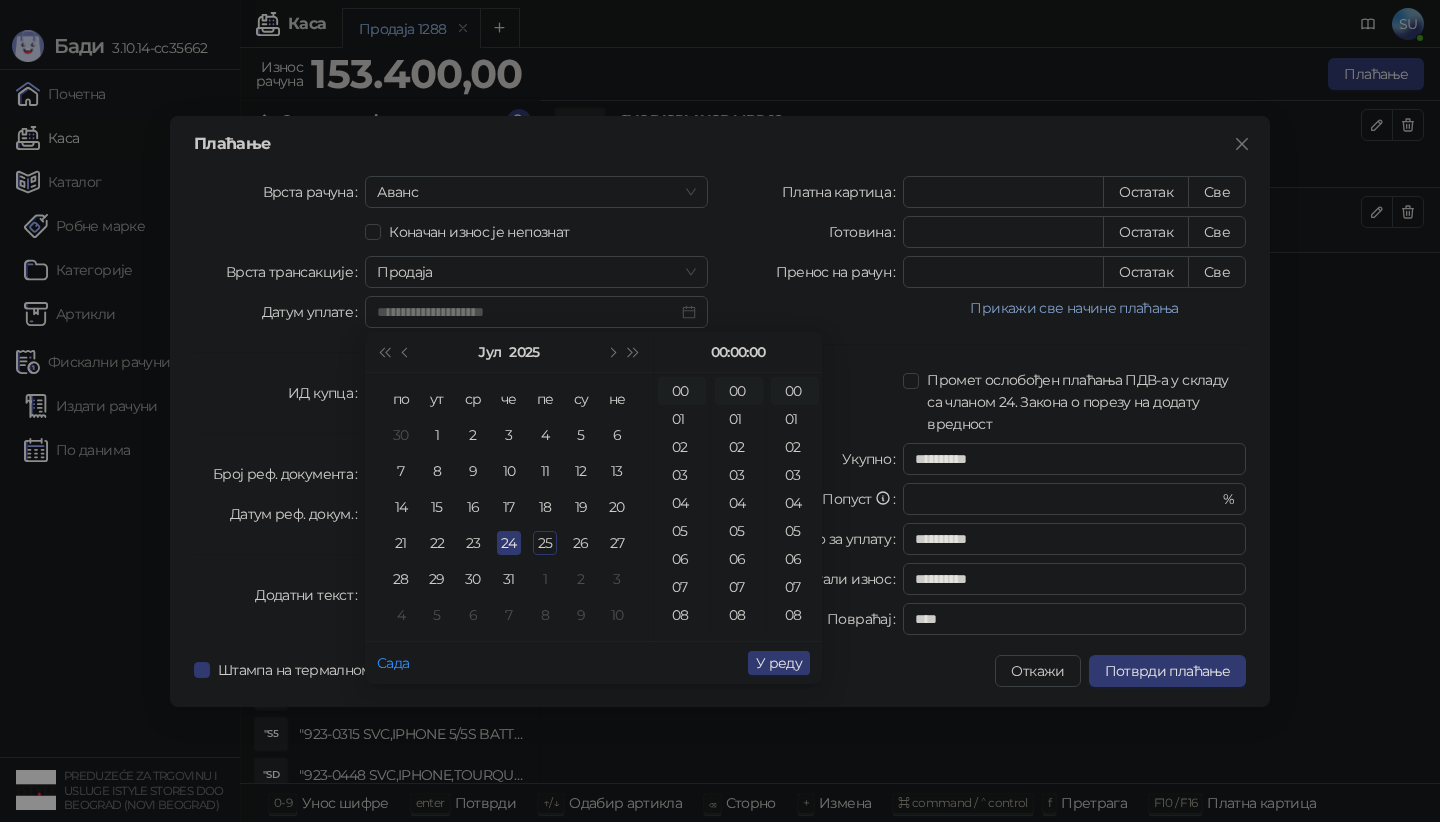 type on "**********" 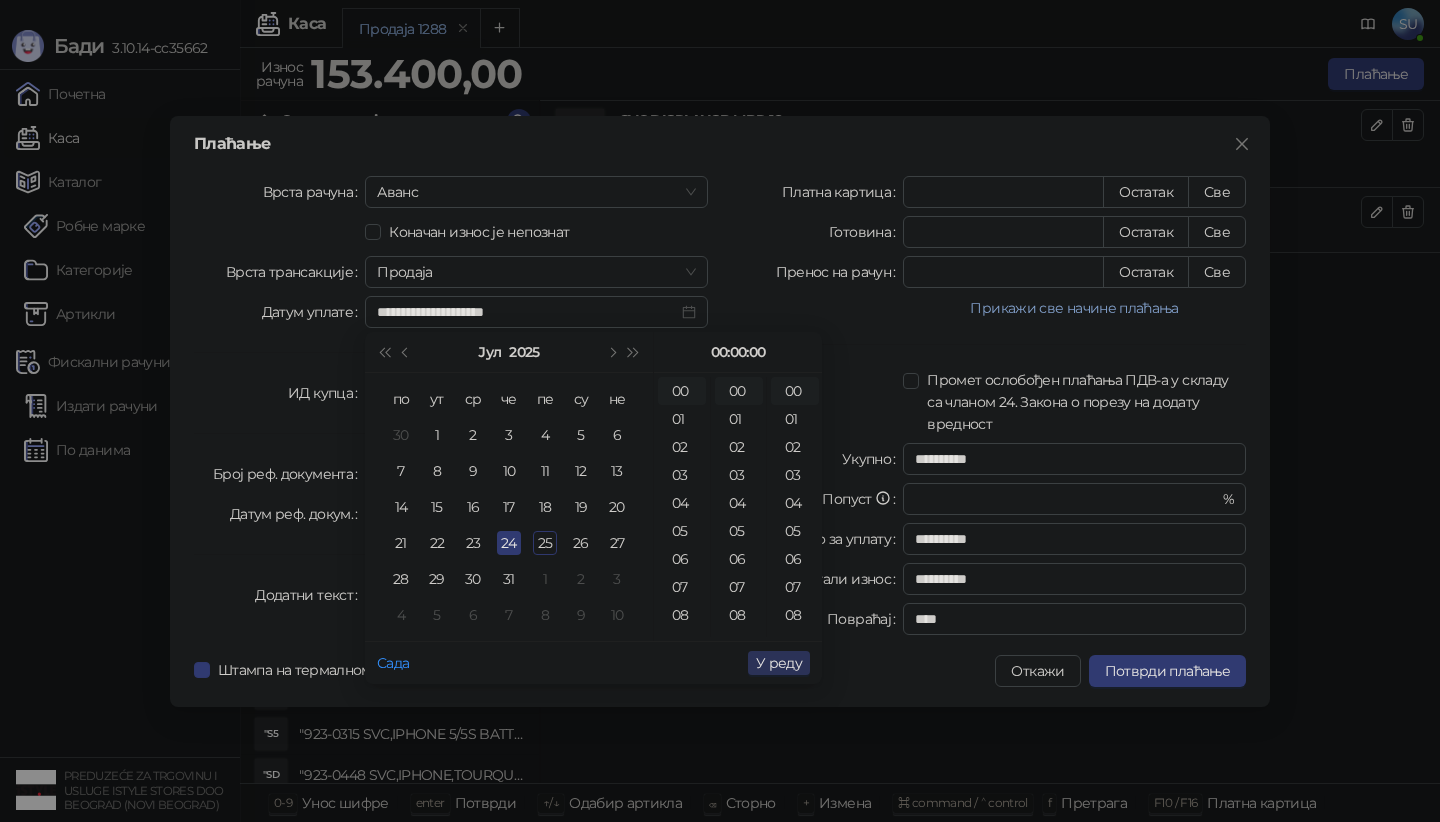 click on "У реду" at bounding box center (779, 663) 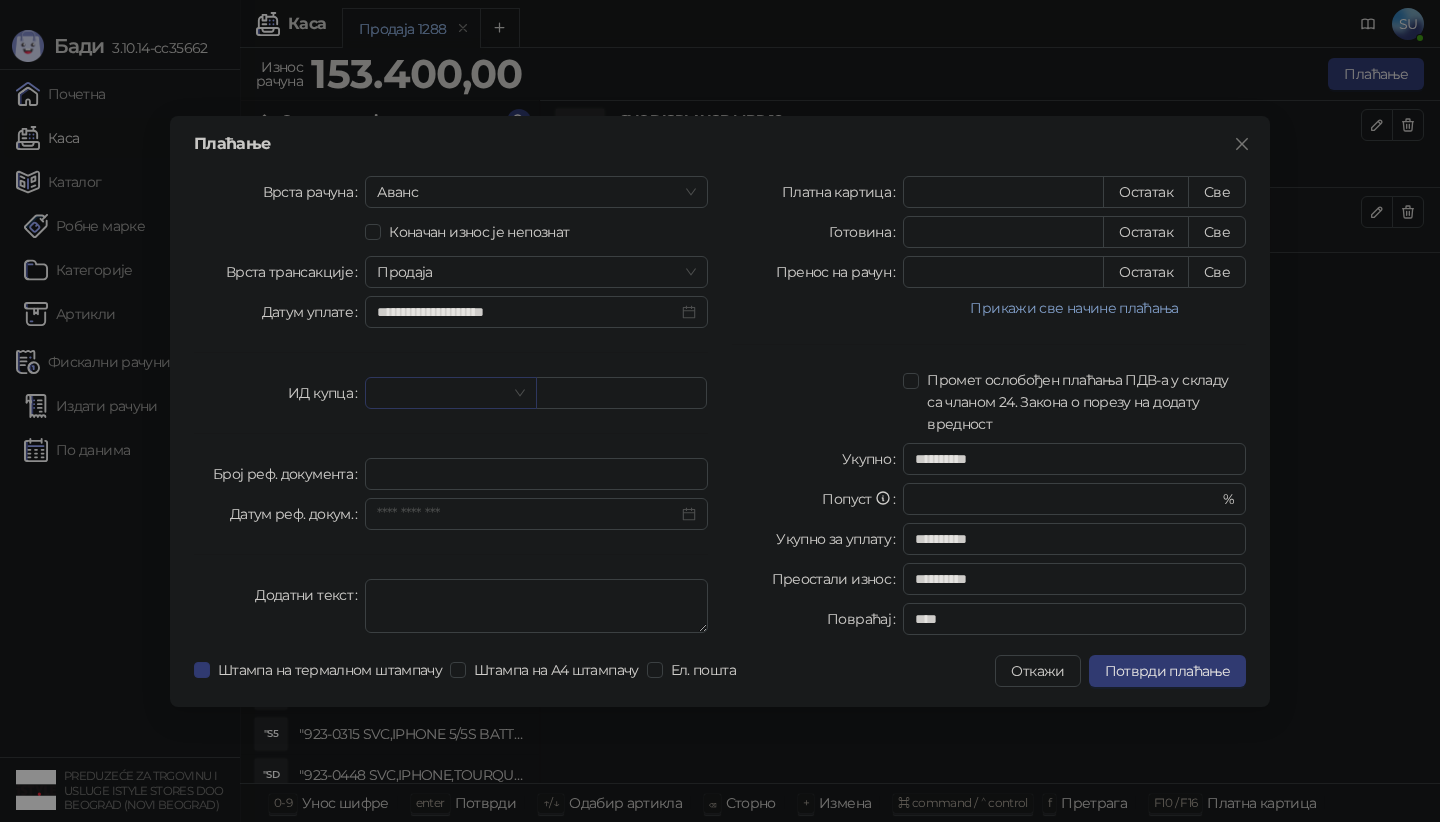 click at bounding box center (441, 393) 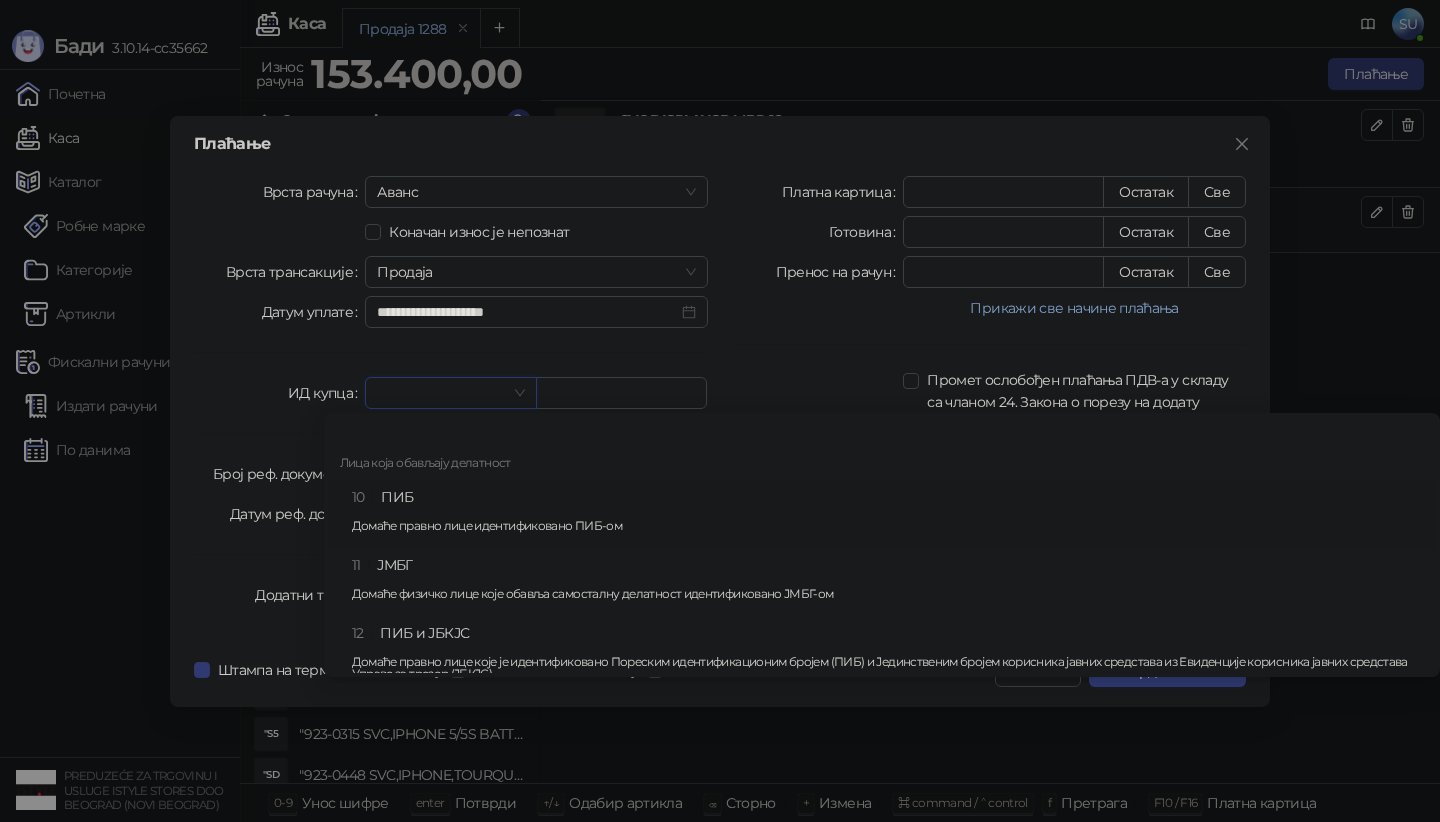 click on "10 ПИБ Домаће правно лице идентификовано ПИБ-ом" at bounding box center [888, 515] 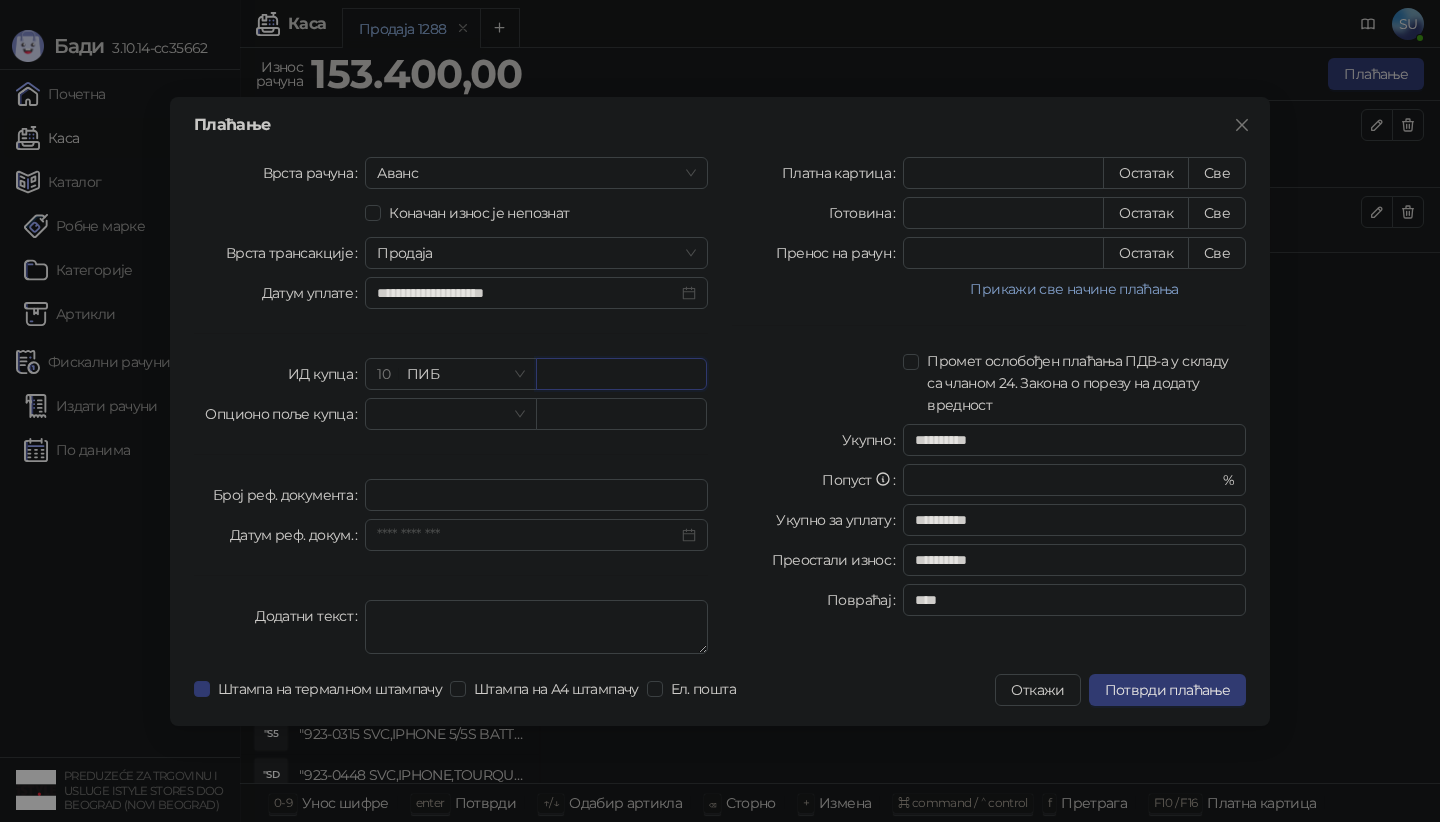 paste on "*********" 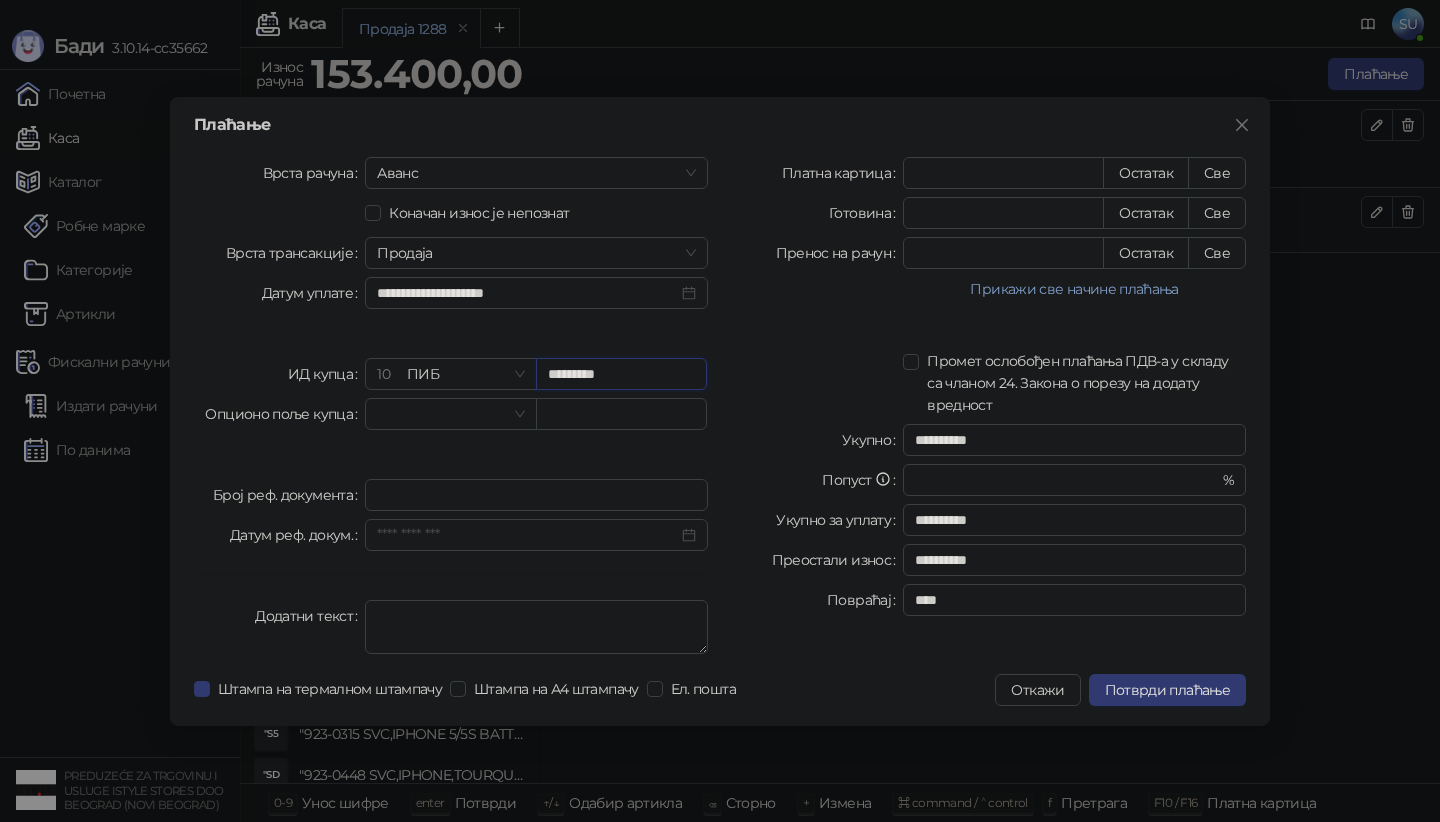 type on "*********" 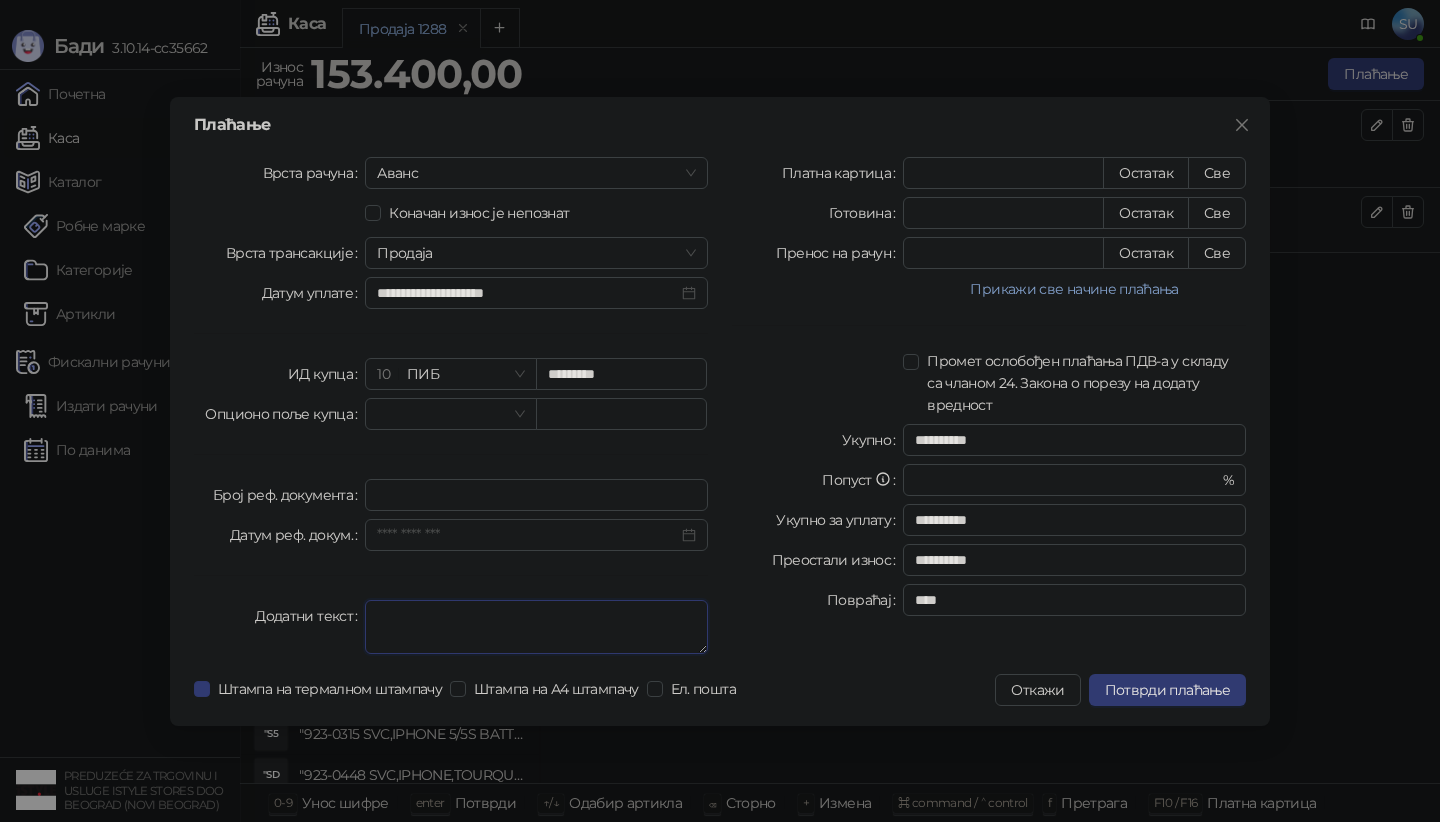 click on "Додатни текст" at bounding box center (536, 627) 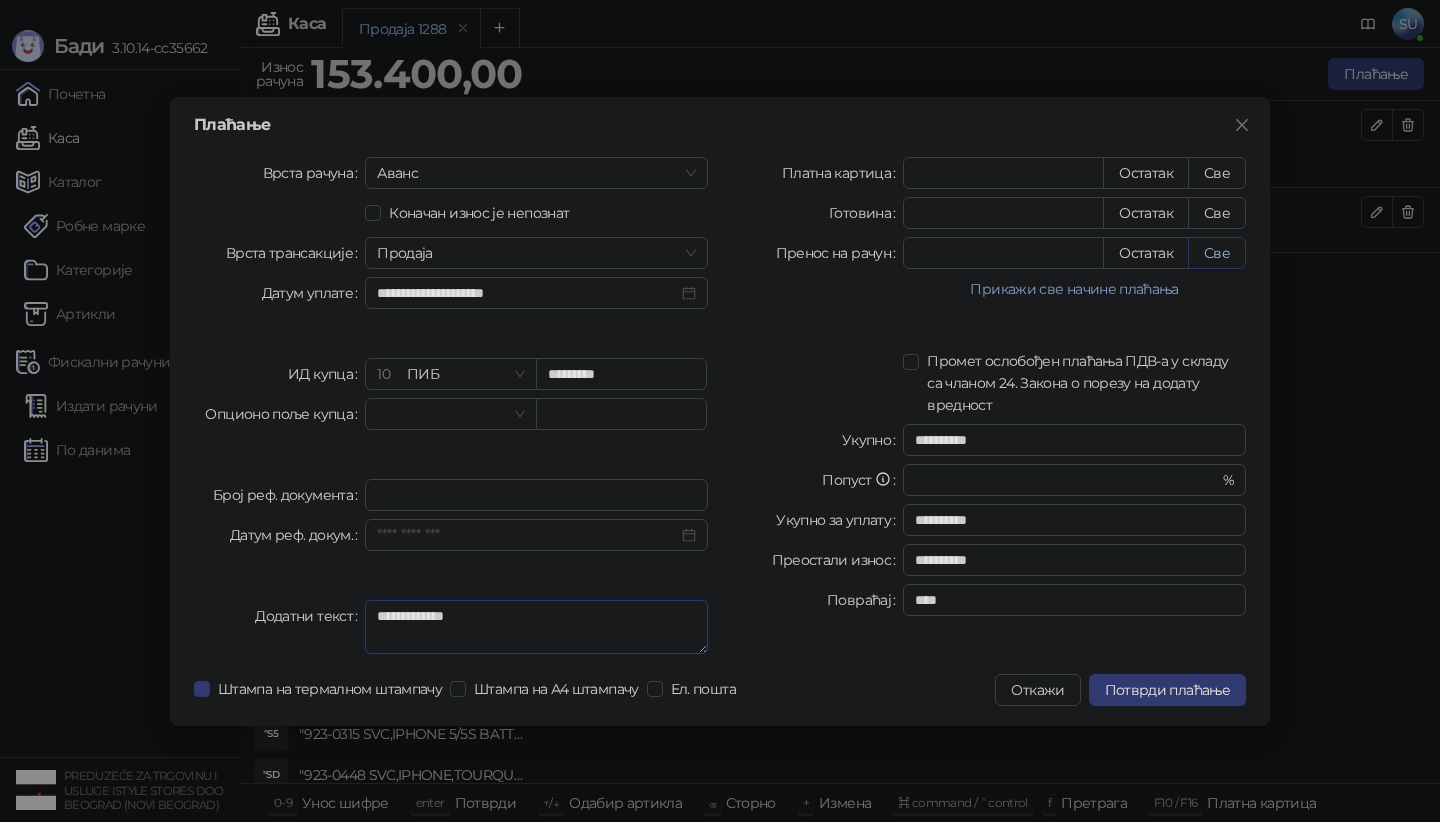 type on "**********" 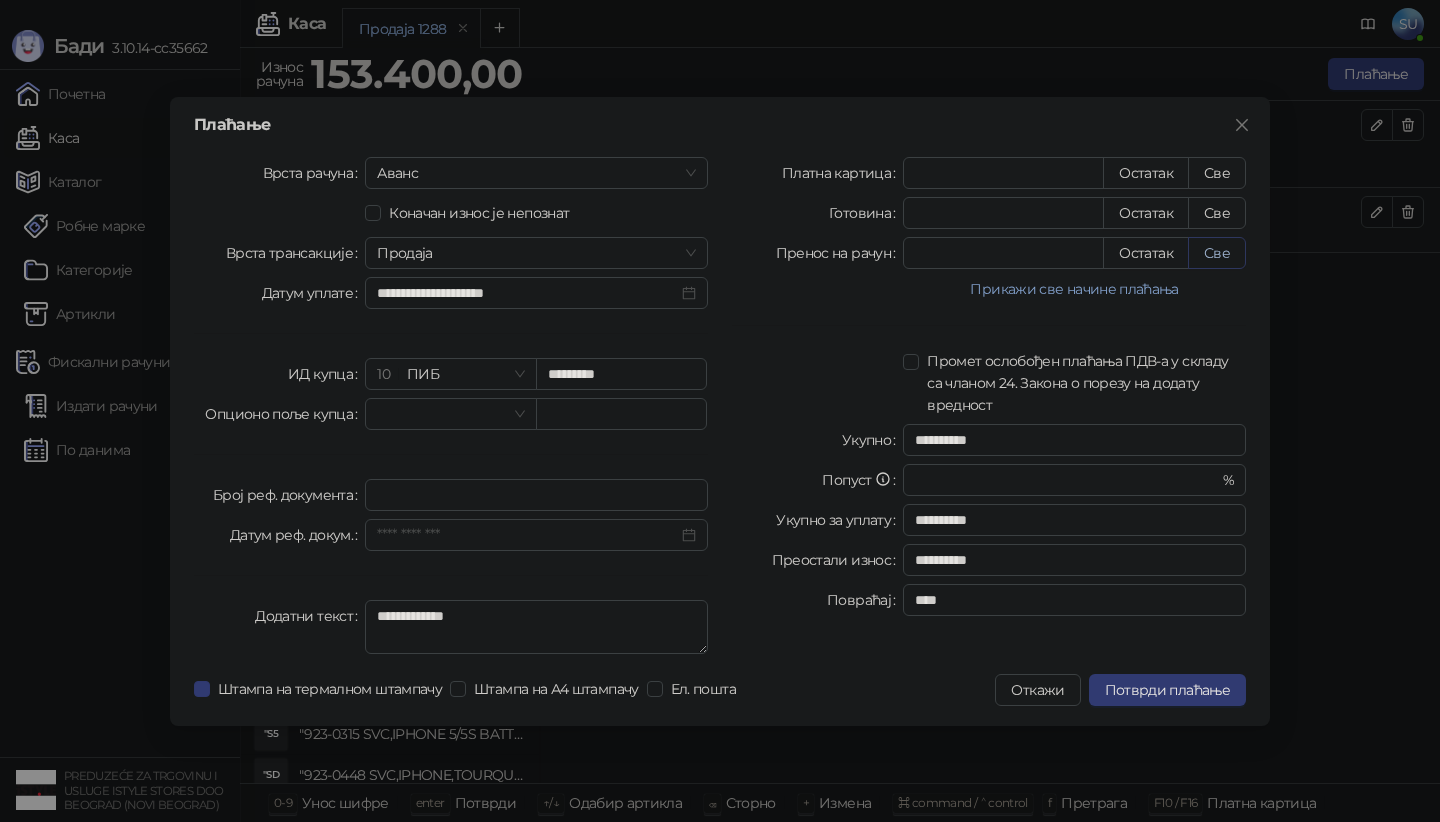 click on "Све" at bounding box center [1217, 253] 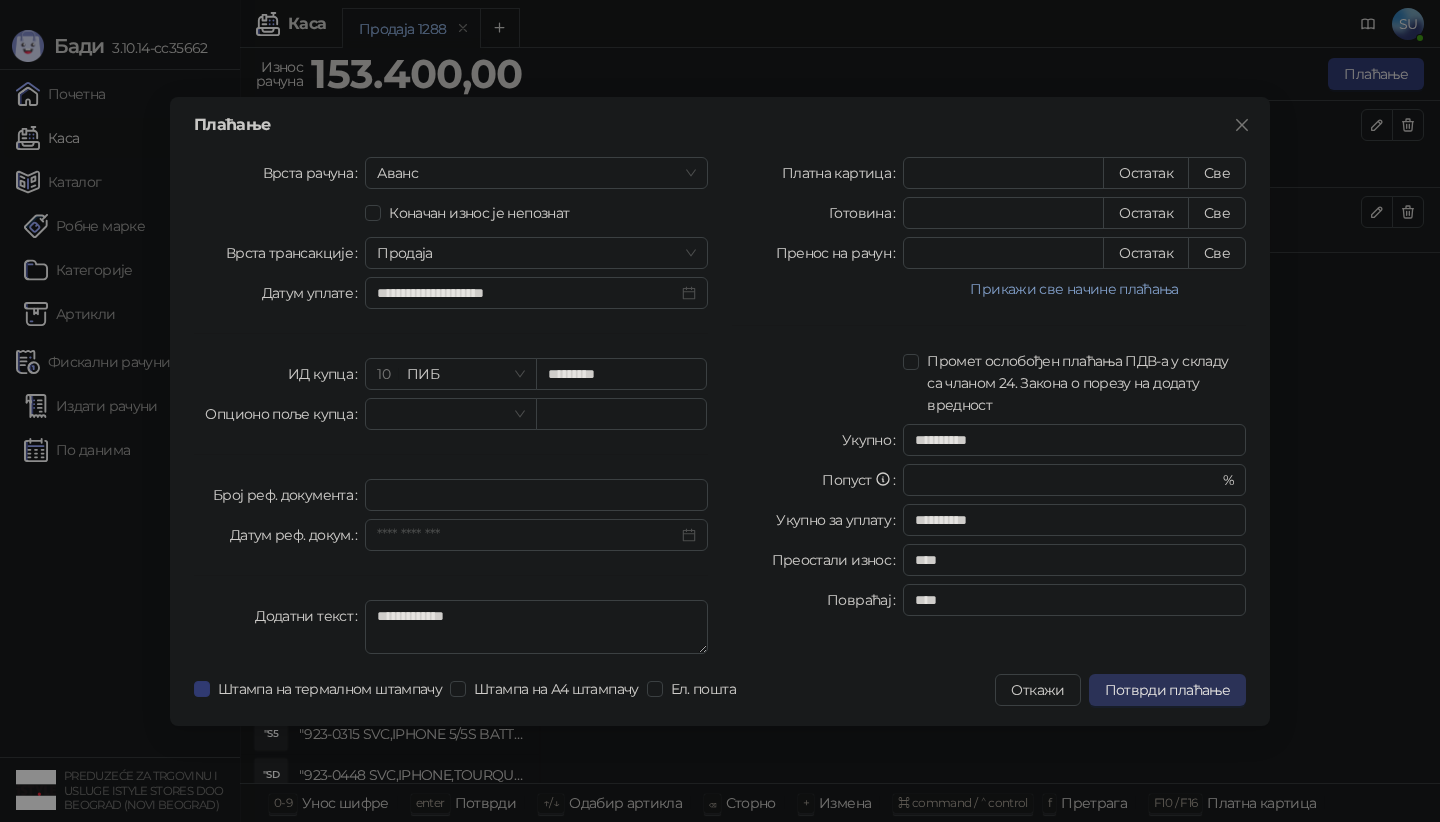 click on "Потврди плаћање" at bounding box center [1167, 690] 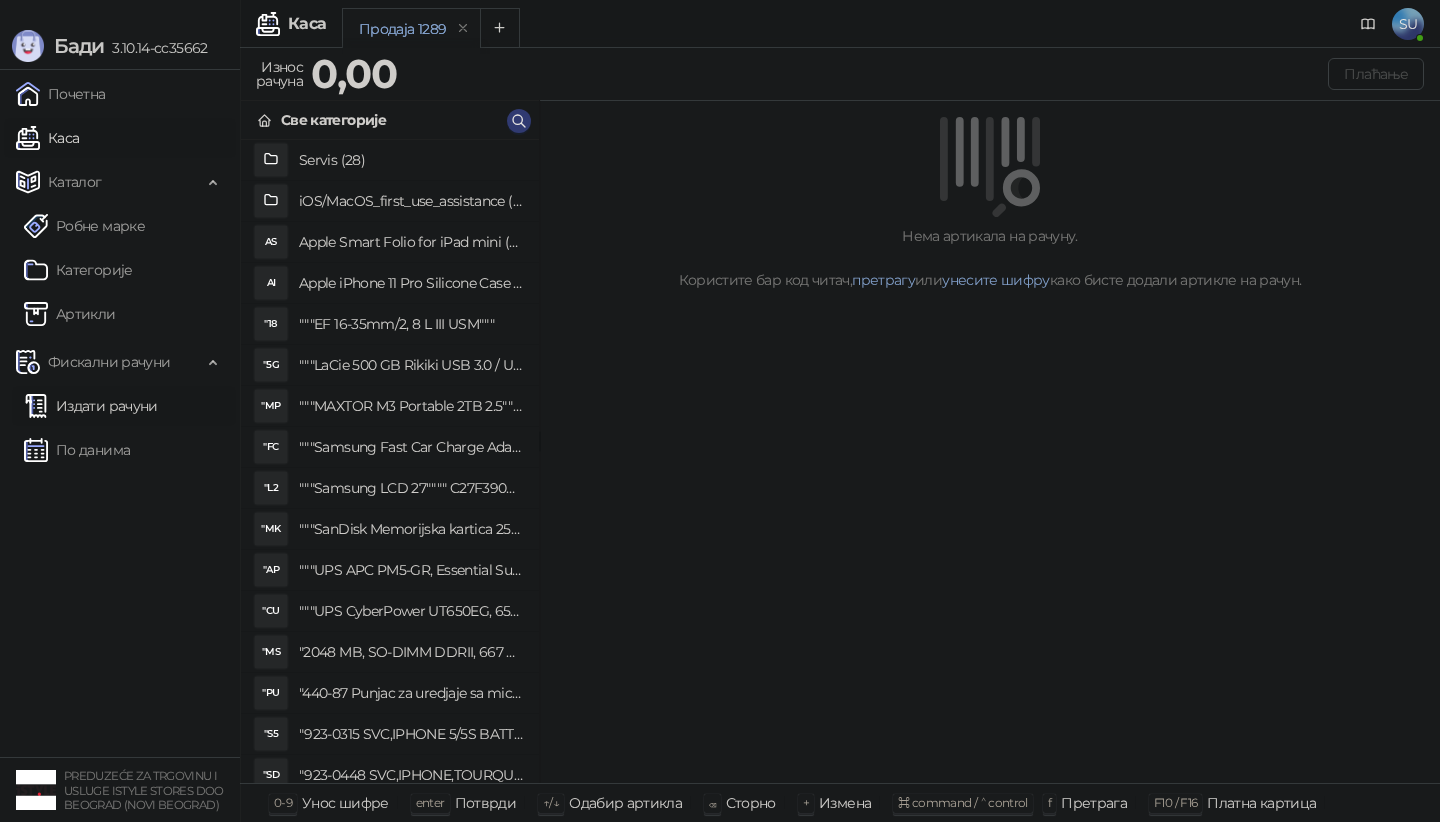 click on "Издати рачуни" at bounding box center [91, 406] 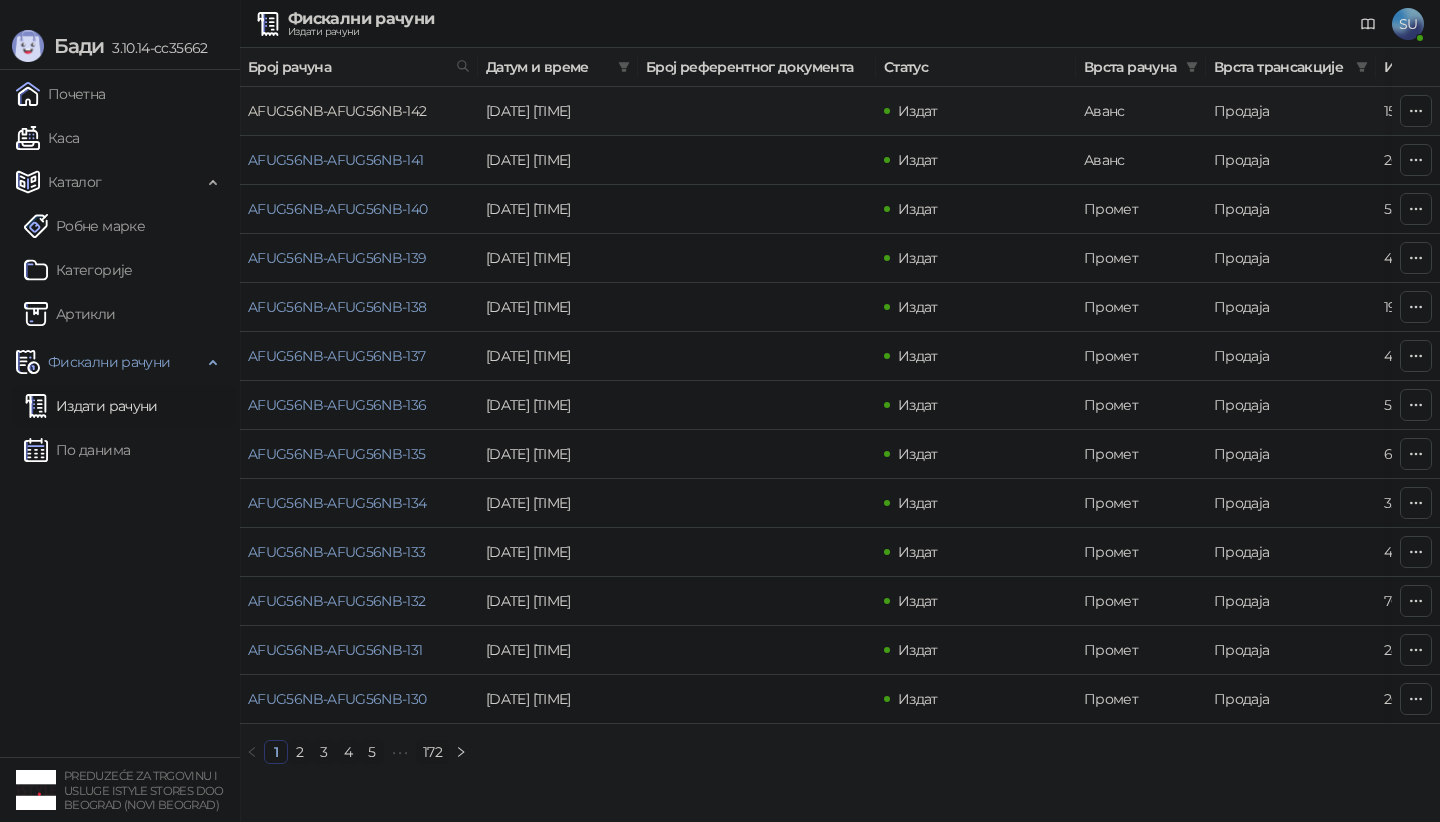 click on "AFUG56NB-AFUG56NB-142" at bounding box center [337, 111] 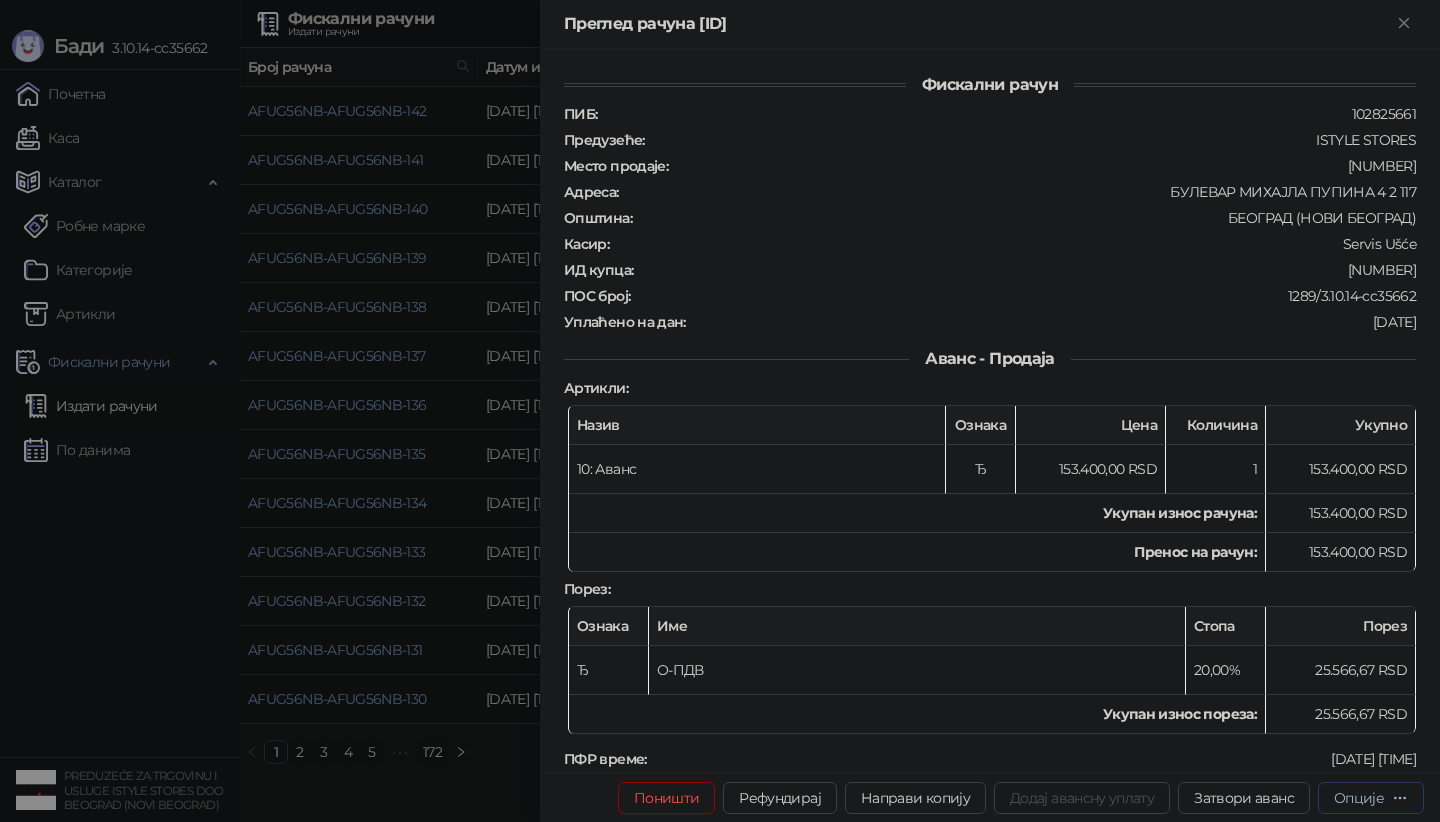 click on "Опције" at bounding box center [1359, 798] 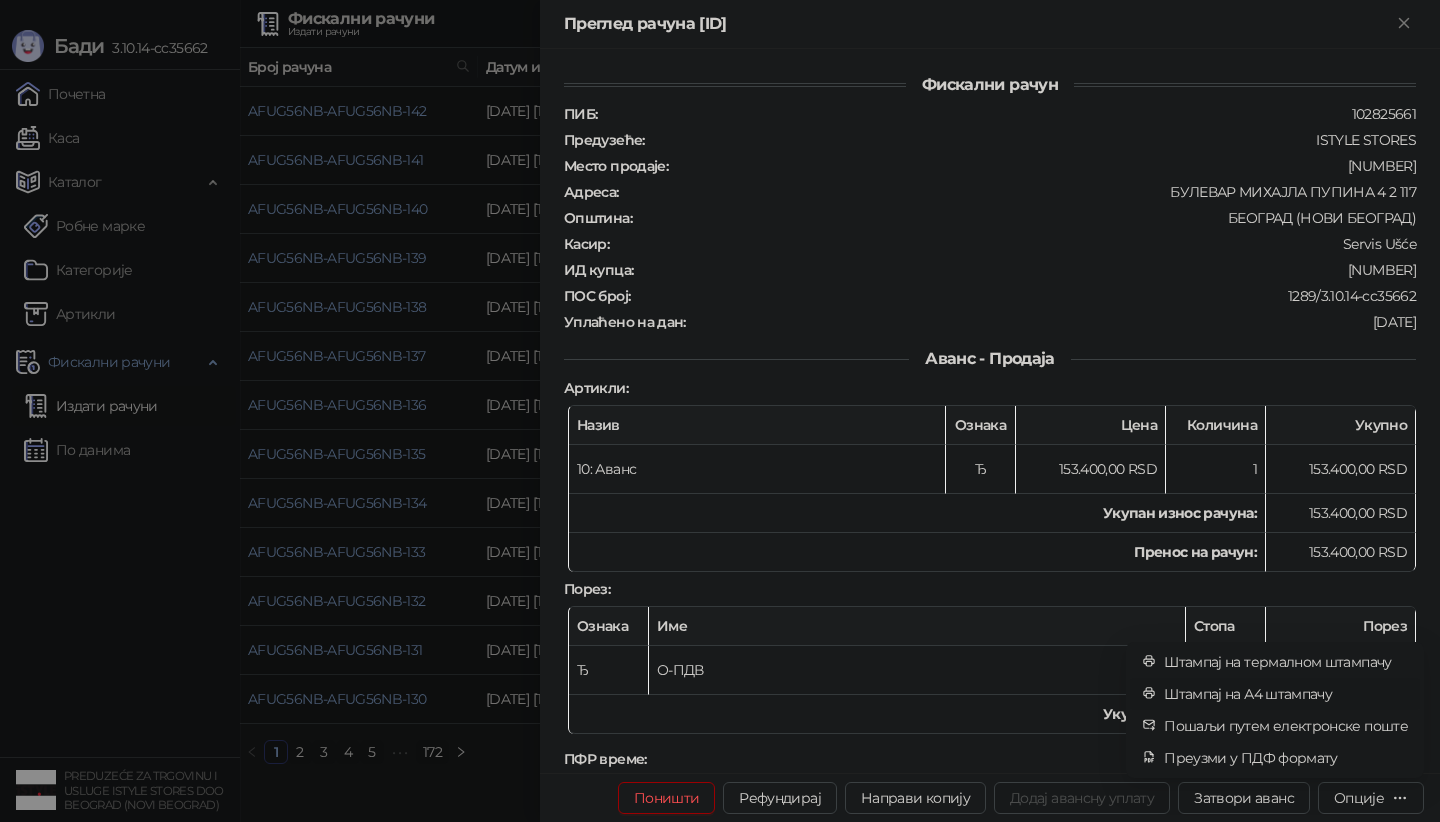 click on "Штампај на А4 штампачу" at bounding box center [1286, 694] 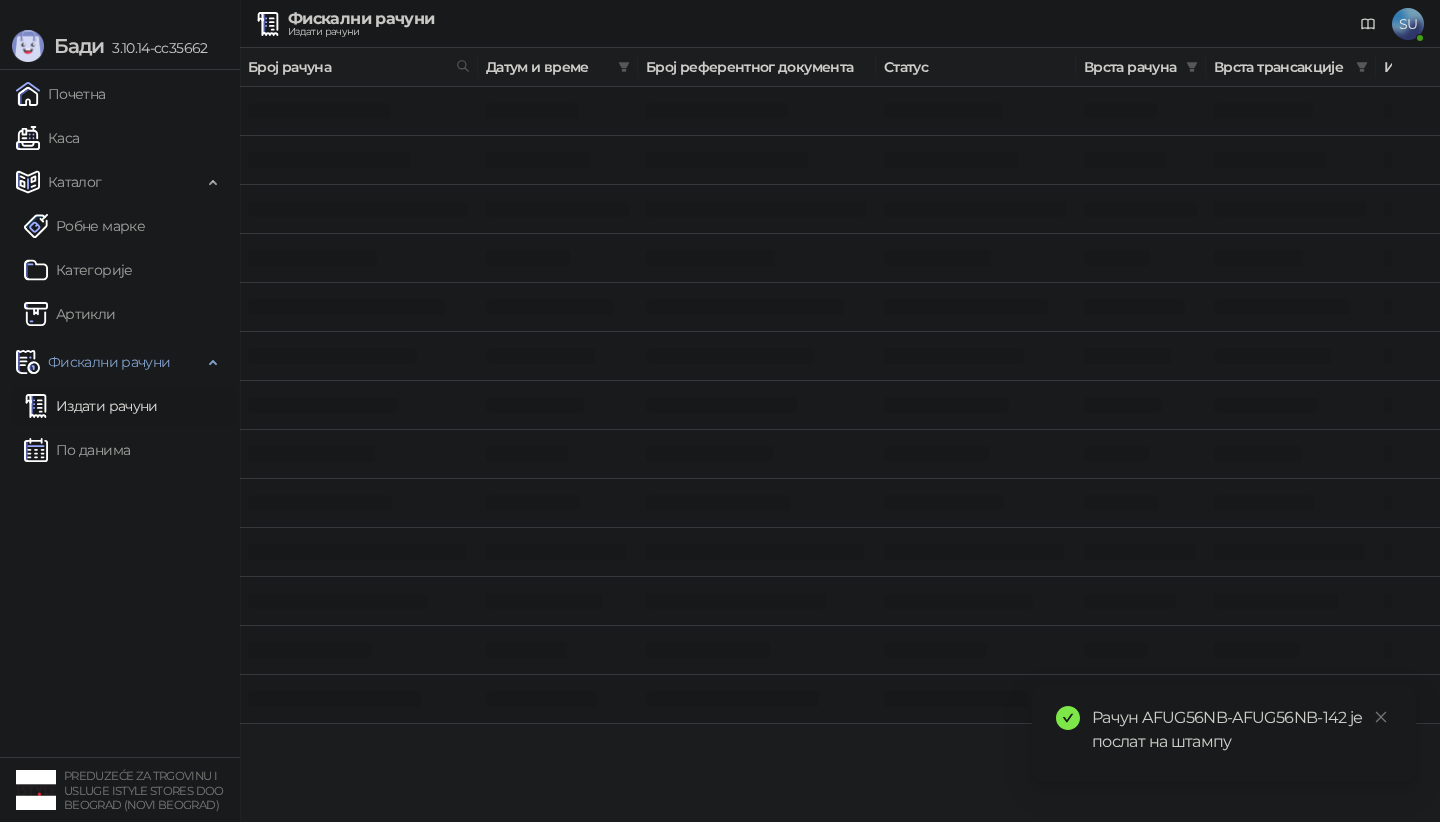 click on "Почетна Каса Каталог Робне марке Категорије Артикли Фискални рачуни Издати рачуни По данима" at bounding box center [120, 413] 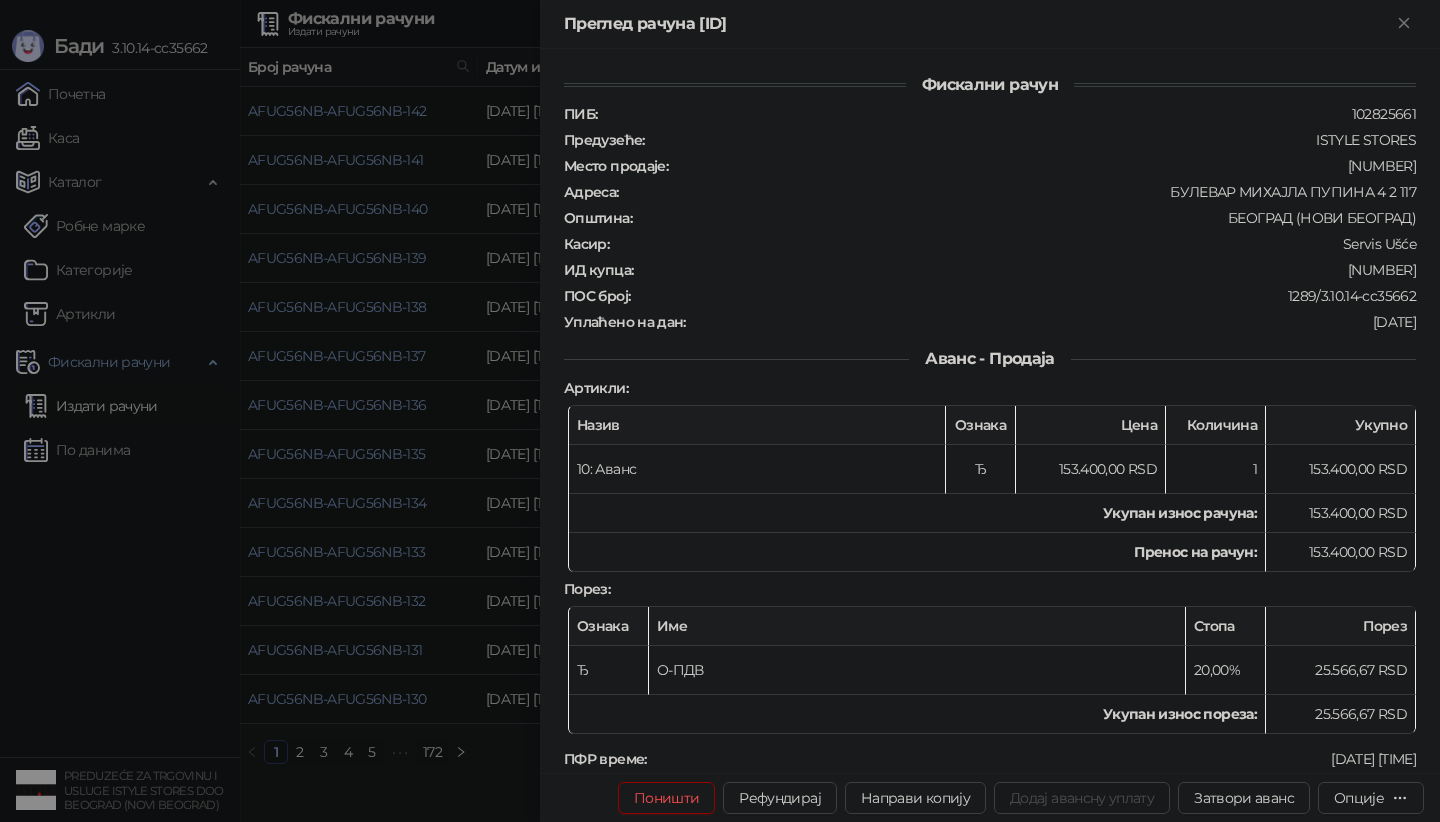 click at bounding box center (720, 411) 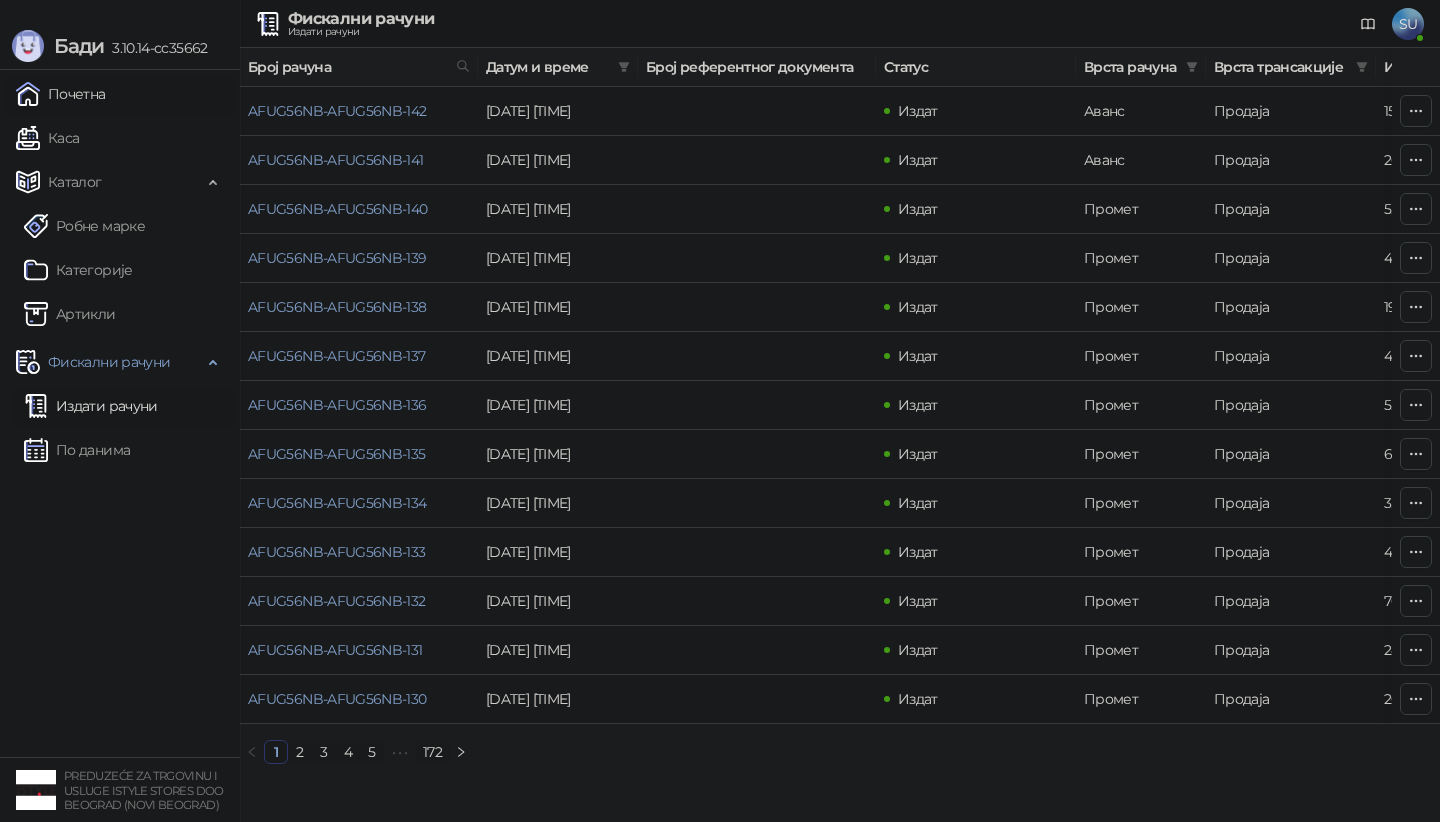 click on "Почетна" at bounding box center [61, 94] 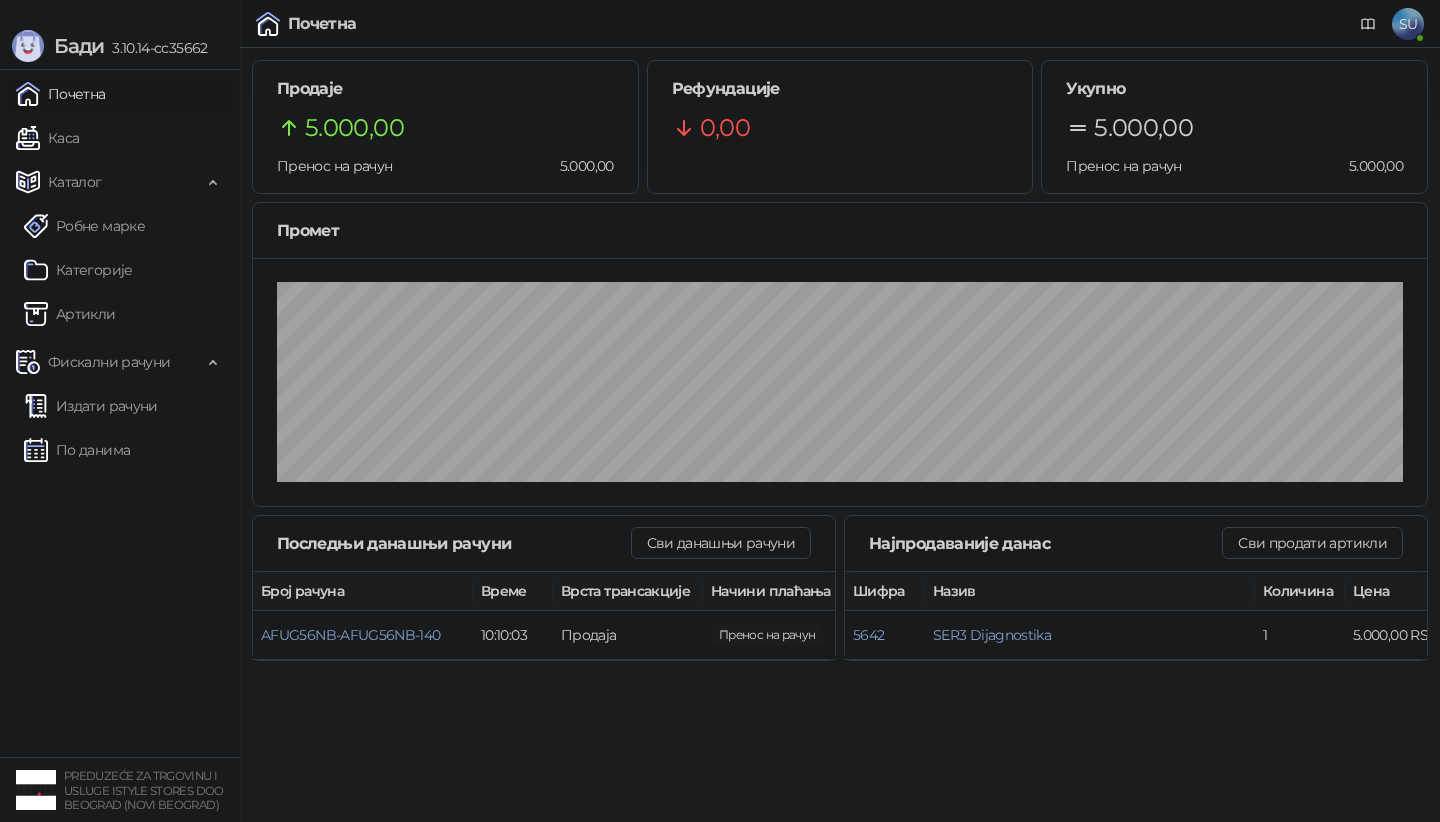 click on "Почетна" at bounding box center (61, 94) 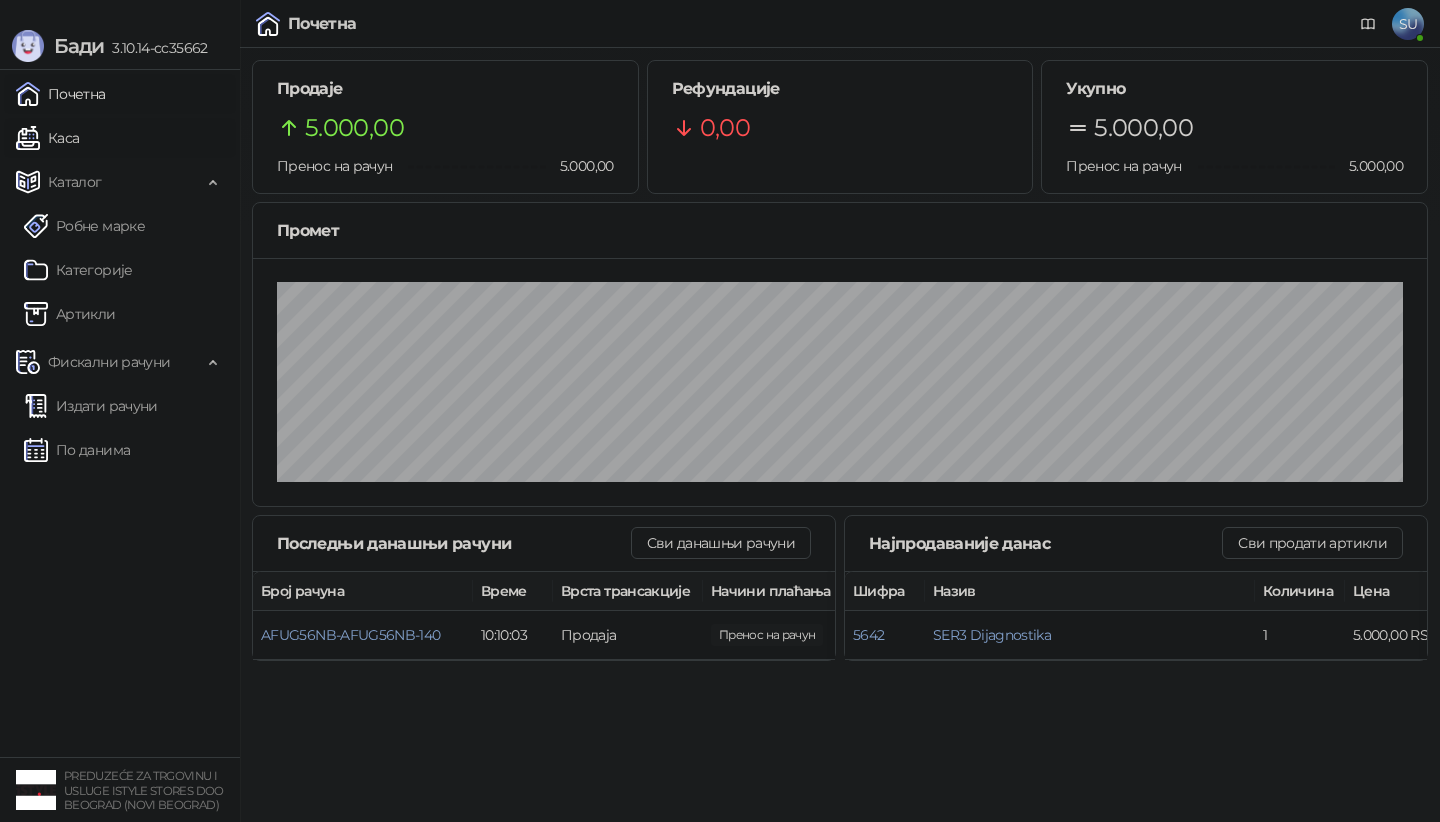 click on "Каса" at bounding box center [47, 138] 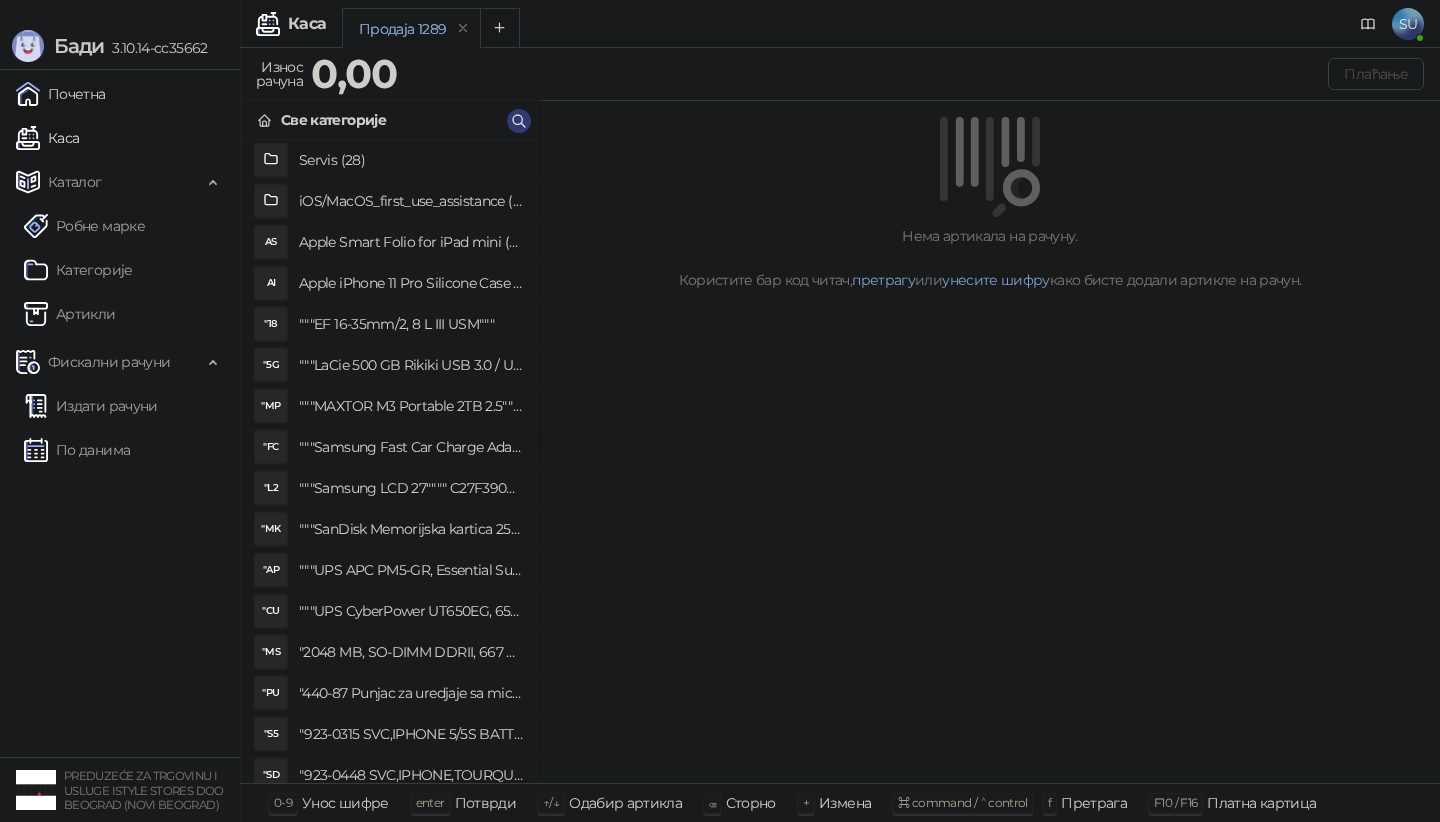 click on "Почетна" at bounding box center (61, 94) 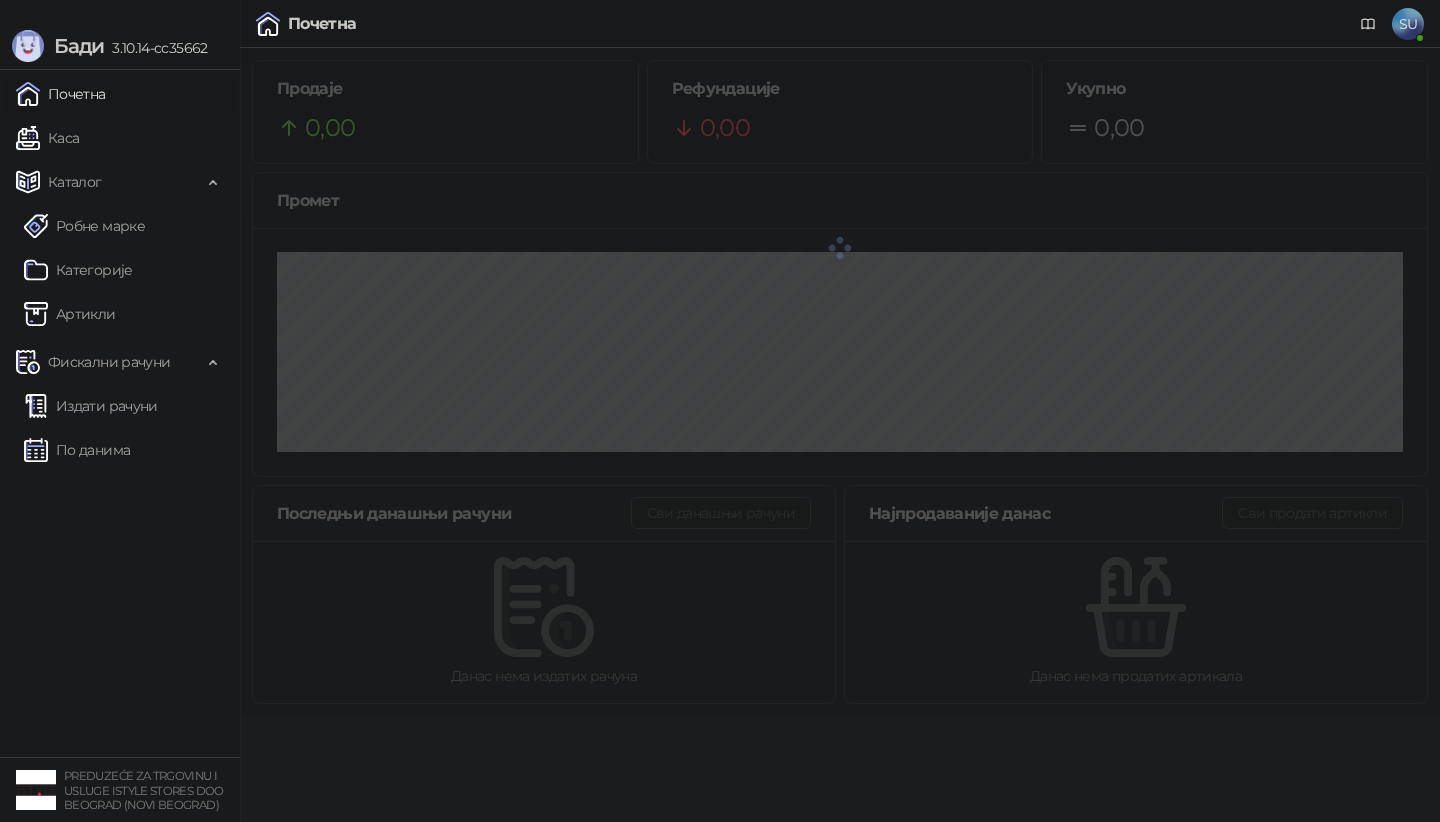 click on "Почетна" at bounding box center (61, 94) 